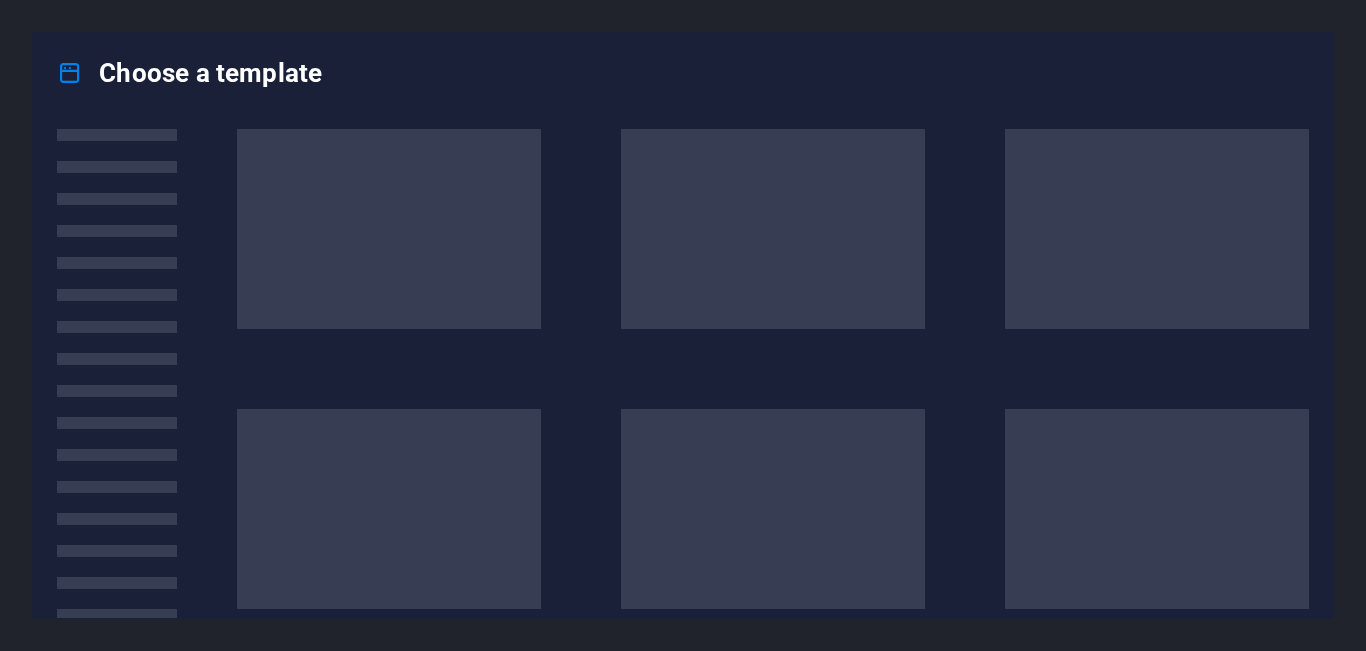 scroll, scrollTop: 0, scrollLeft: 0, axis: both 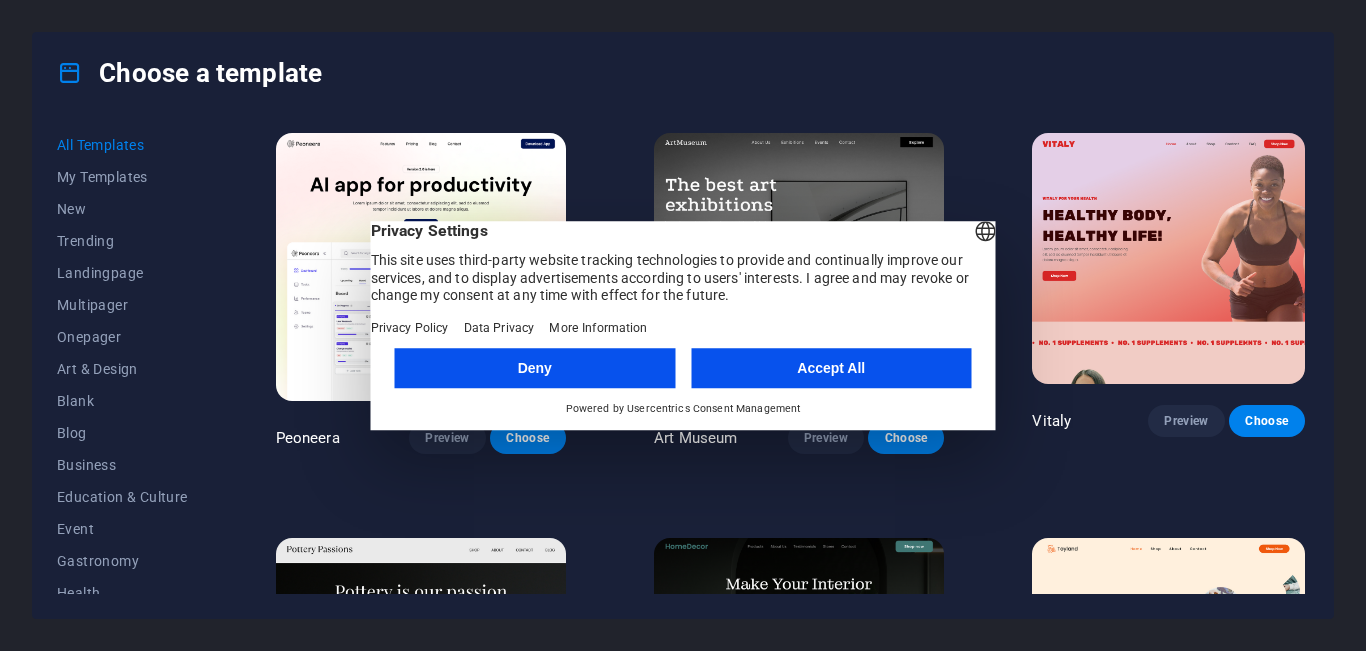 click on "Deny" at bounding box center (535, 368) 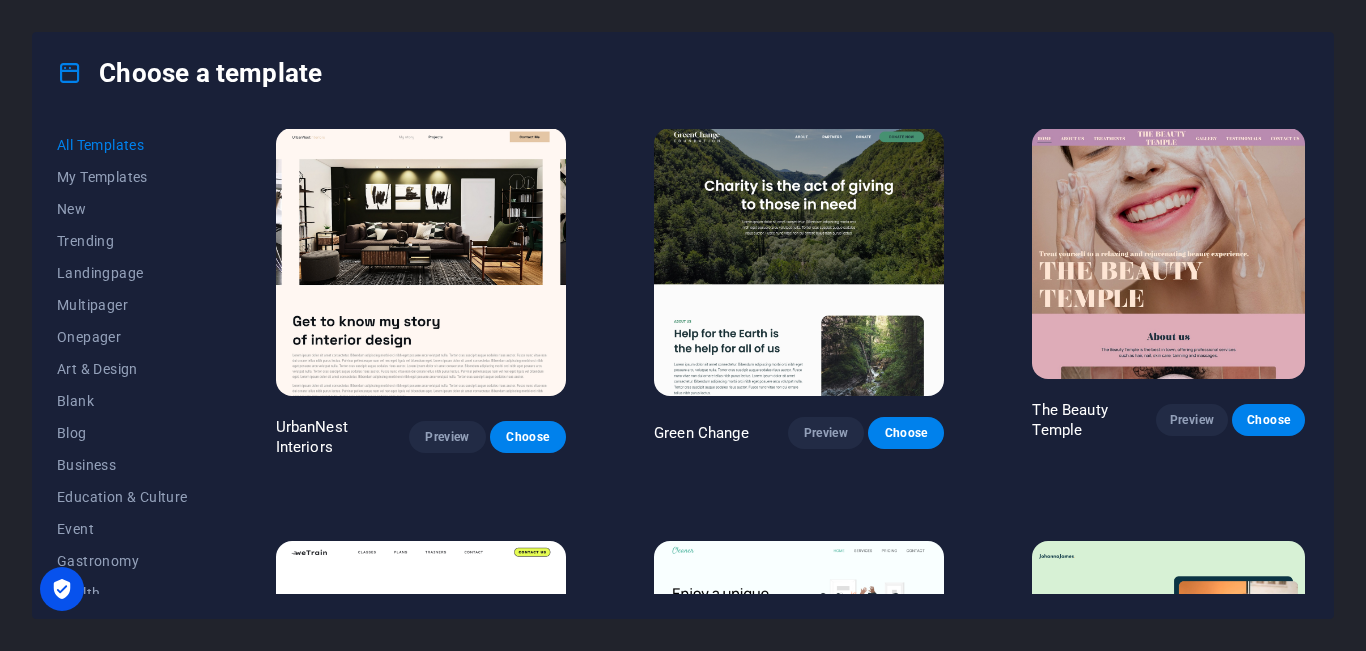 scroll, scrollTop: 2568, scrollLeft: 0, axis: vertical 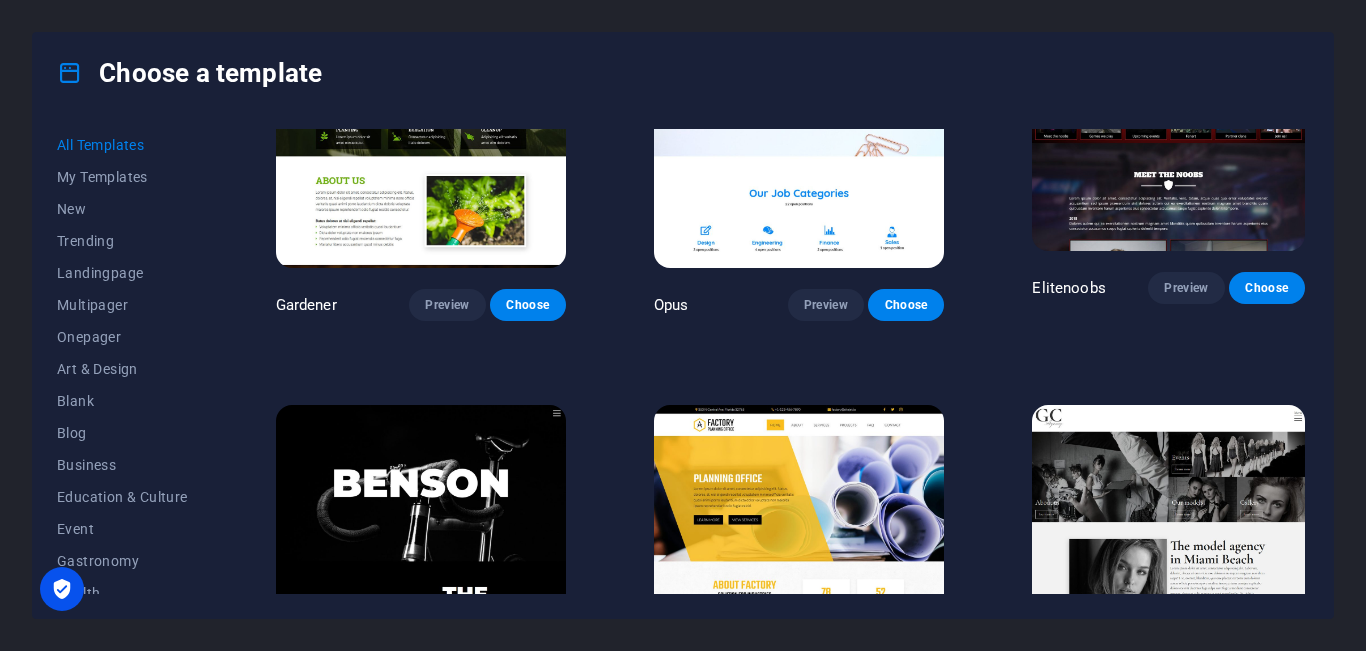 click on "Choose" at bounding box center (528, 709) 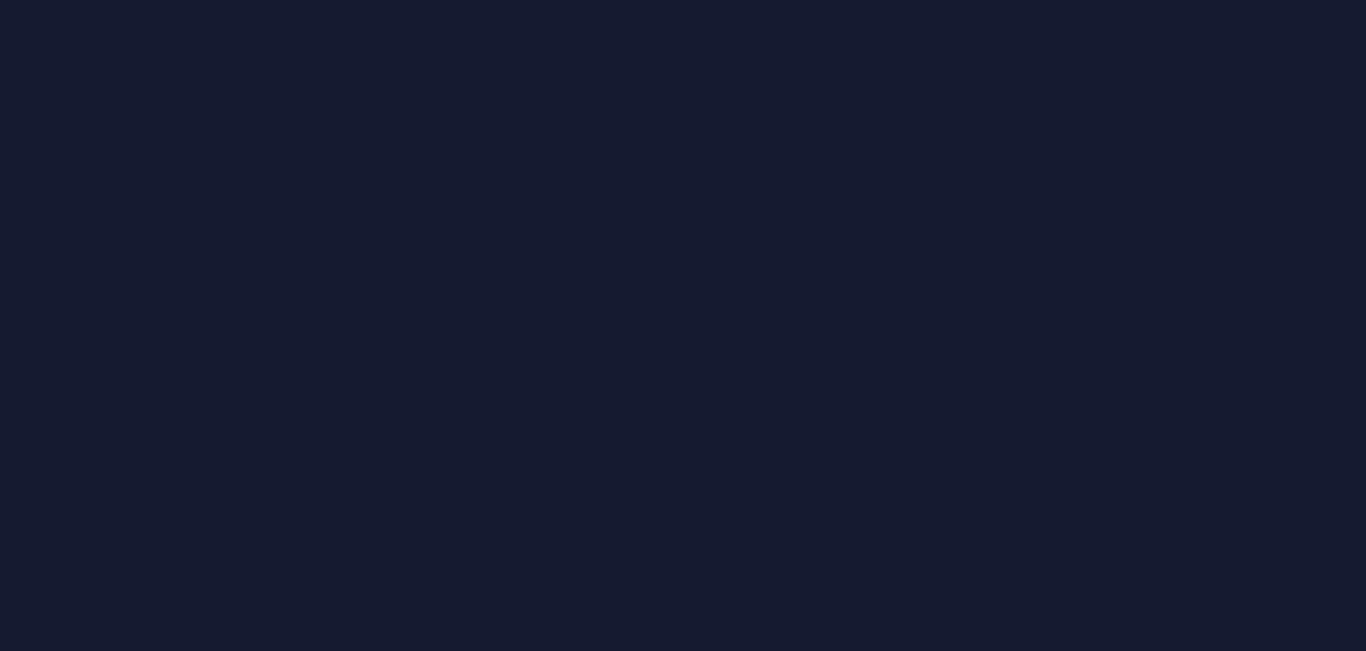 scroll, scrollTop: 0, scrollLeft: 0, axis: both 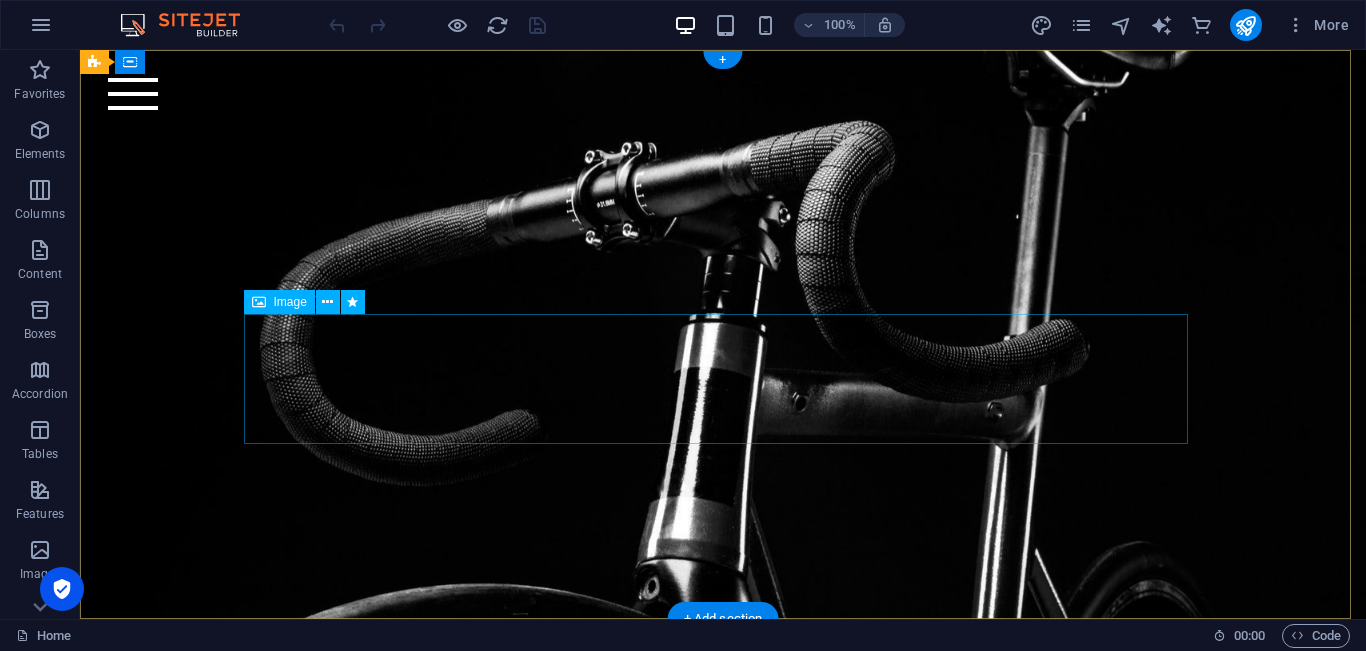 click at bounding box center (723, 300) 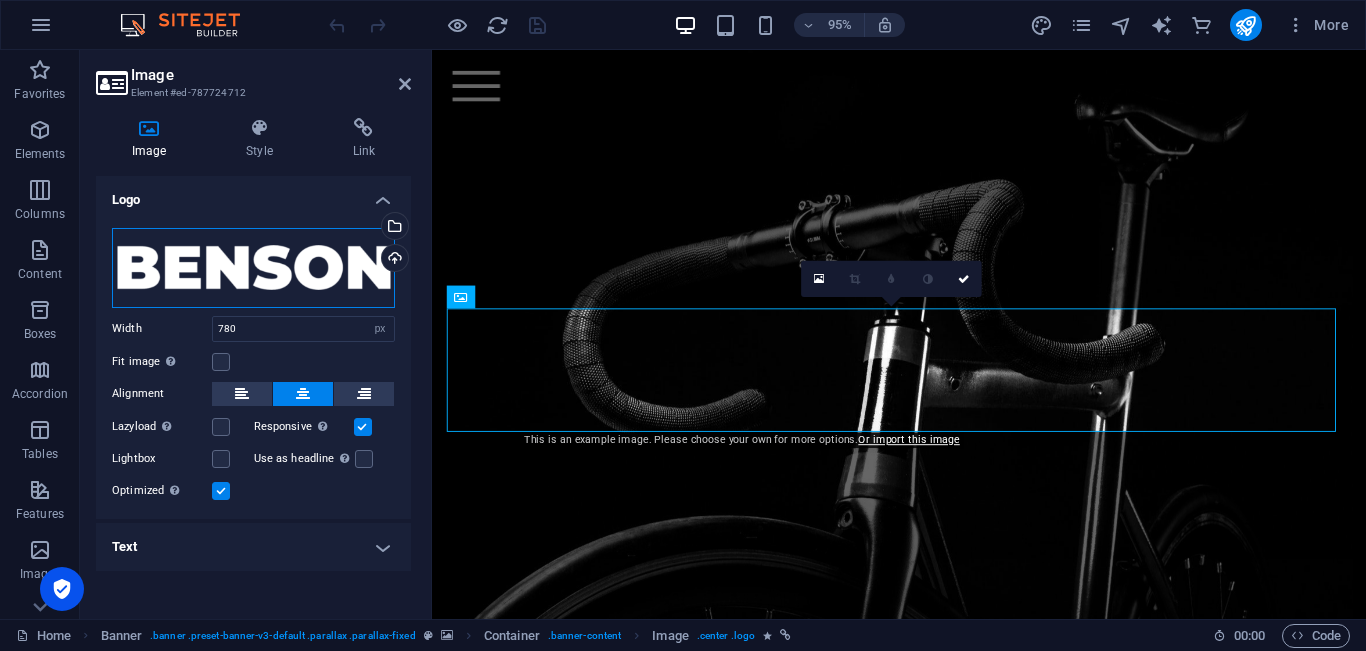 click on "Drag files here, click to choose files or select files from Files or our free stock photos & videos" at bounding box center [253, 268] 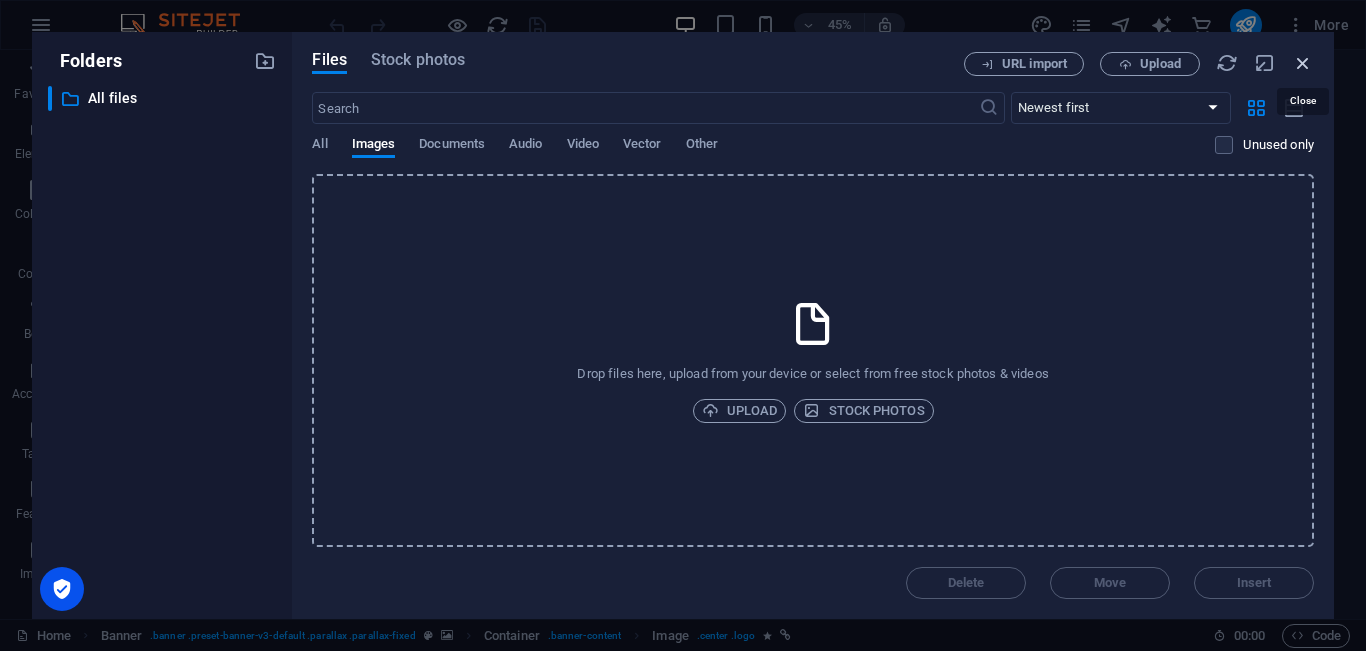 click at bounding box center [1303, 63] 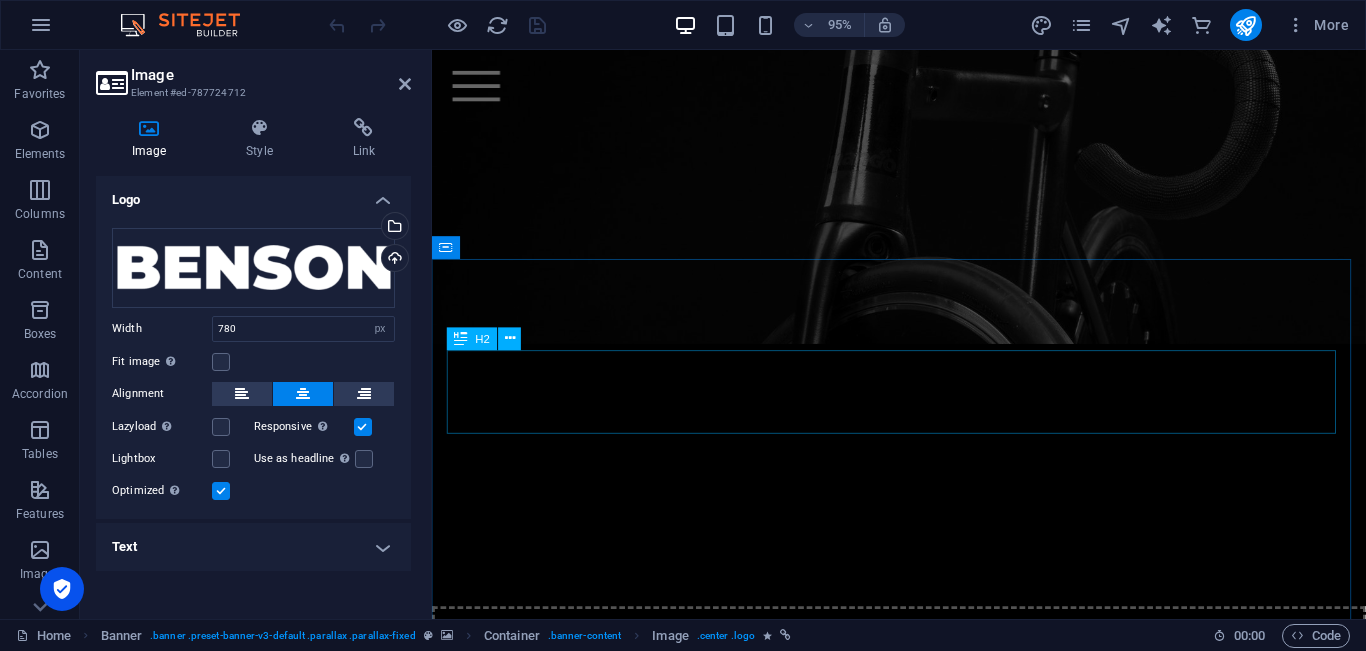 scroll, scrollTop: 4470, scrollLeft: 0, axis: vertical 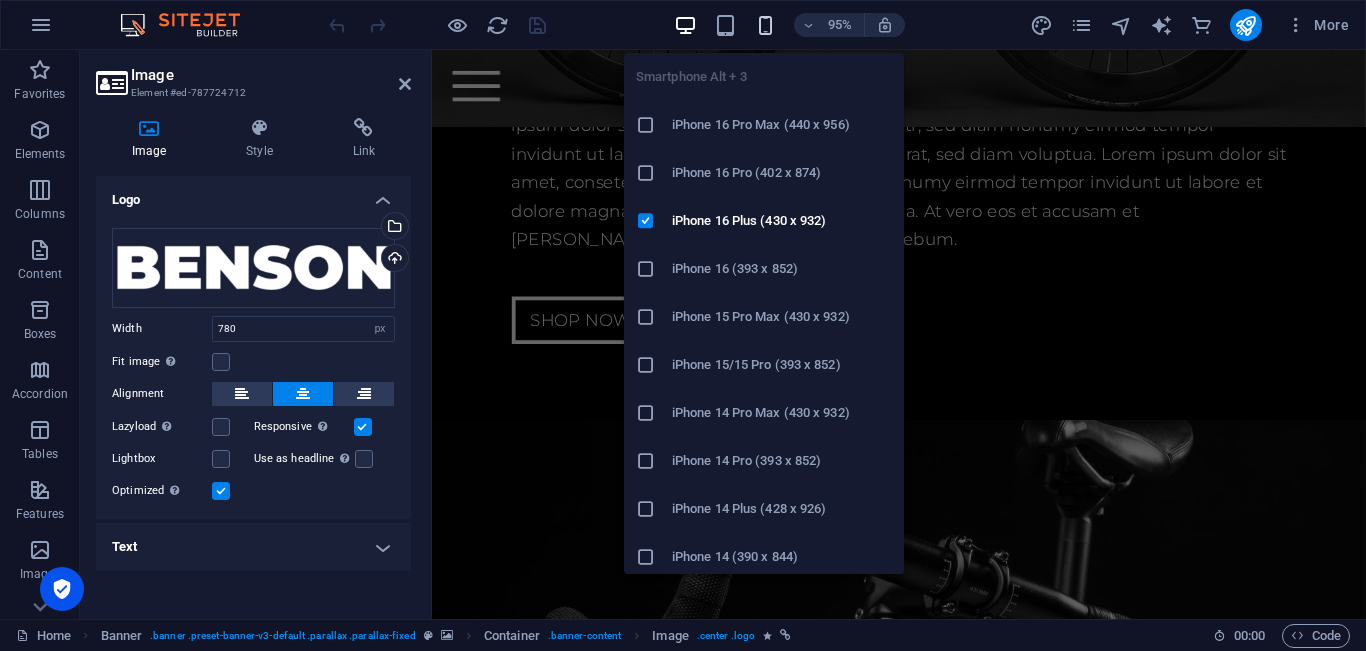click at bounding box center [766, 25] 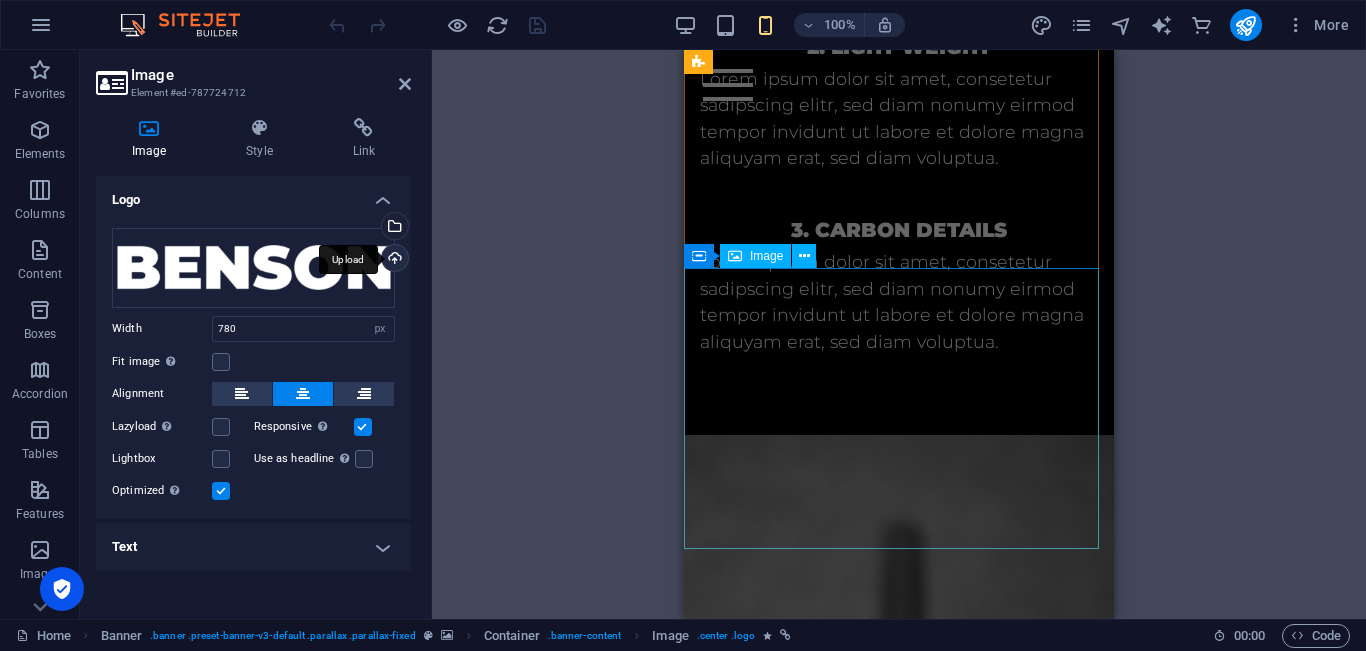 scroll, scrollTop: 1110, scrollLeft: 0, axis: vertical 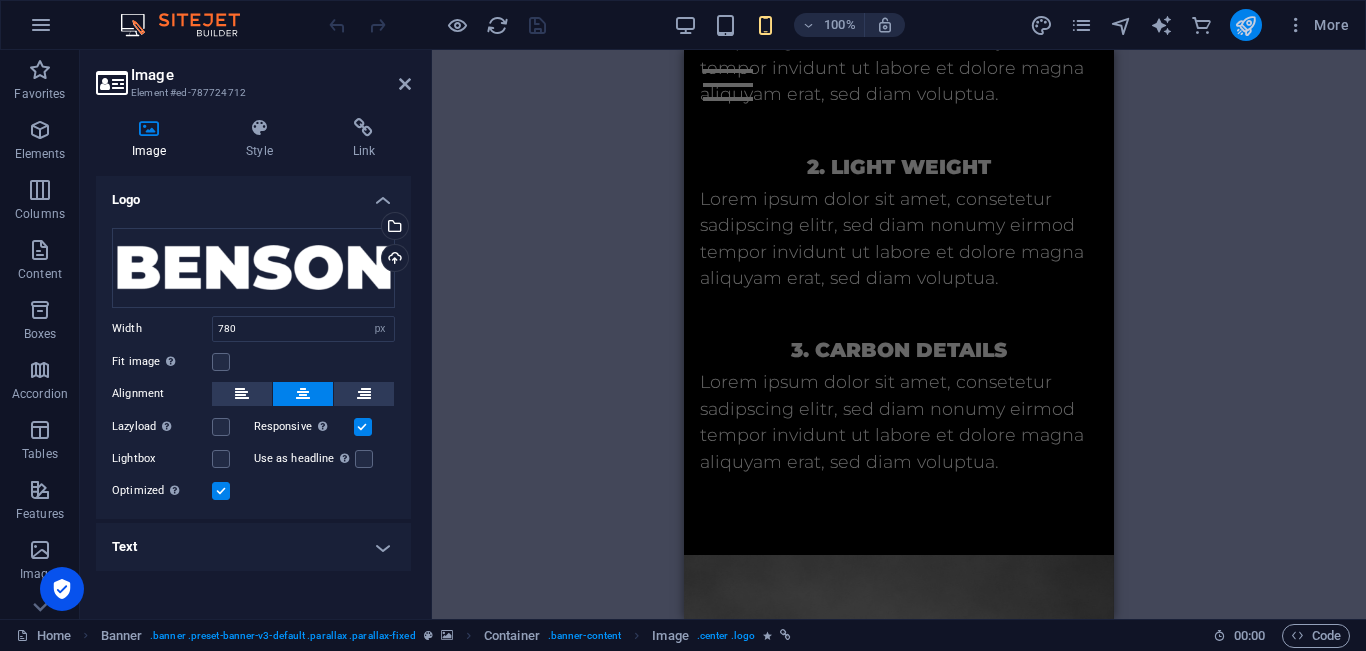 click at bounding box center [1246, 25] 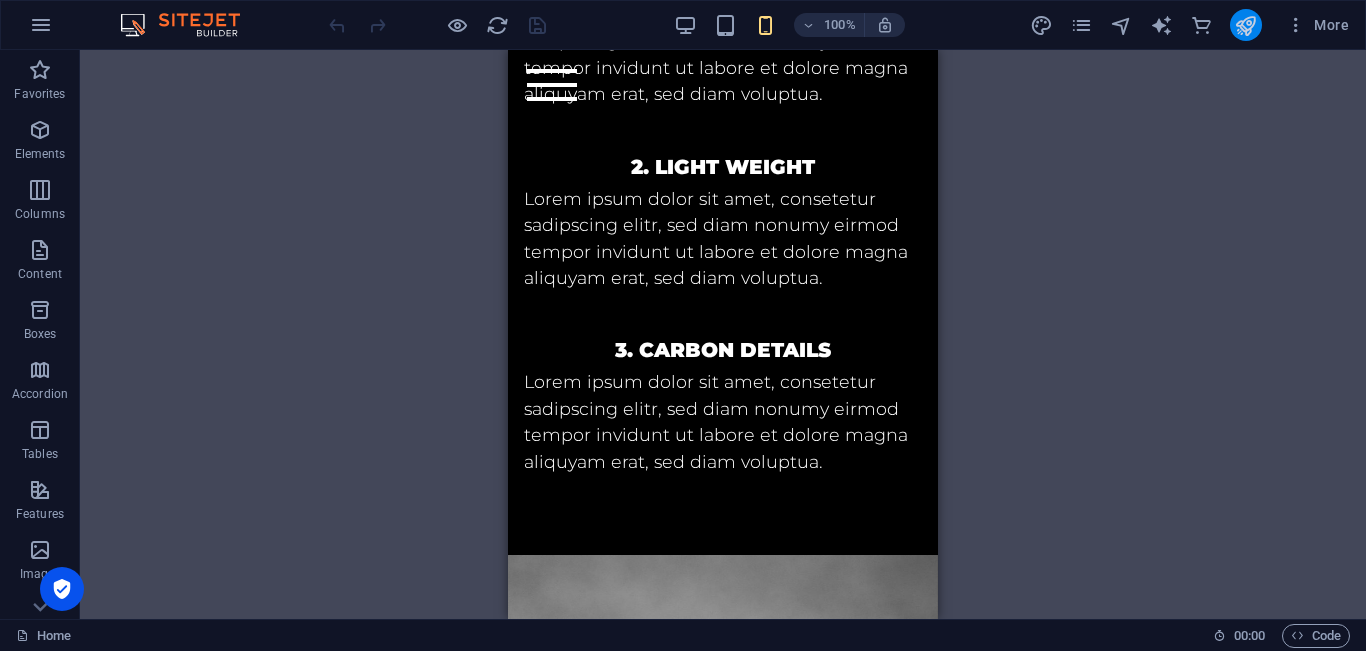 scroll, scrollTop: 36, scrollLeft: 0, axis: vertical 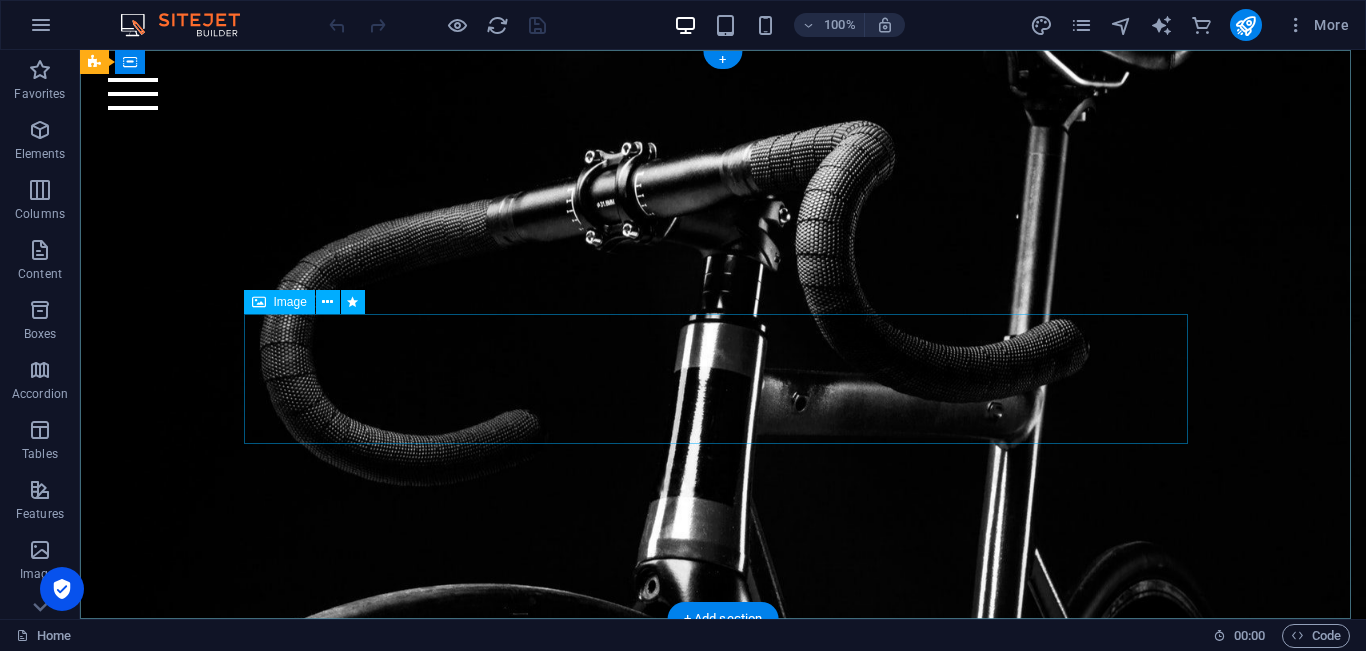 click at bounding box center [723, 300] 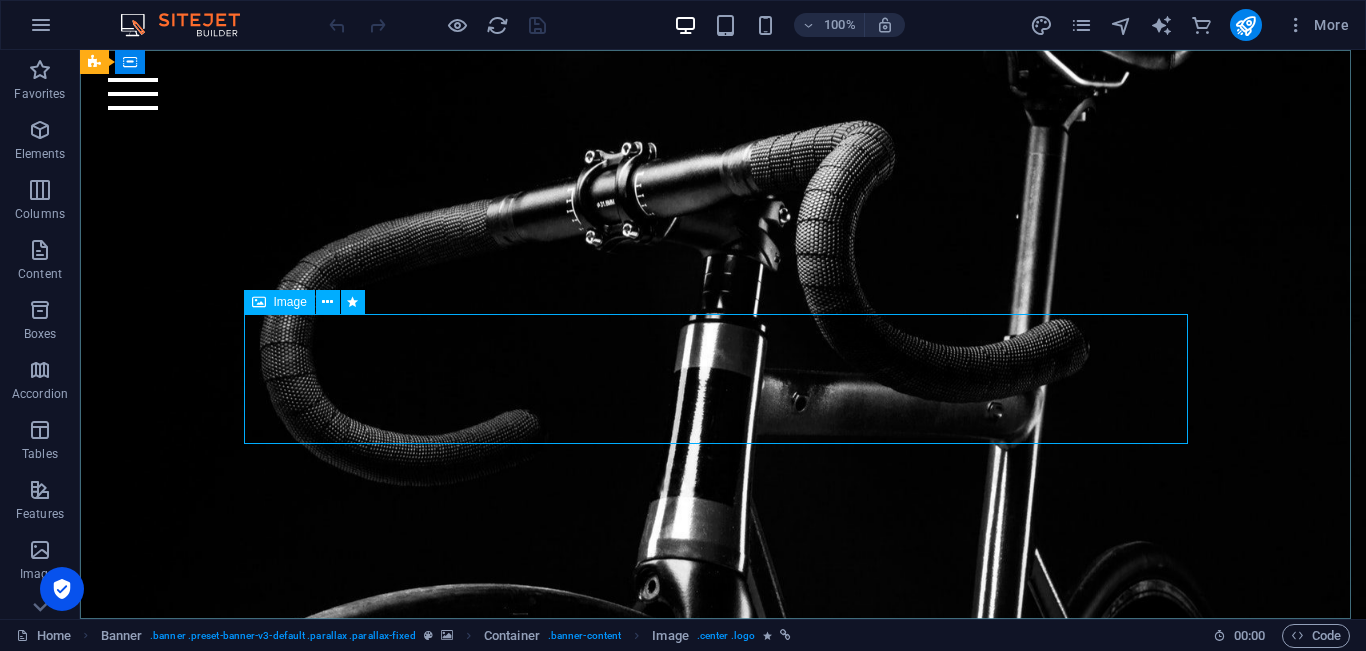 click at bounding box center (259, 302) 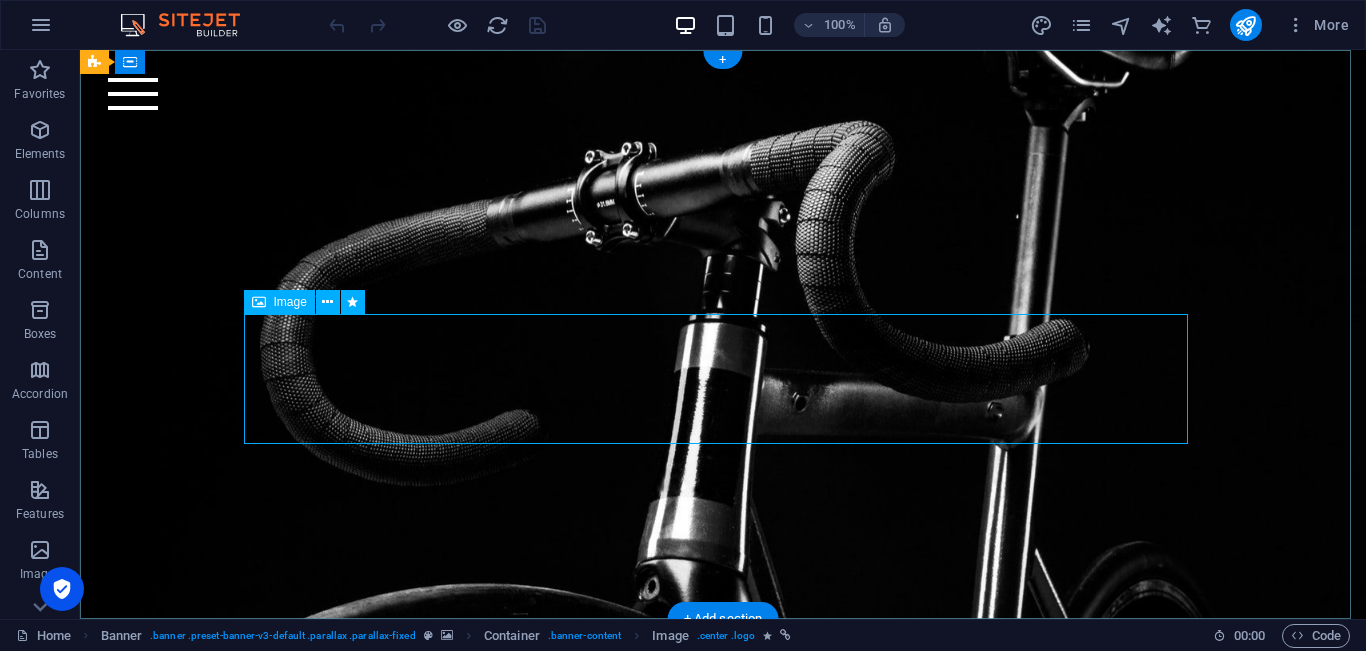 click at bounding box center (723, 300) 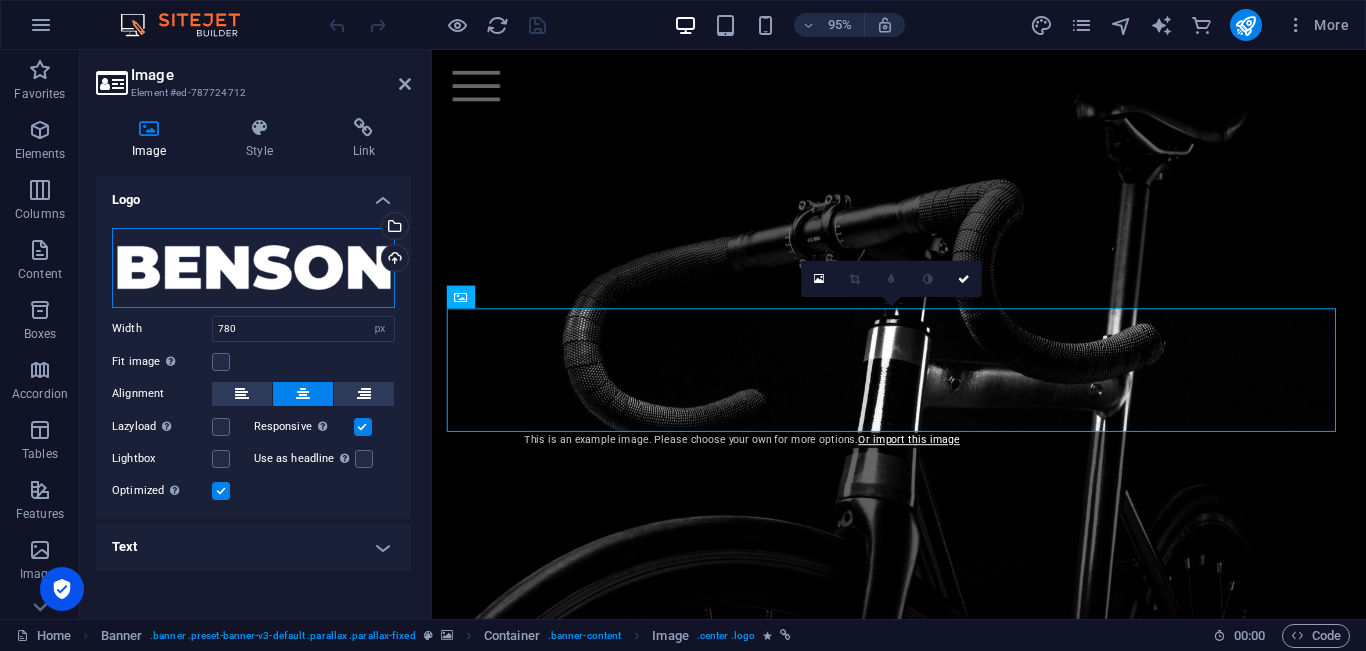 click on "Drag files here, click to choose files or select files from Files or our free stock photos & videos" at bounding box center (253, 268) 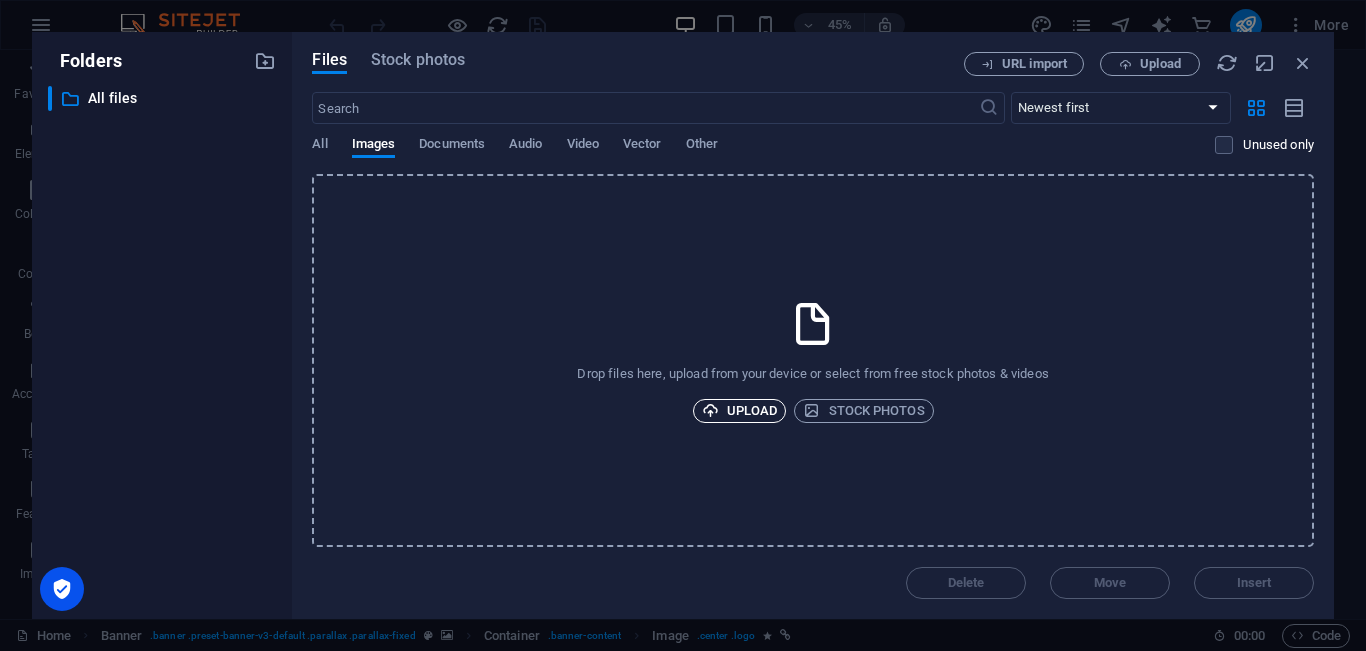 click on "Upload" at bounding box center [740, 411] 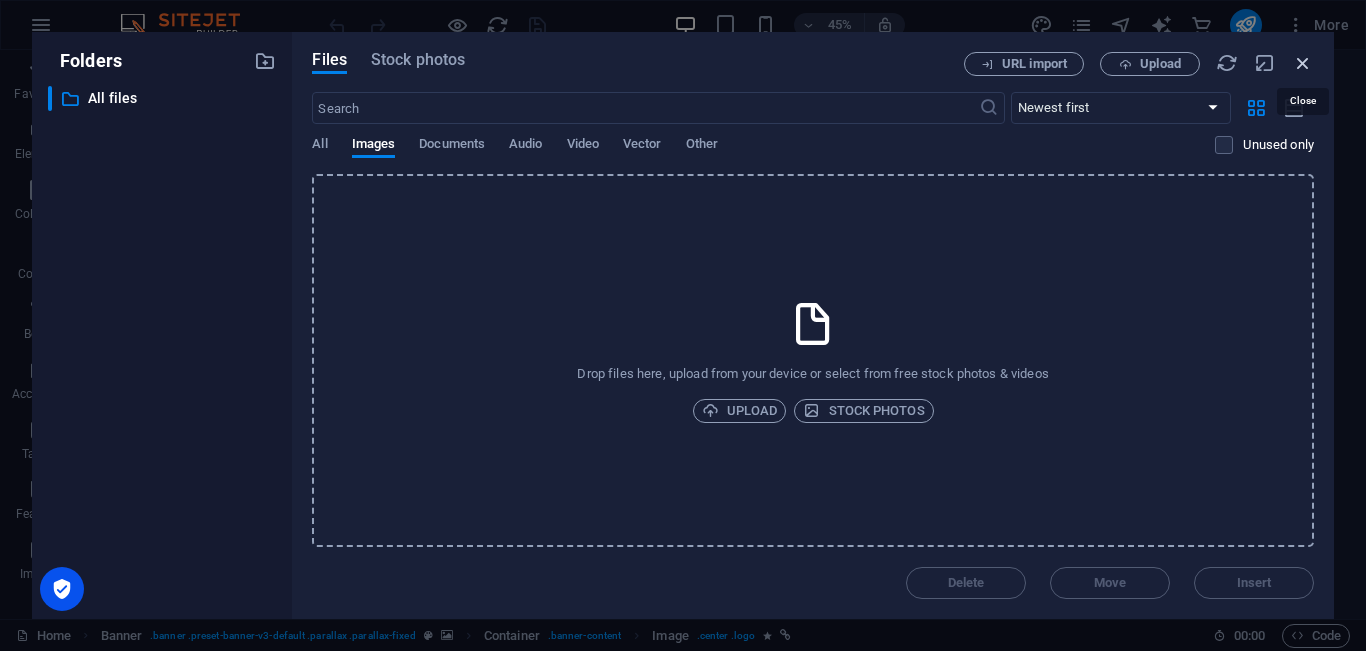 click at bounding box center [1303, 63] 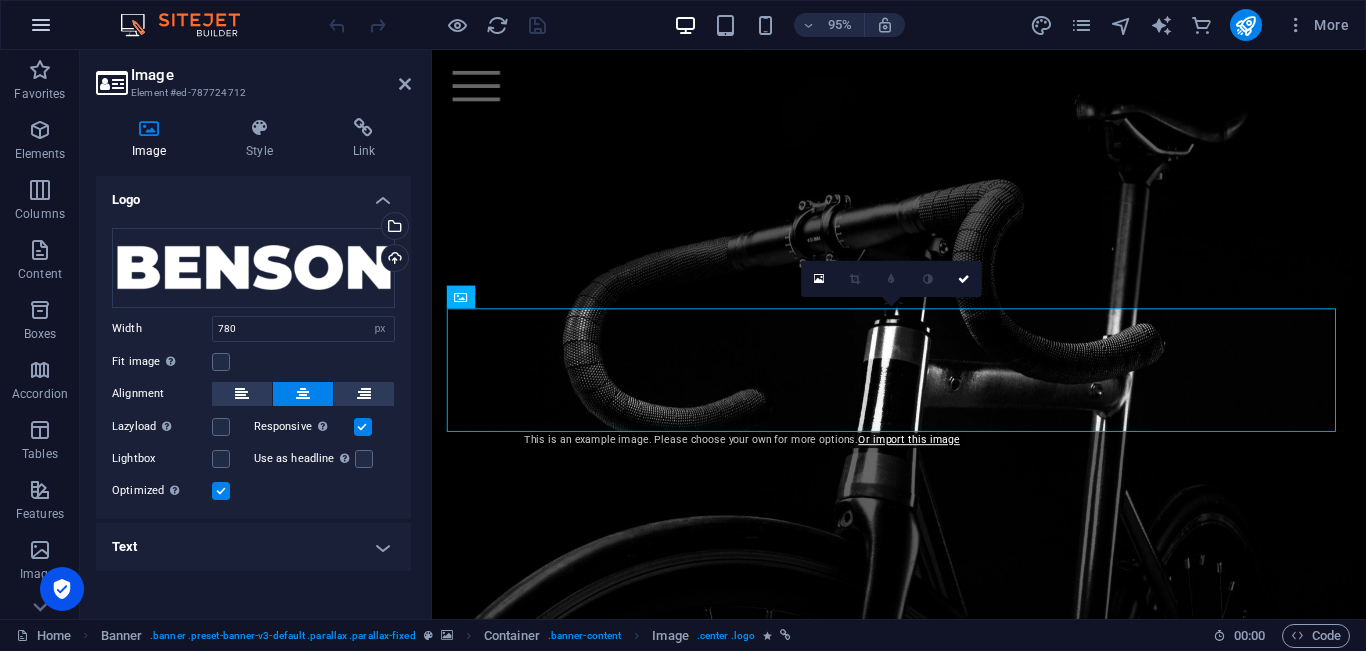 click at bounding box center (41, 25) 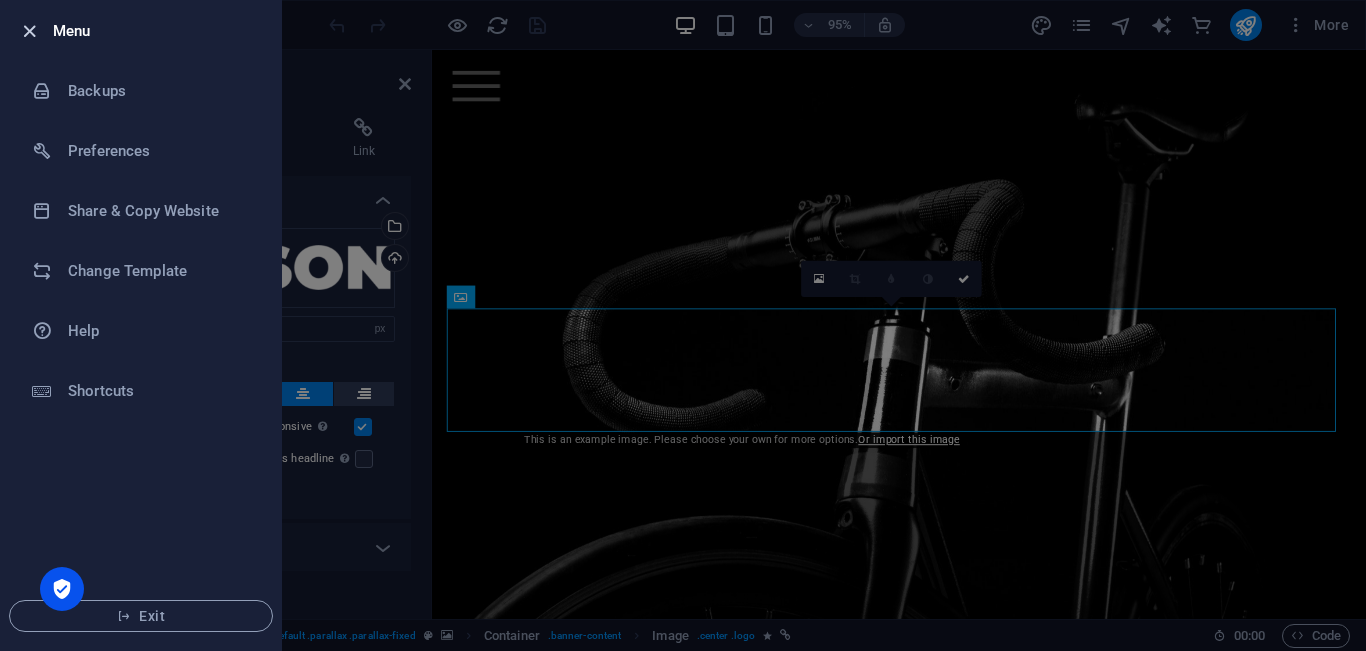 click at bounding box center [29, 31] 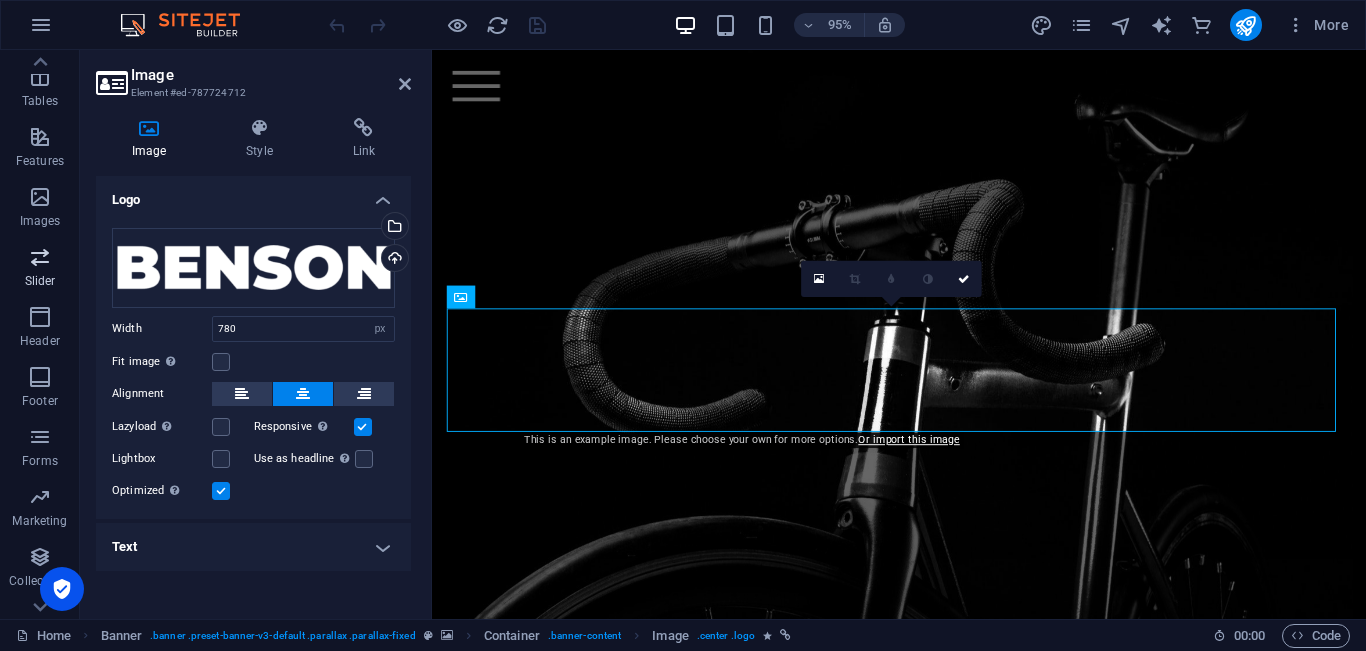 scroll, scrollTop: 391, scrollLeft: 0, axis: vertical 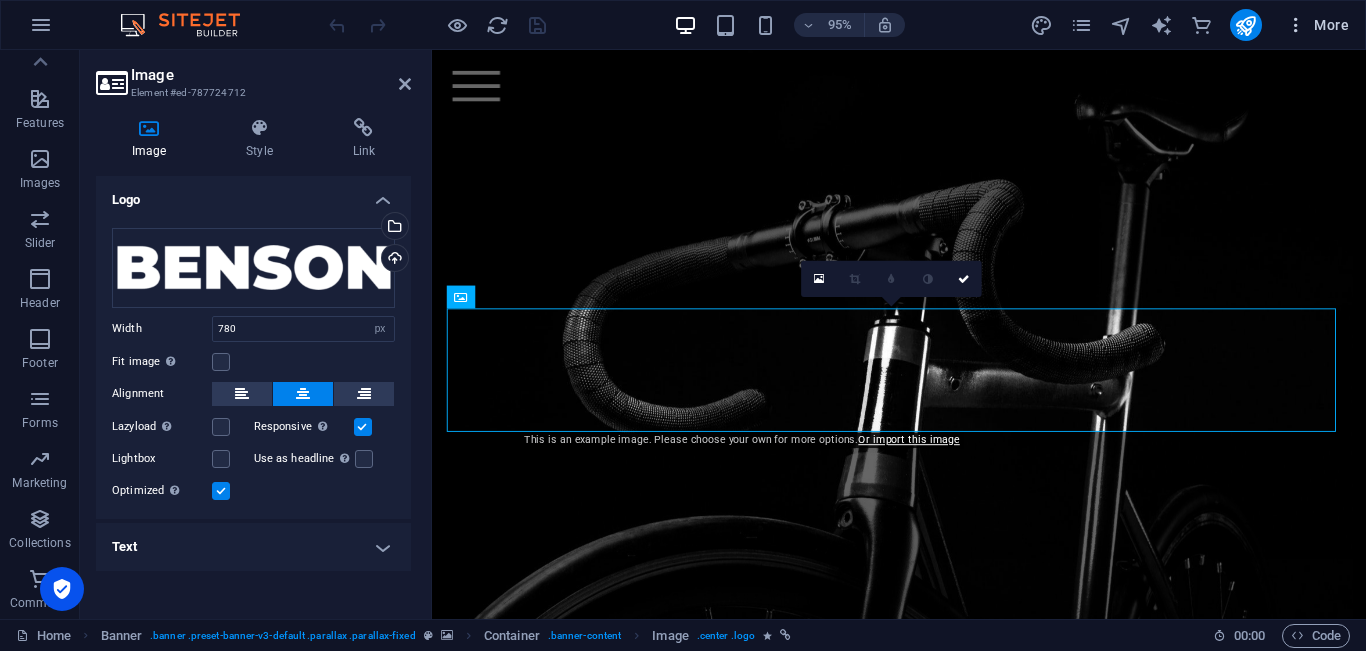 click at bounding box center [1296, 25] 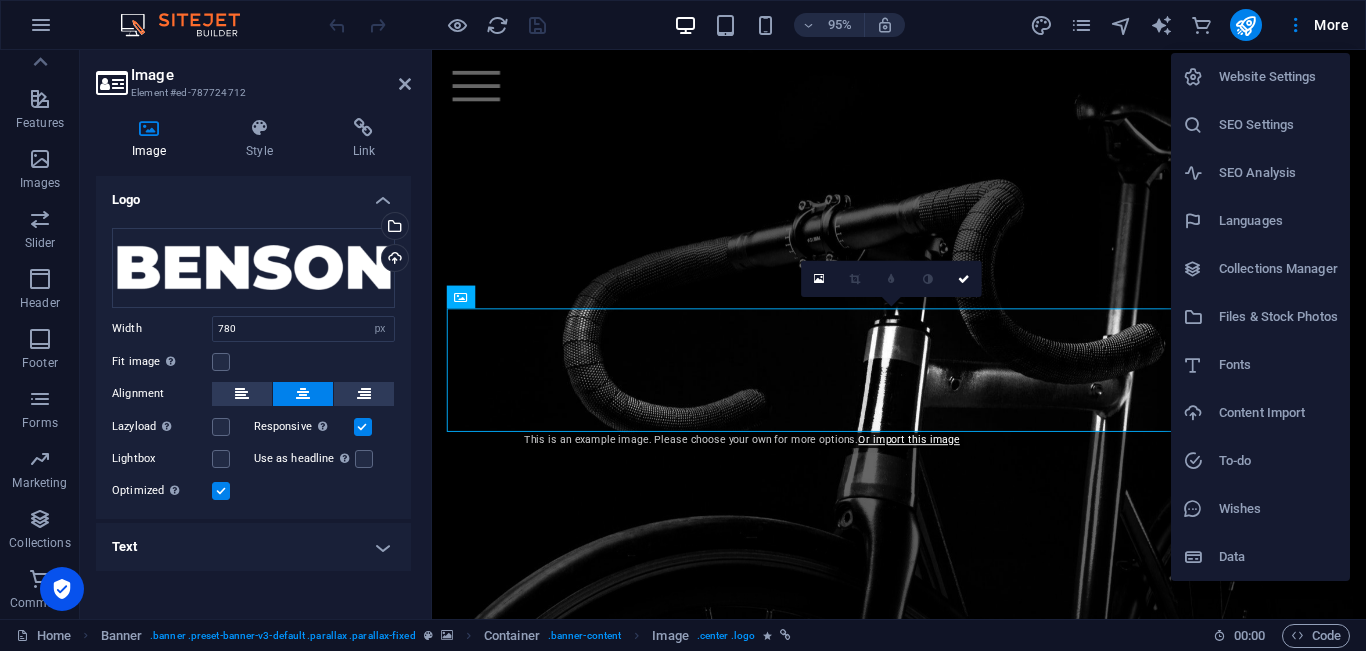 click at bounding box center [683, 325] 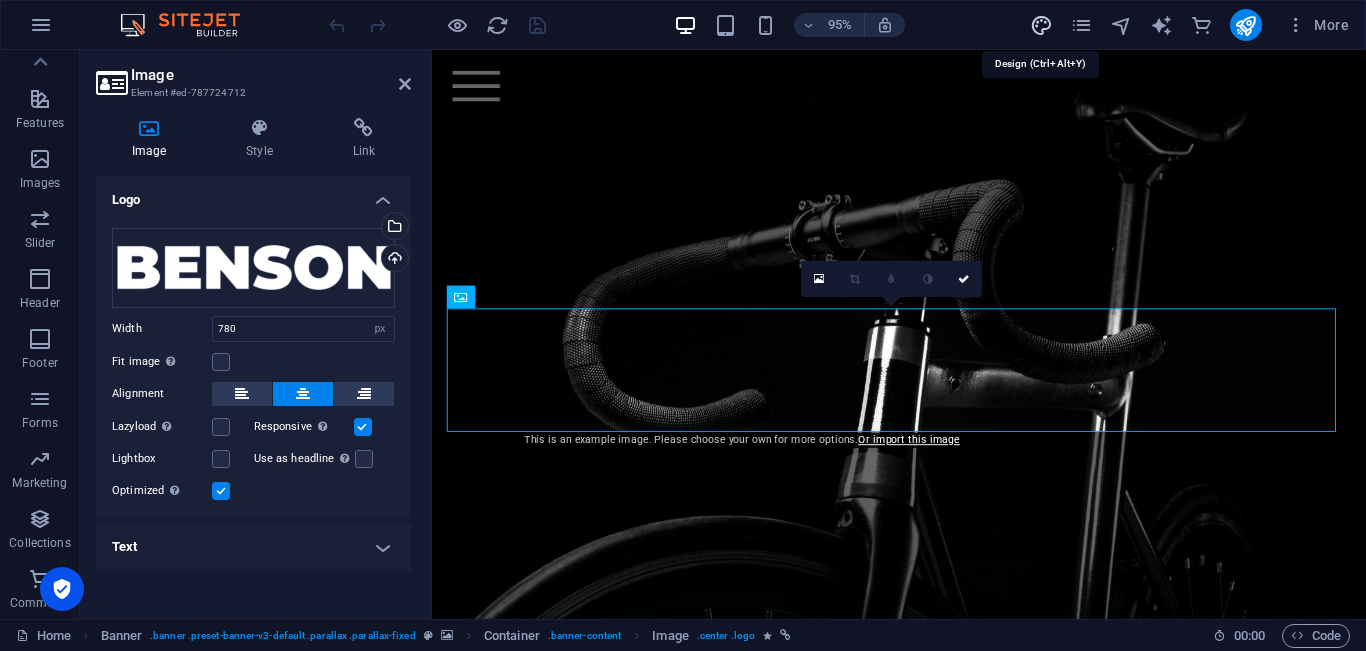 click at bounding box center [1041, 25] 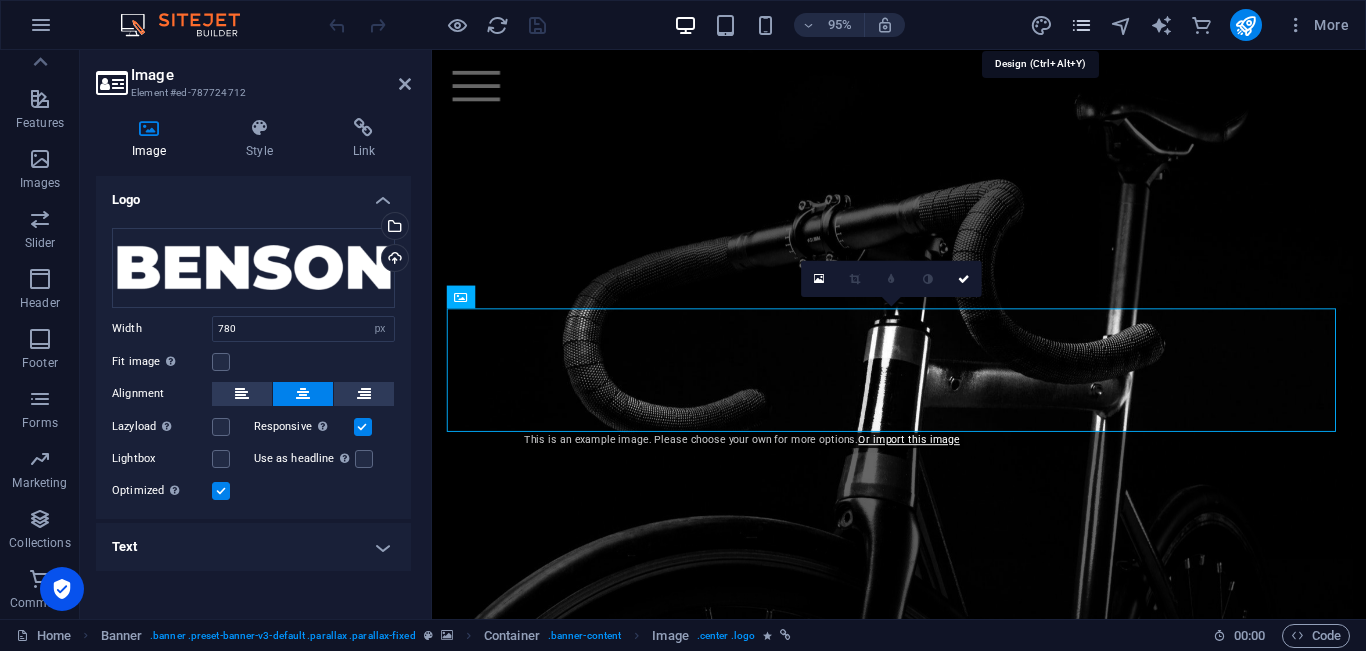 select on "rem" 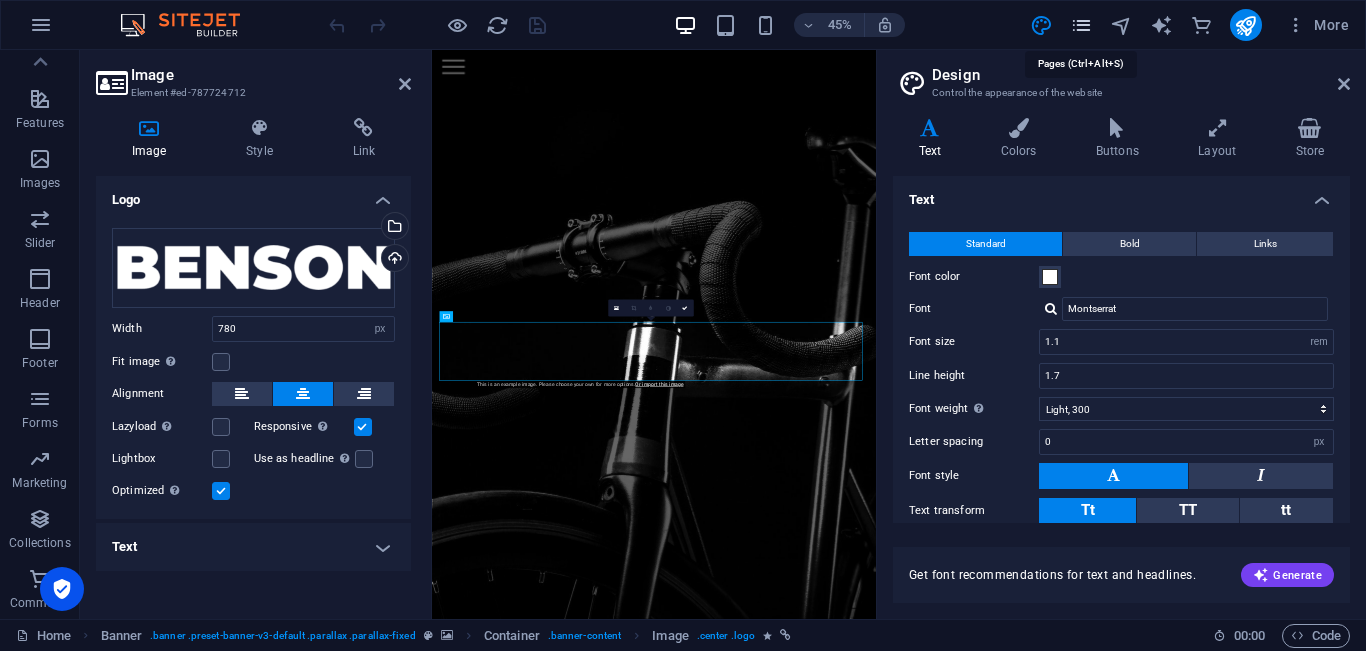 click at bounding box center (1081, 25) 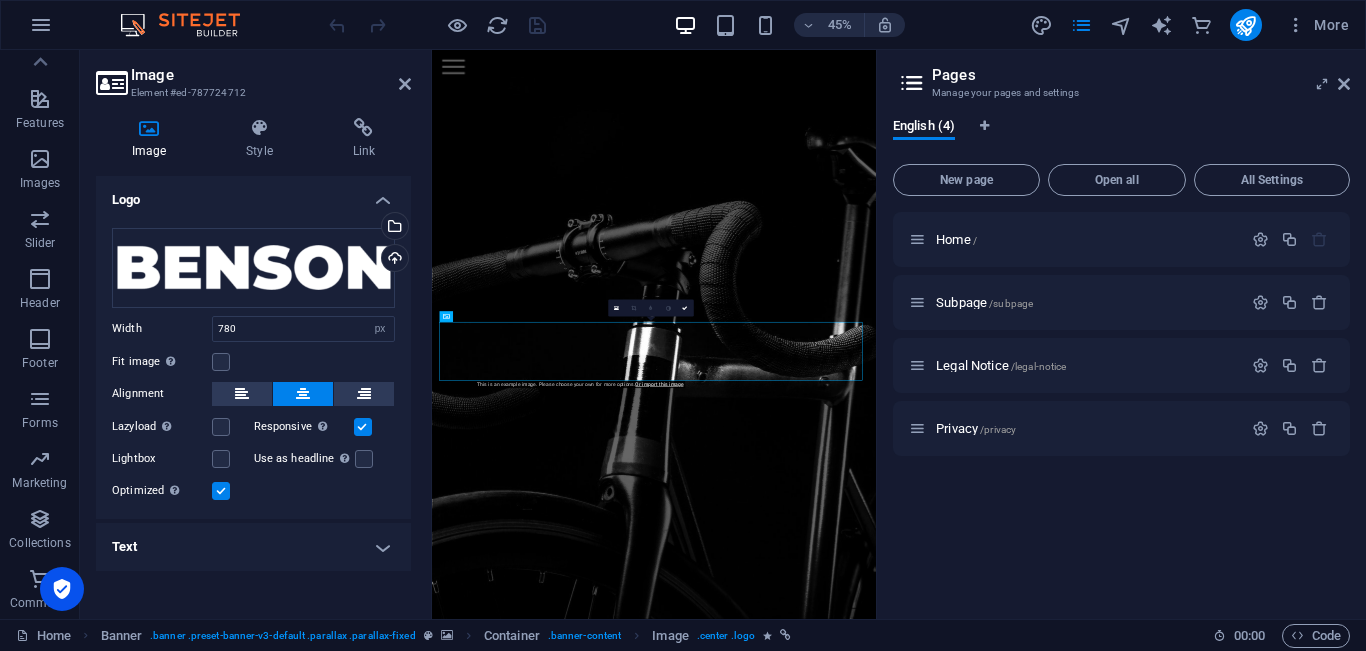 click on "45% More" at bounding box center (683, 25) 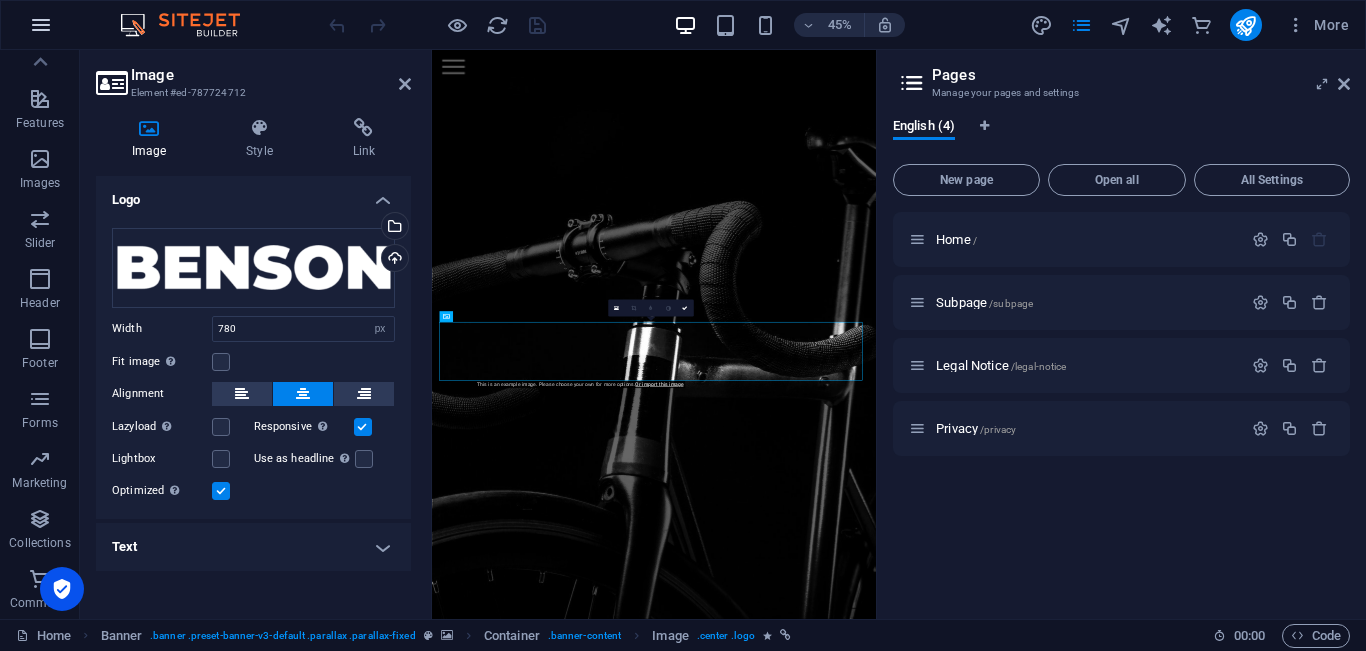 click at bounding box center [41, 25] 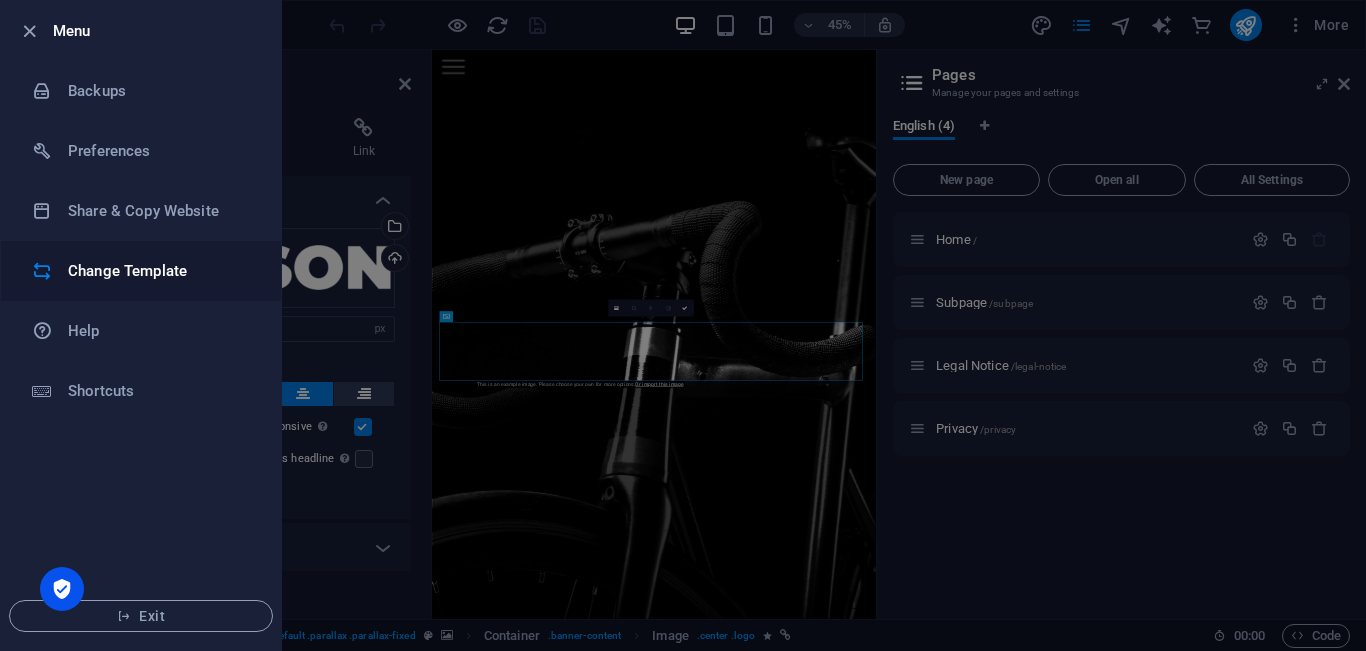 click on "Change Template" at bounding box center (160, 271) 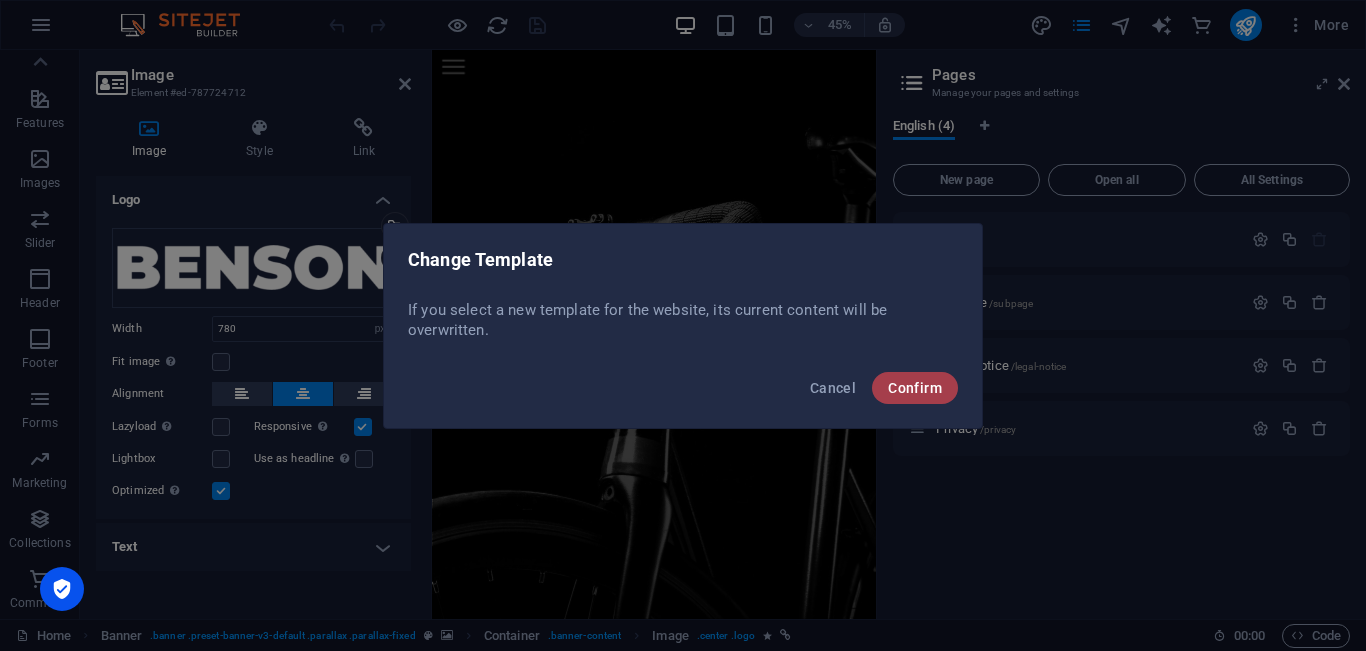 click on "Confirm" at bounding box center [915, 388] 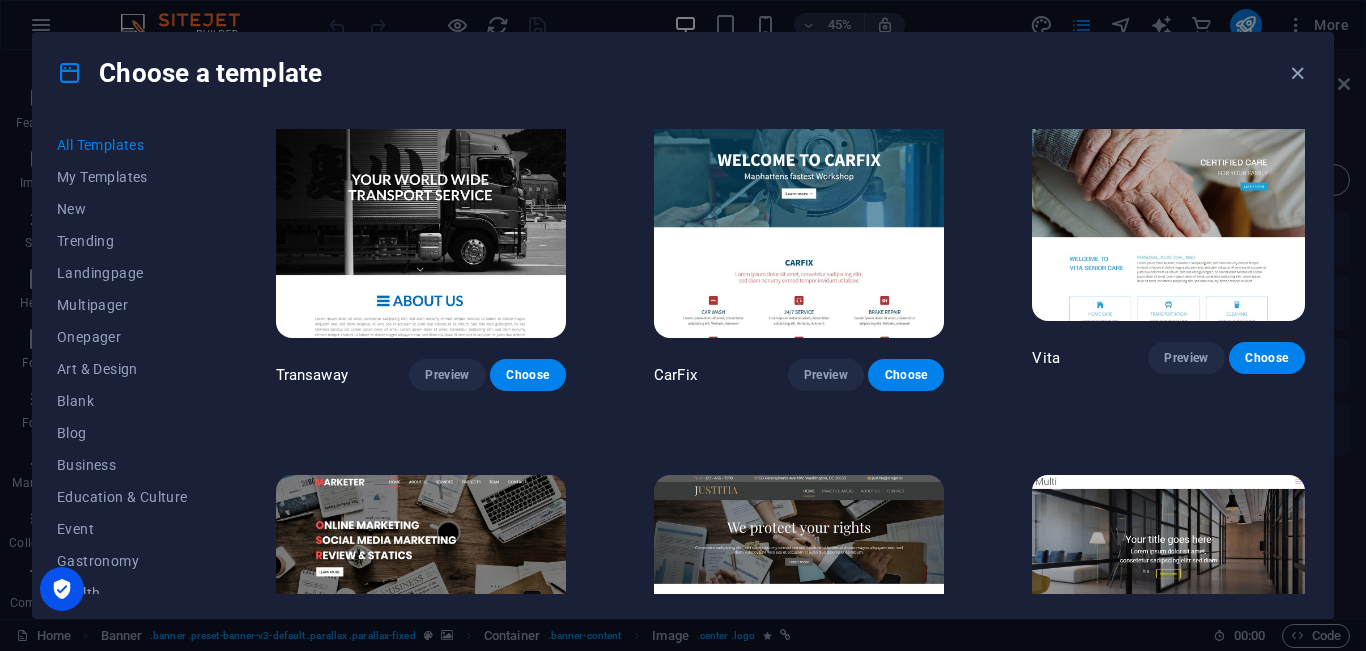 scroll, scrollTop: 17092, scrollLeft: 0, axis: vertical 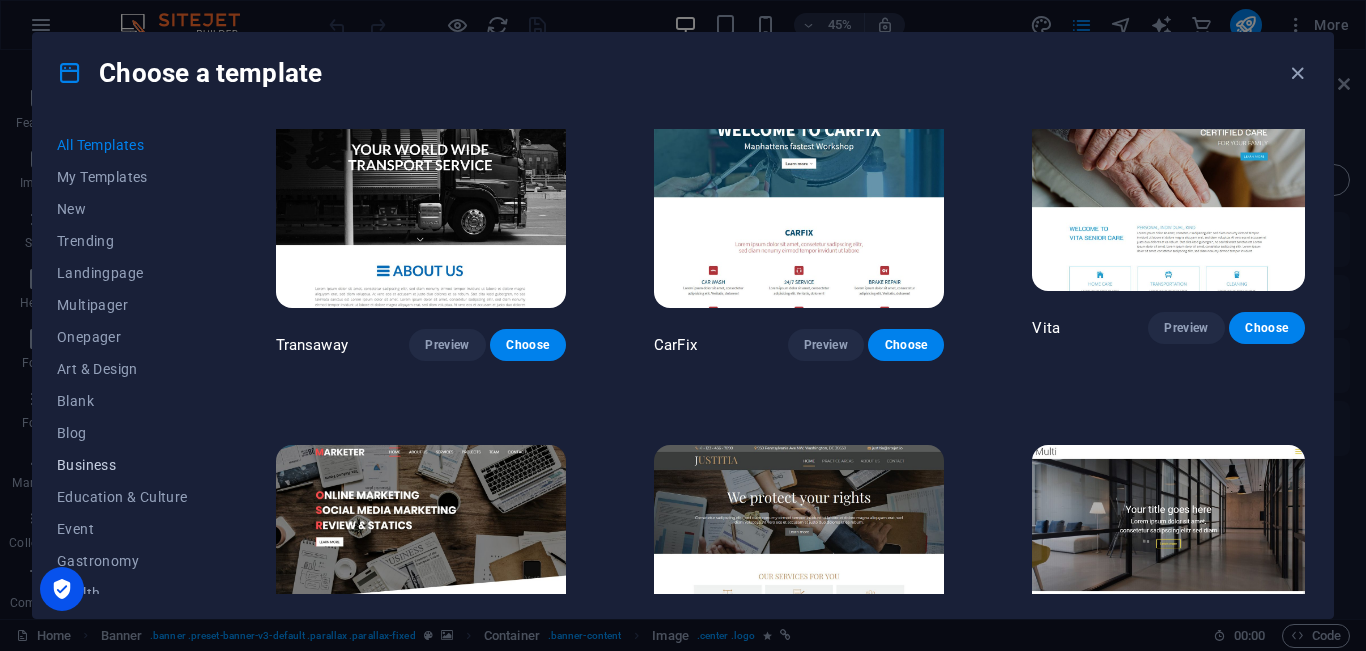 click on "Business" at bounding box center (122, 465) 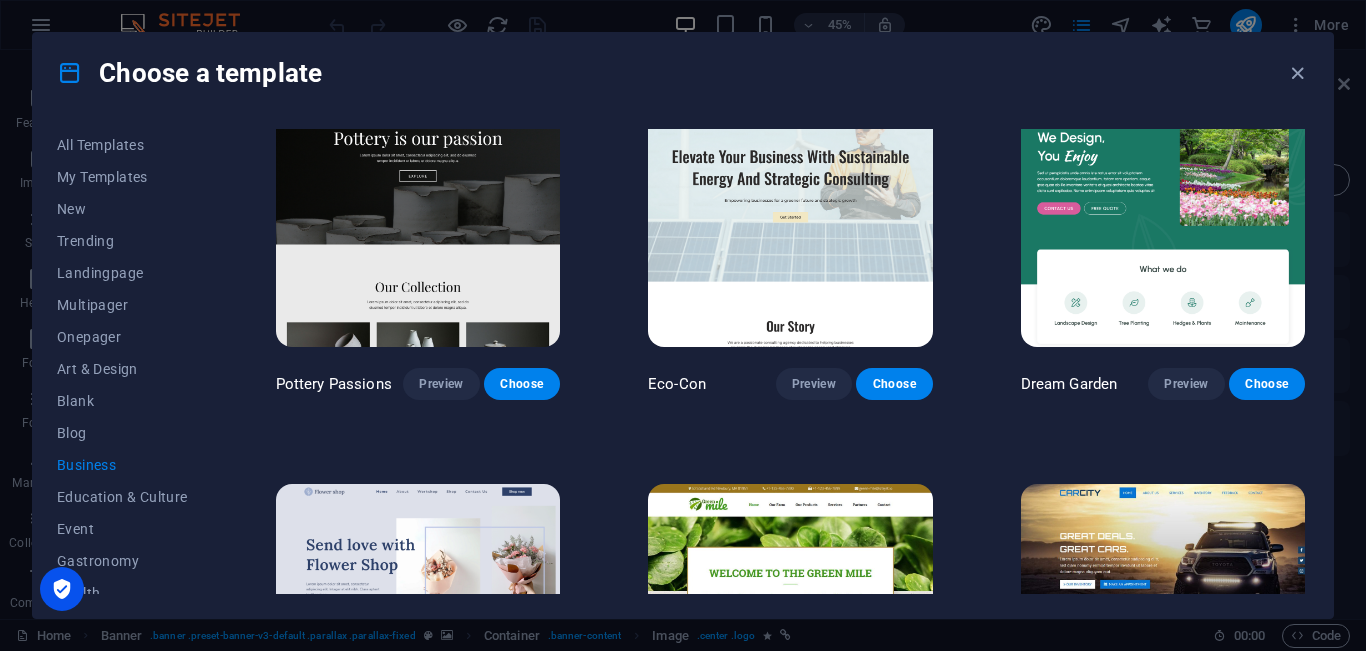 scroll, scrollTop: 0, scrollLeft: 0, axis: both 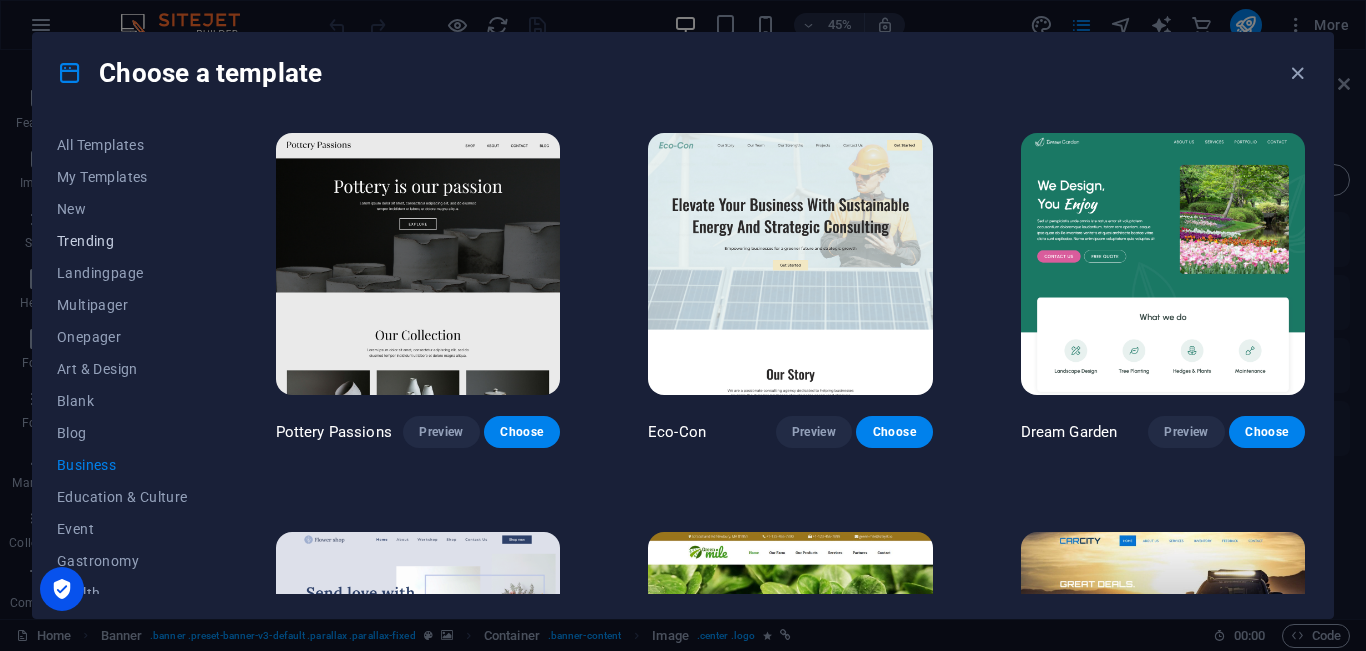 click on "Trending" at bounding box center (122, 241) 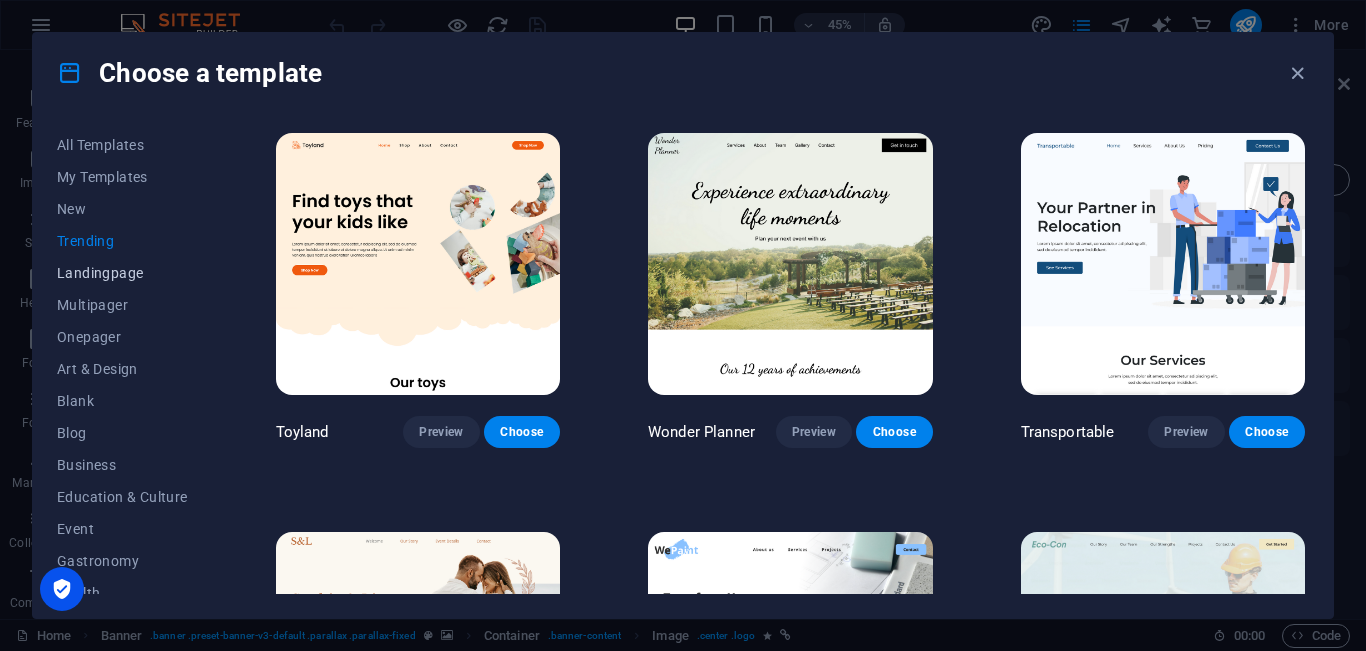 click on "Landingpage" at bounding box center (122, 273) 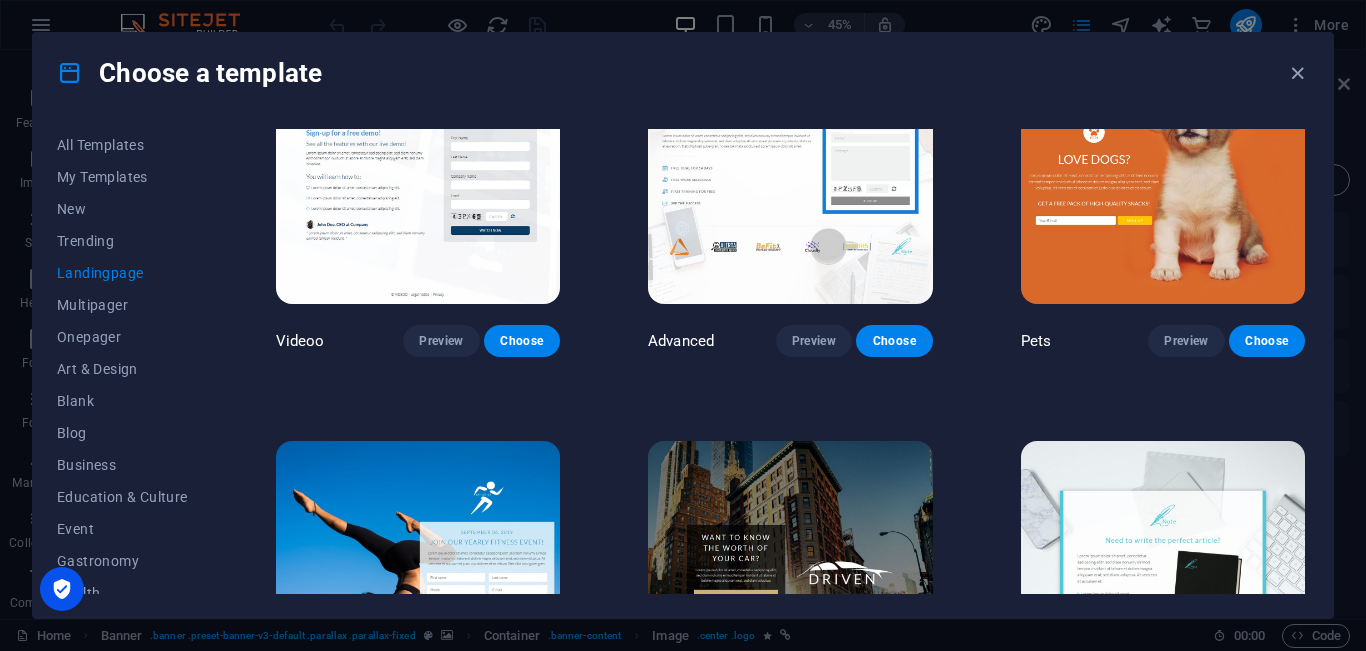 scroll, scrollTop: 1030, scrollLeft: 0, axis: vertical 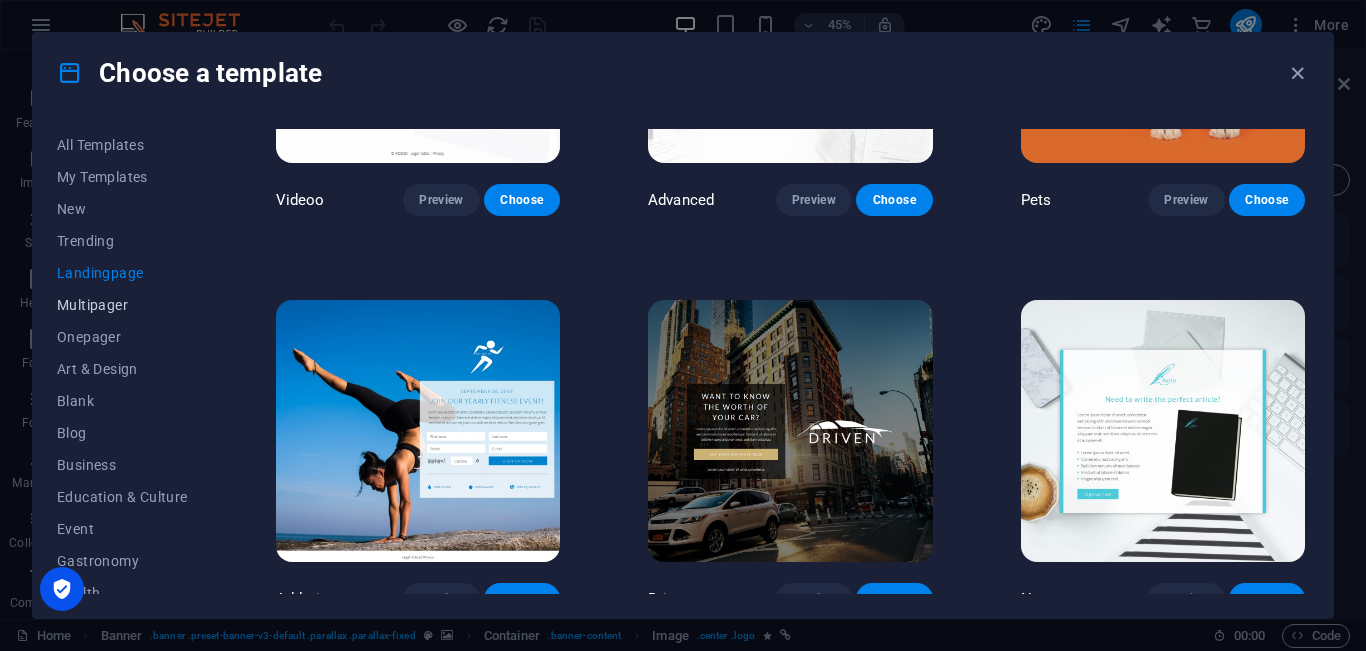 click on "Multipager" at bounding box center [122, 305] 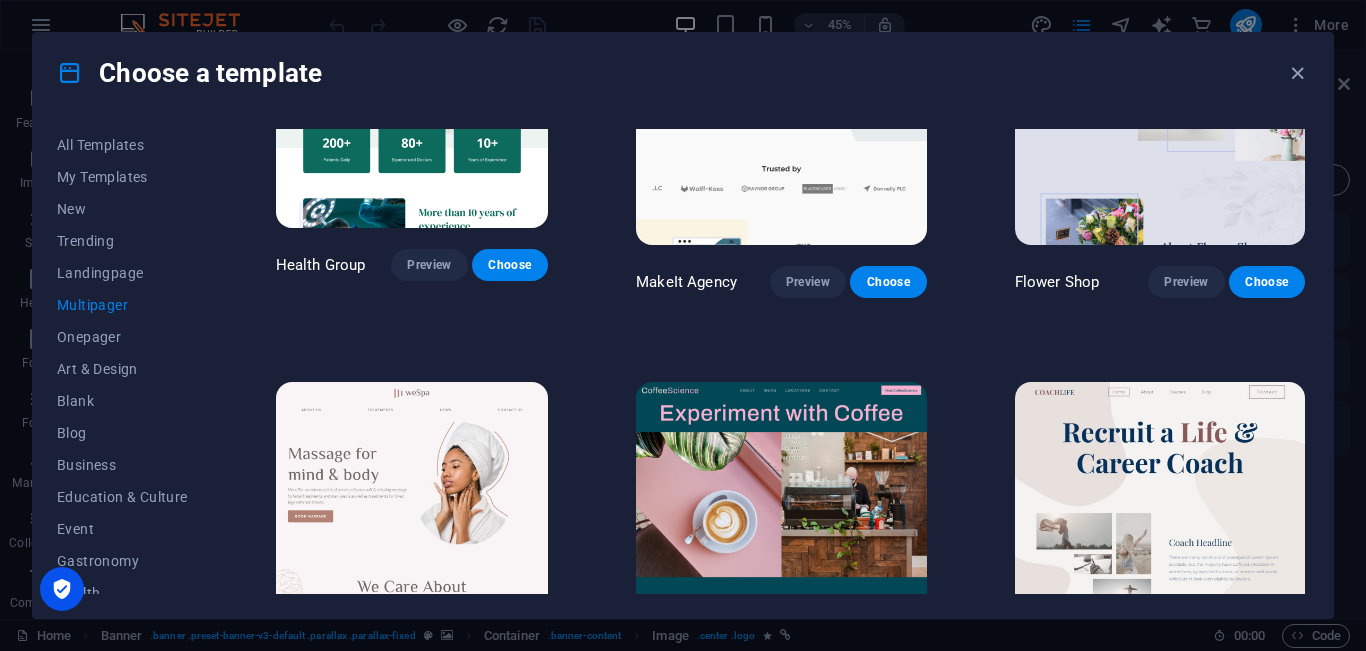 scroll, scrollTop: 2593, scrollLeft: 0, axis: vertical 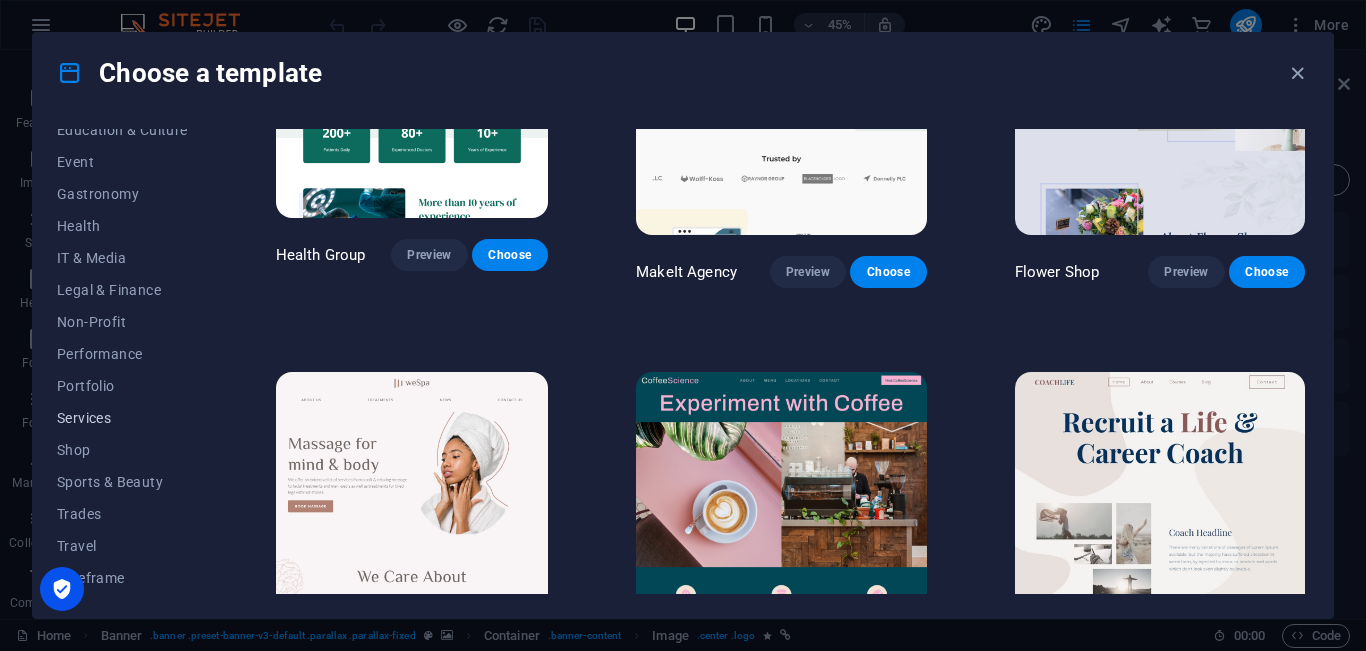 click on "Services" at bounding box center [122, 418] 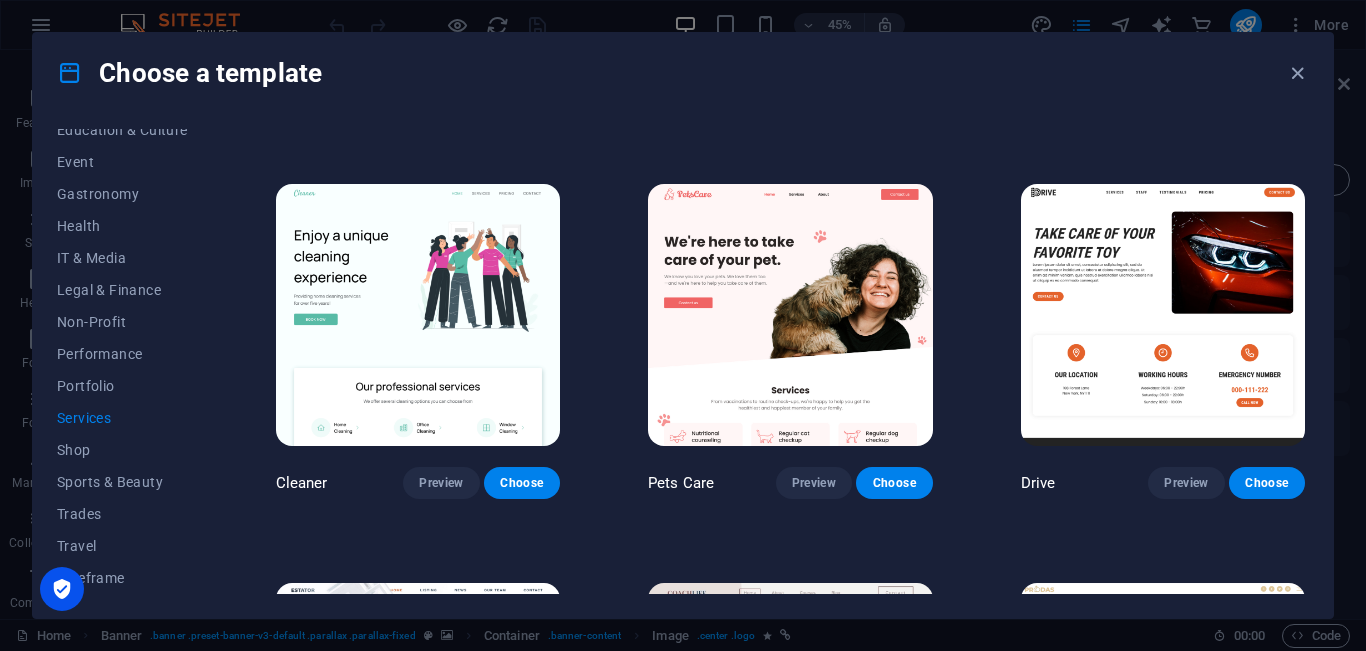 scroll, scrollTop: 346, scrollLeft: 0, axis: vertical 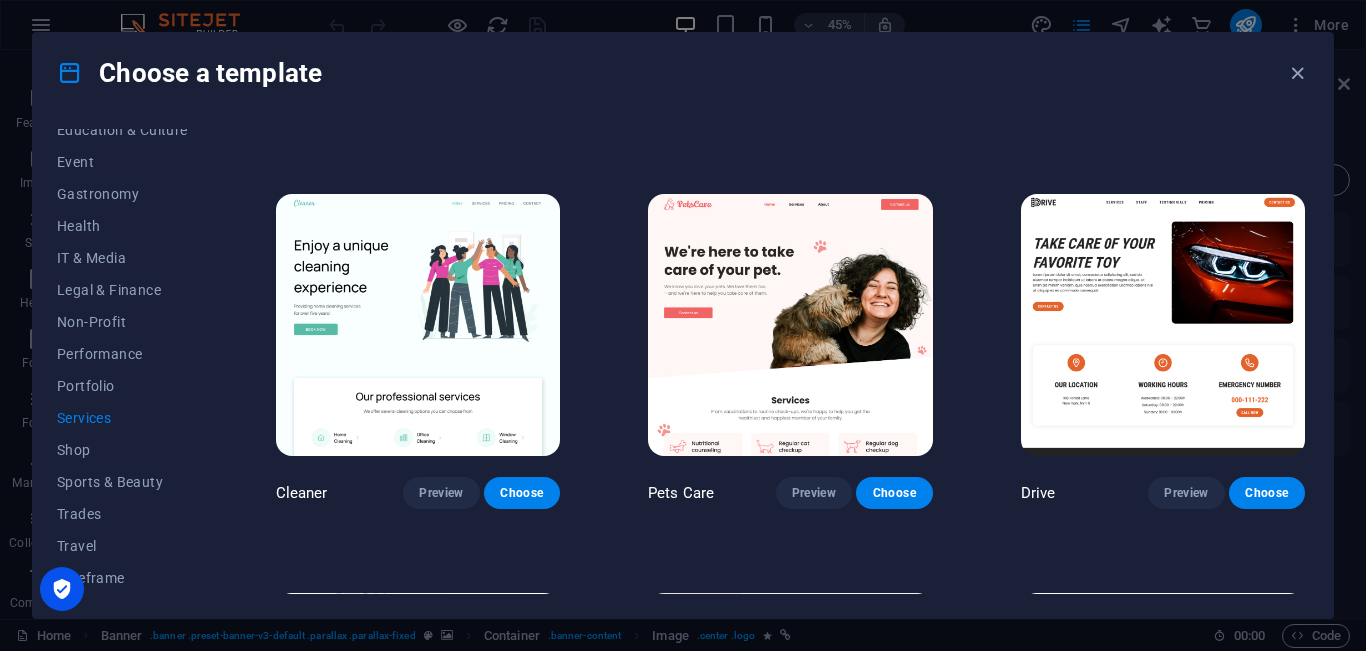 click at bounding box center (418, 325) 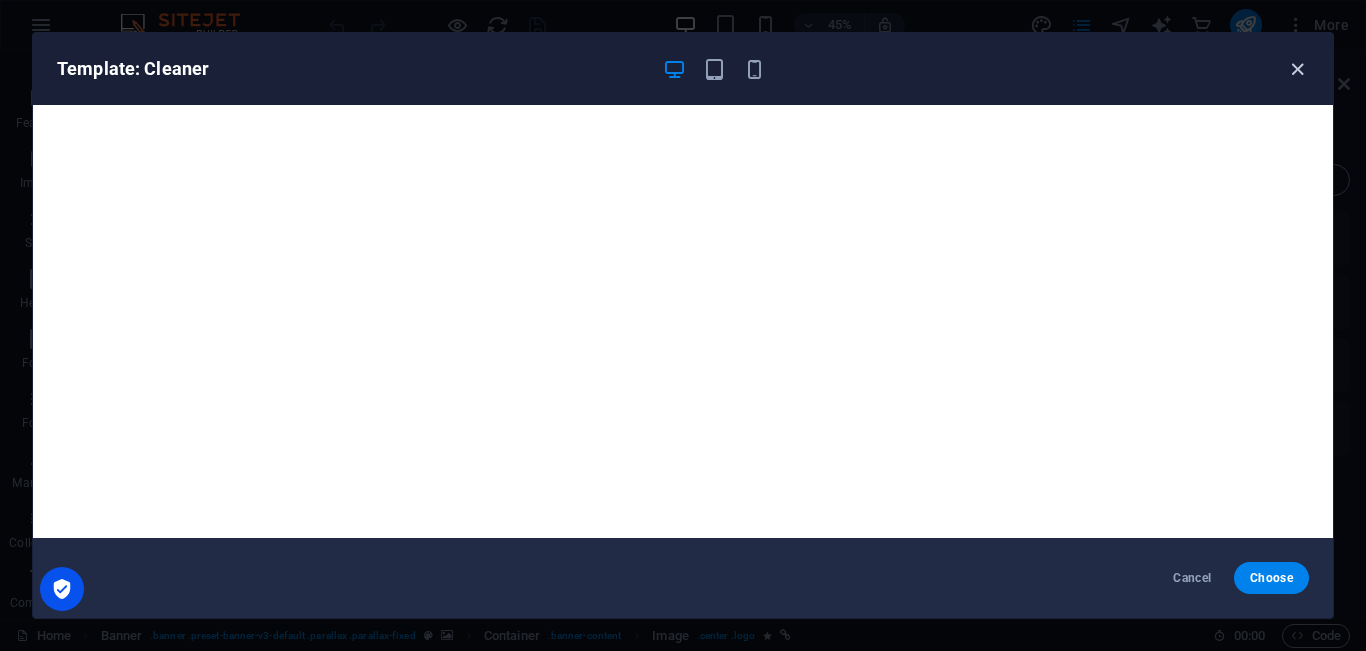 click at bounding box center (1297, 69) 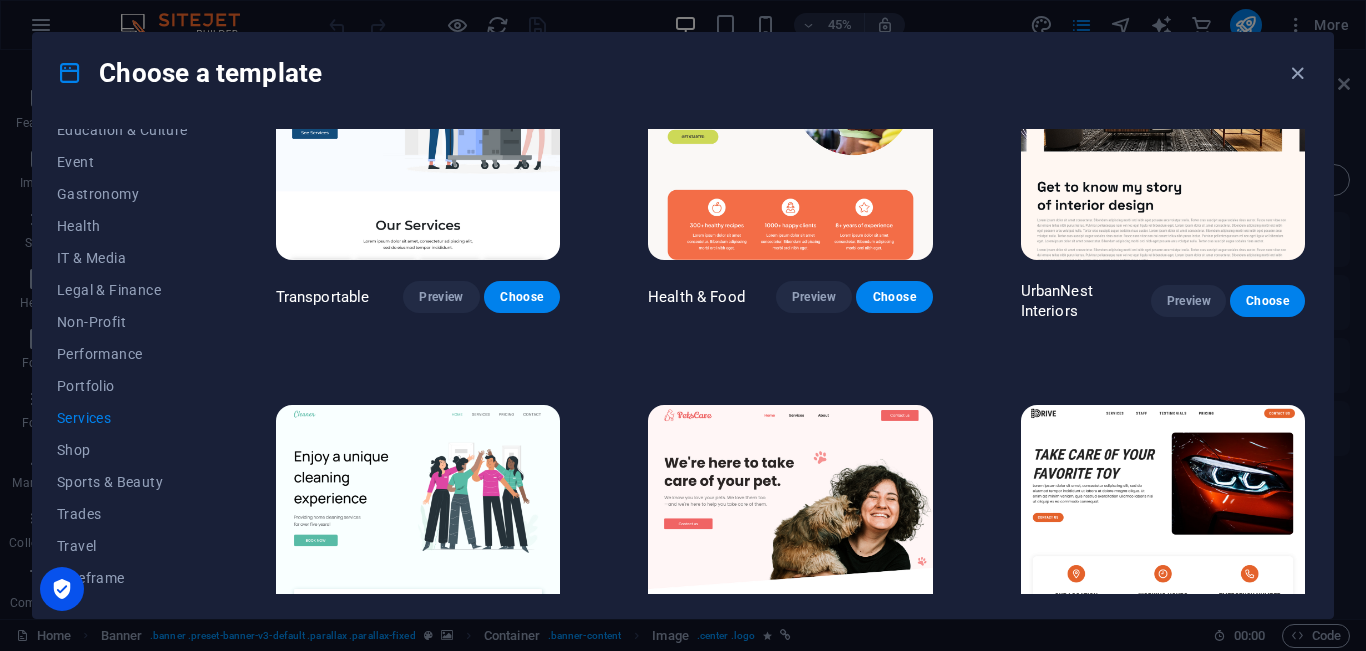scroll, scrollTop: 0, scrollLeft: 0, axis: both 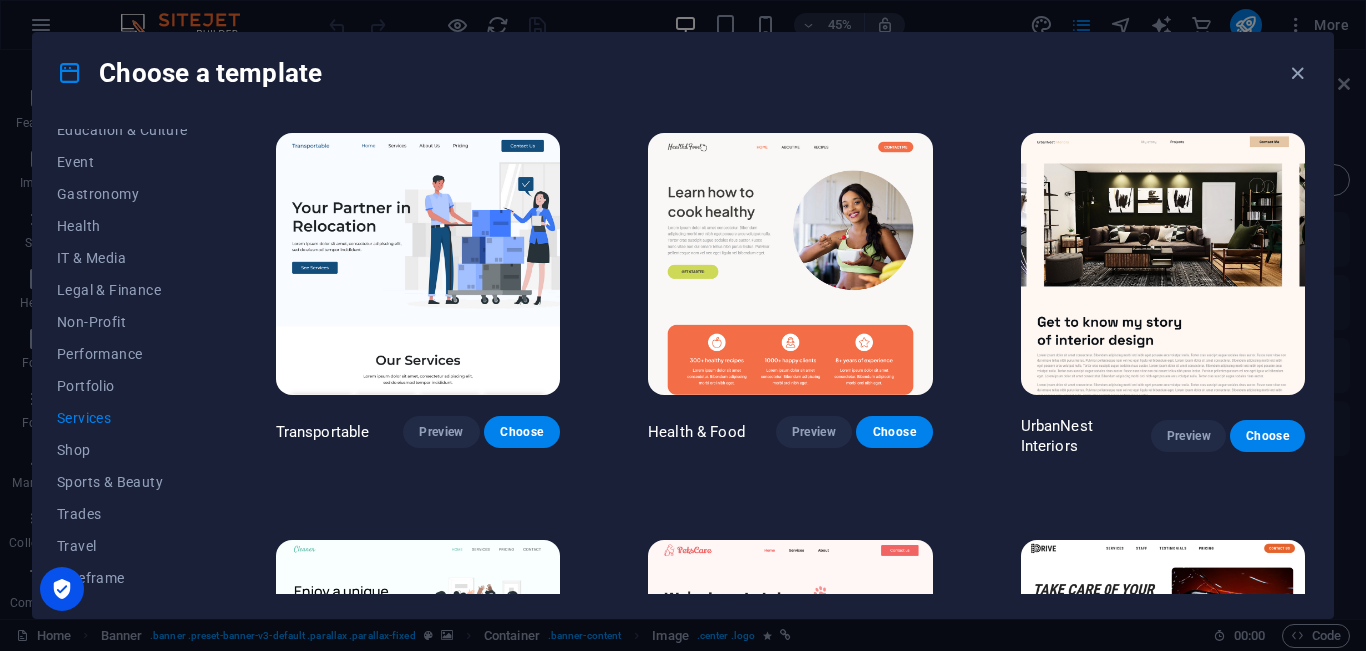 click at bounding box center [418, 264] 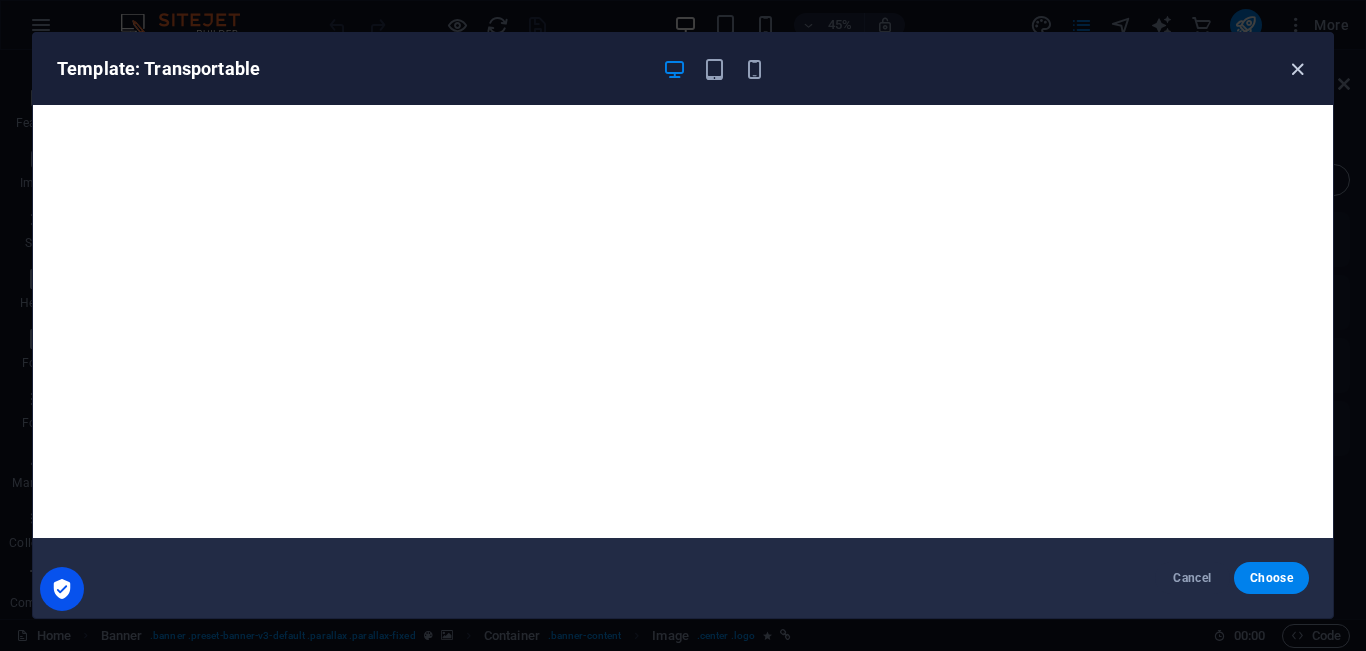 click at bounding box center [1297, 69] 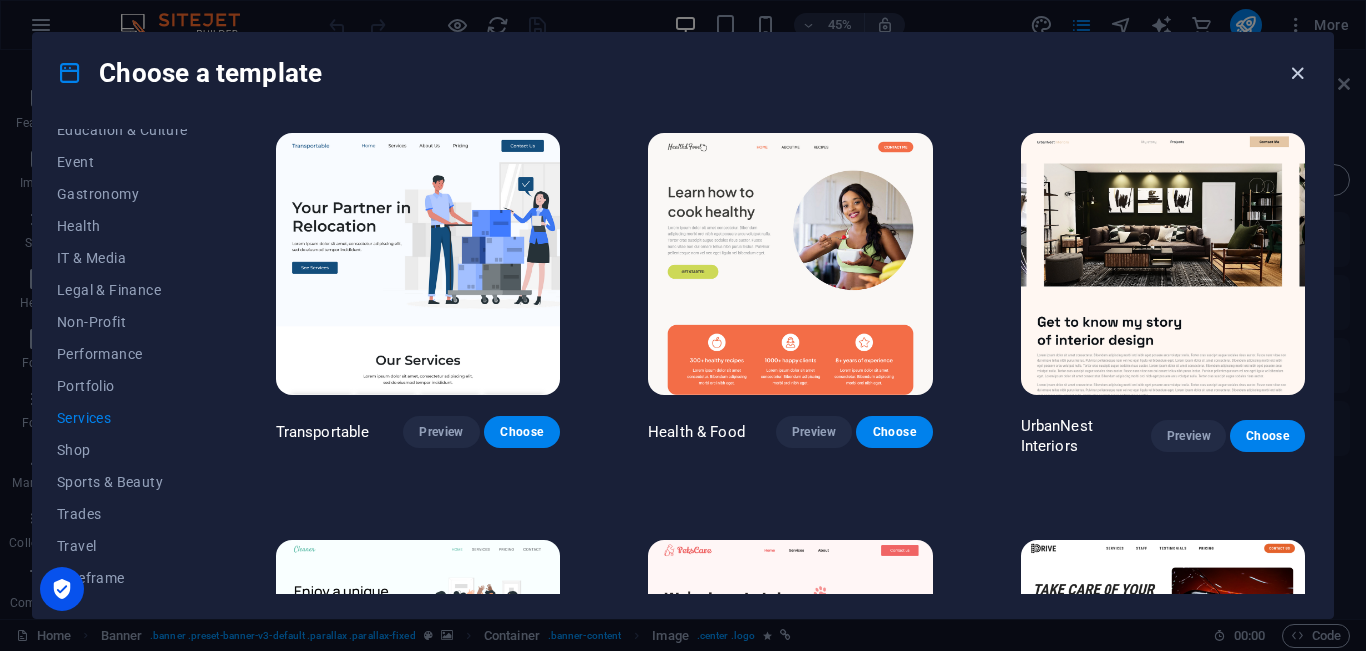 click at bounding box center (1297, 73) 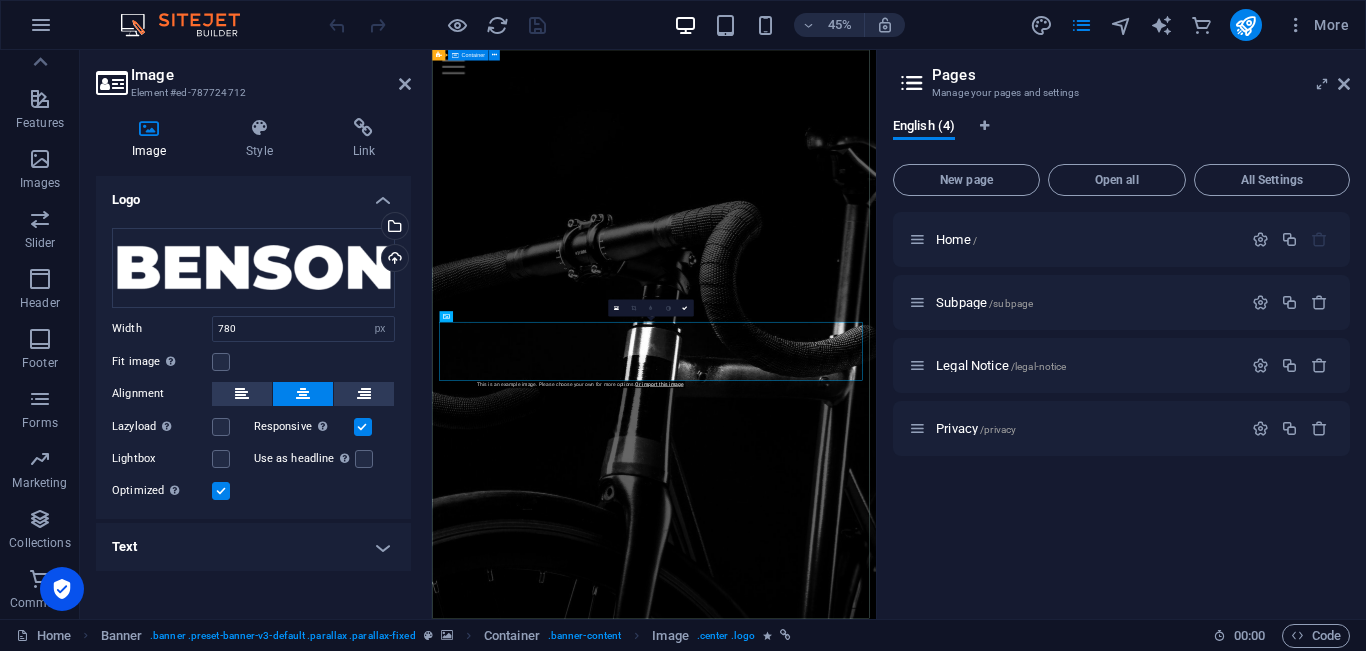 click at bounding box center [925, 248] 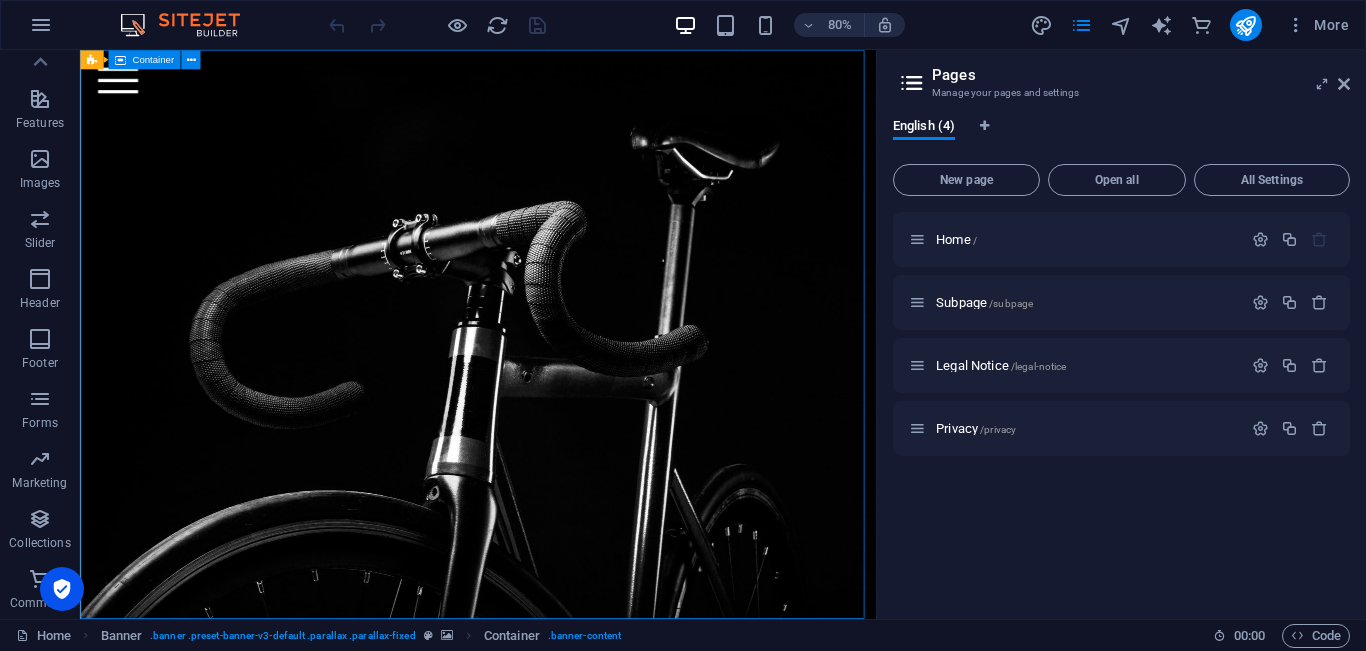 click at bounding box center [577, 249] 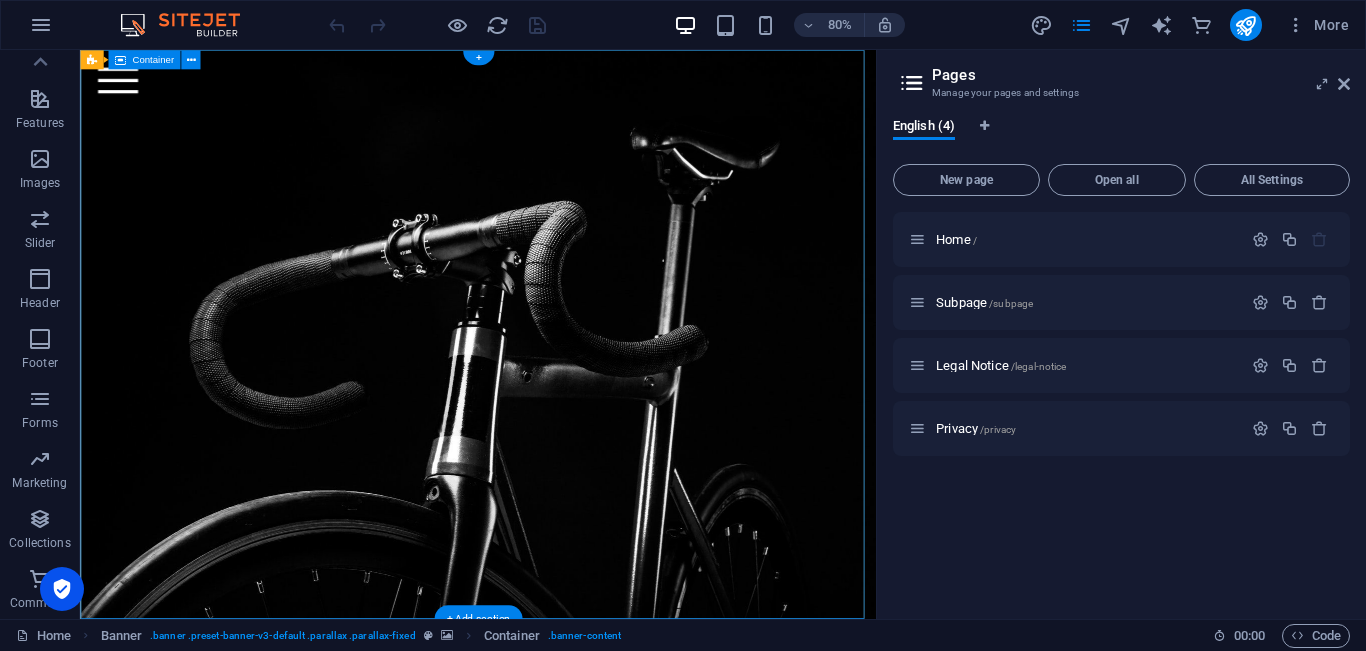 click at bounding box center [577, 249] 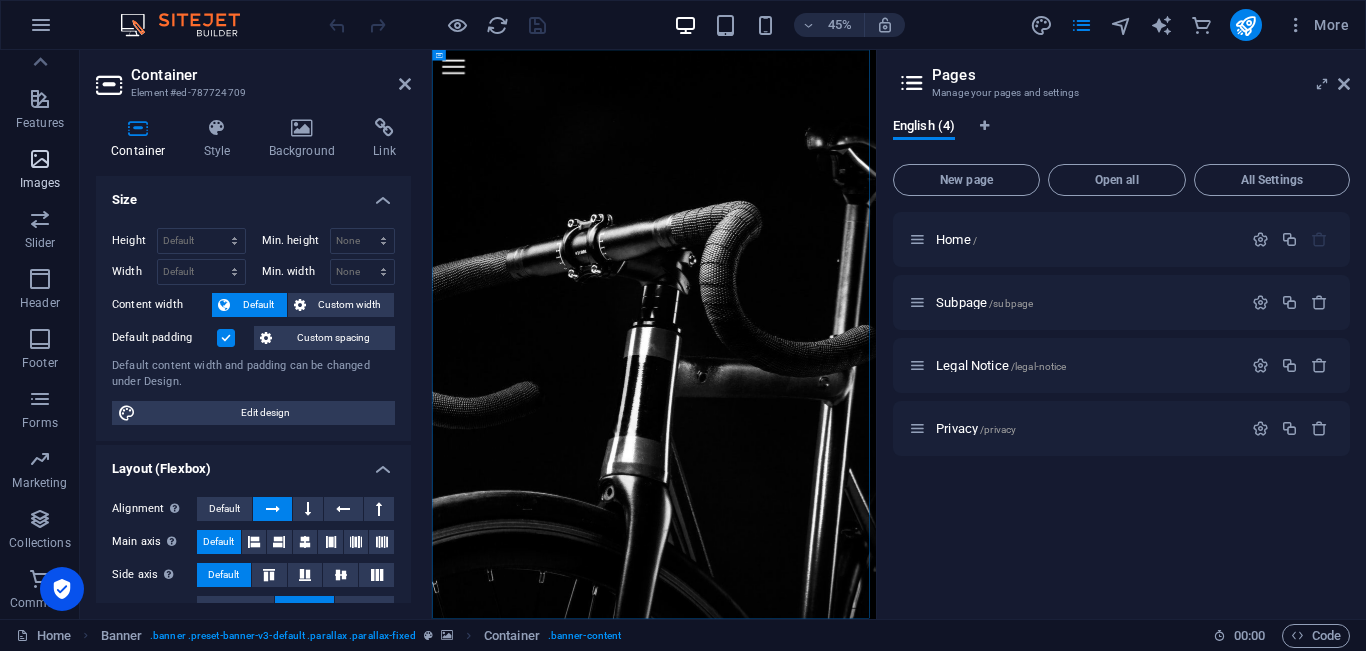 click at bounding box center (40, 159) 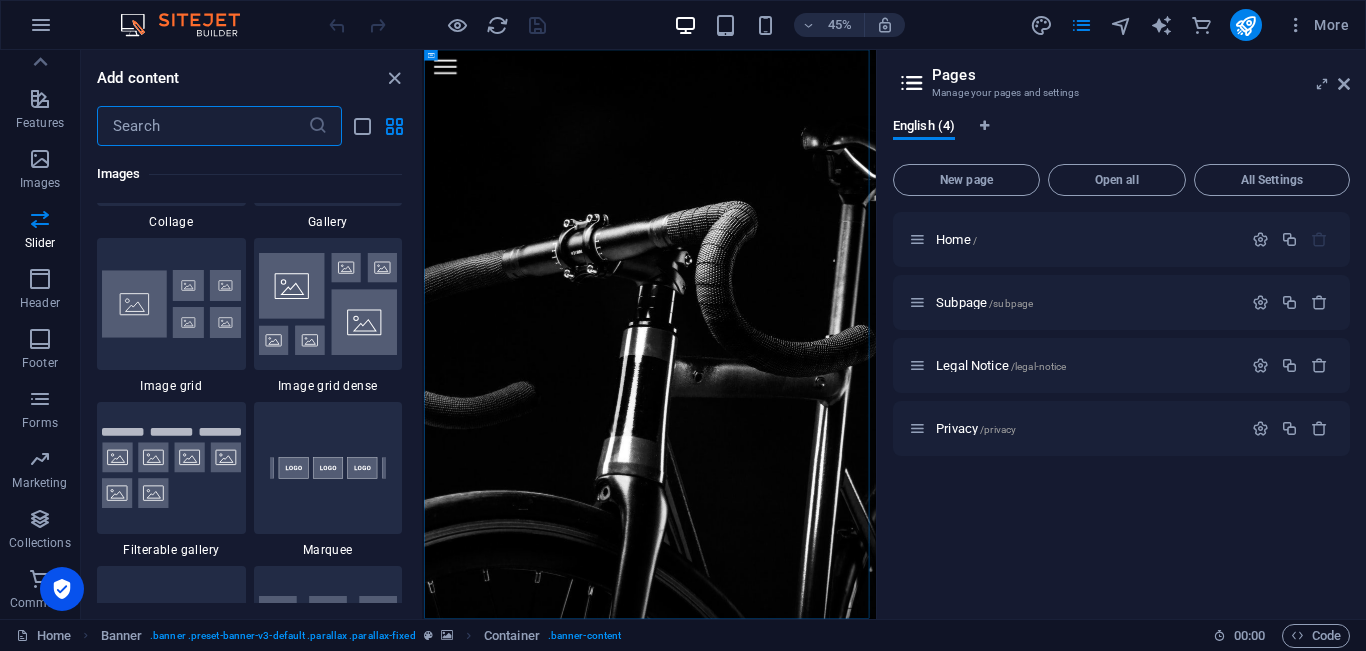 scroll, scrollTop: 9915, scrollLeft: 0, axis: vertical 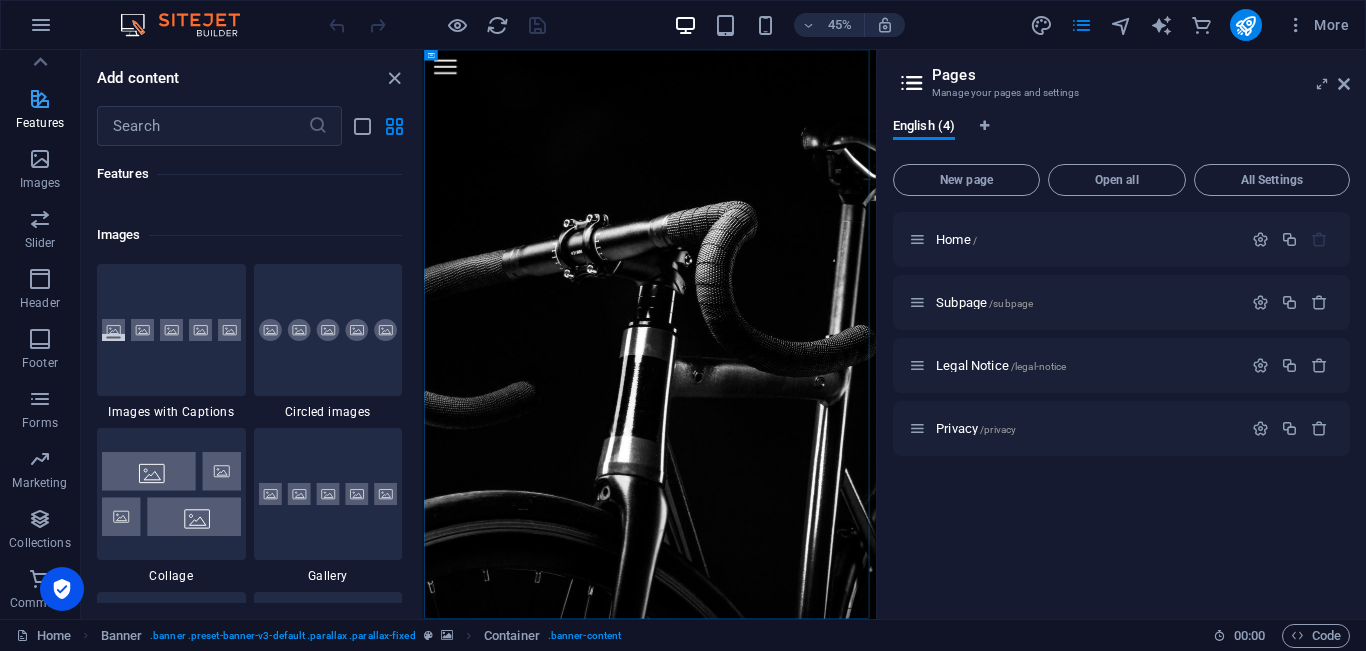 click on "Features" at bounding box center [40, 111] 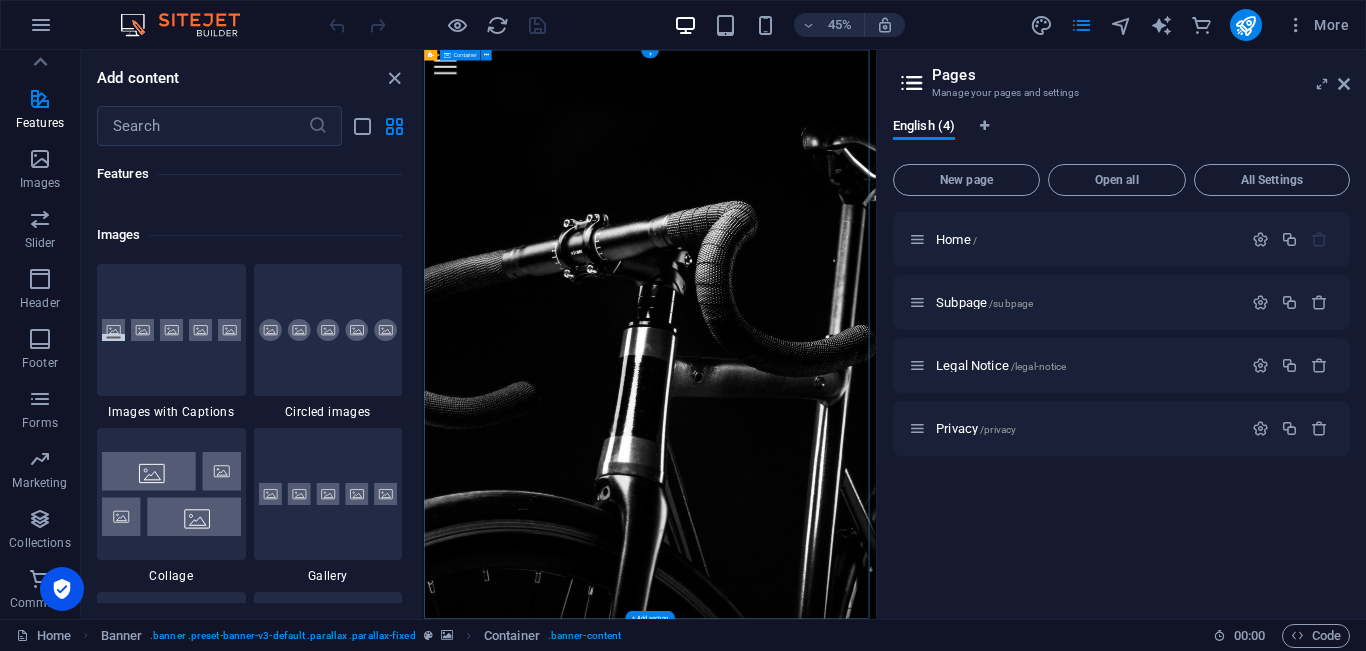 click at bounding box center [926, 249] 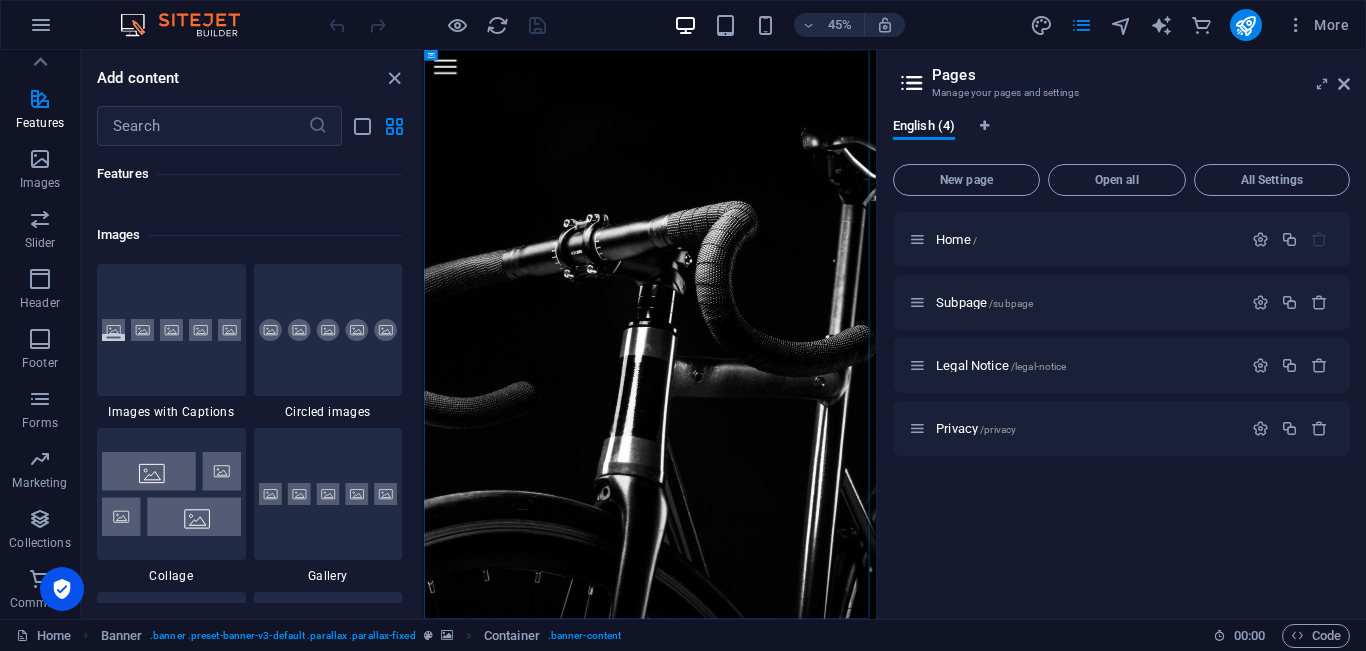 click on "Pages Manage your pages and settings English (4) New page Open all All Settings Home / Subpage /subpage Legal Notice /legal-notice Privacy /privacy" at bounding box center [1121, 334] 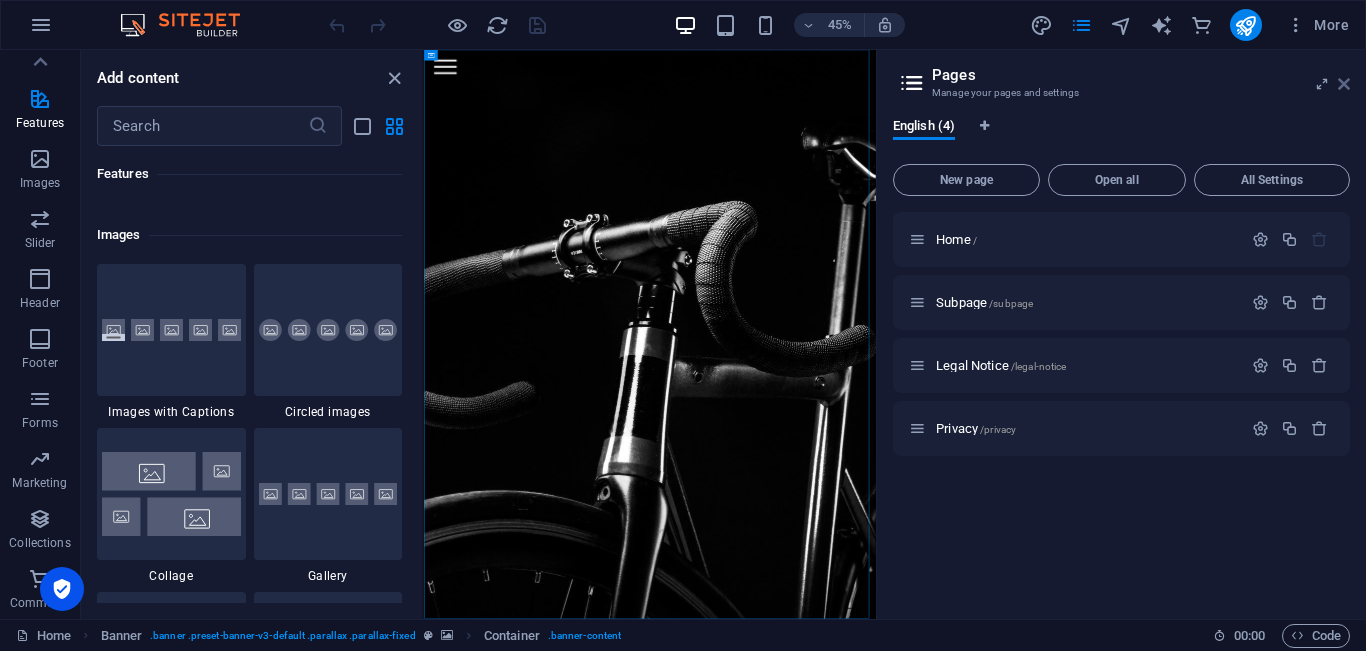click at bounding box center (1344, 84) 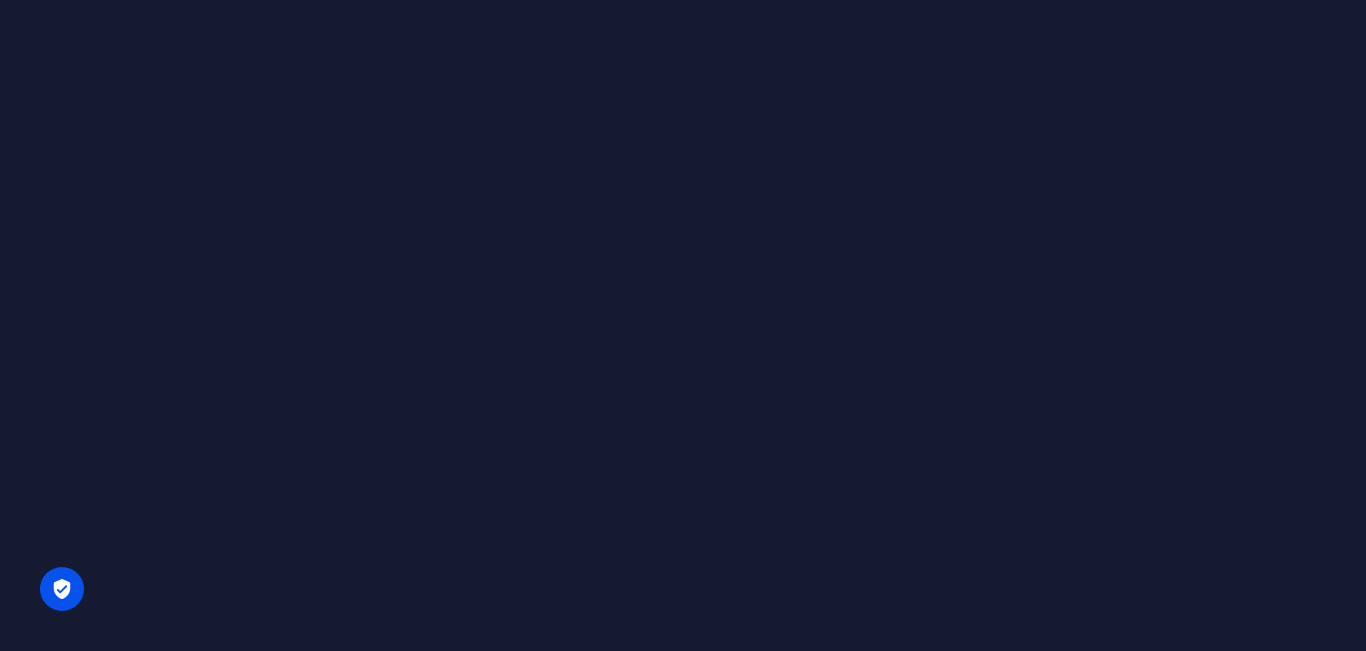 scroll, scrollTop: 0, scrollLeft: 0, axis: both 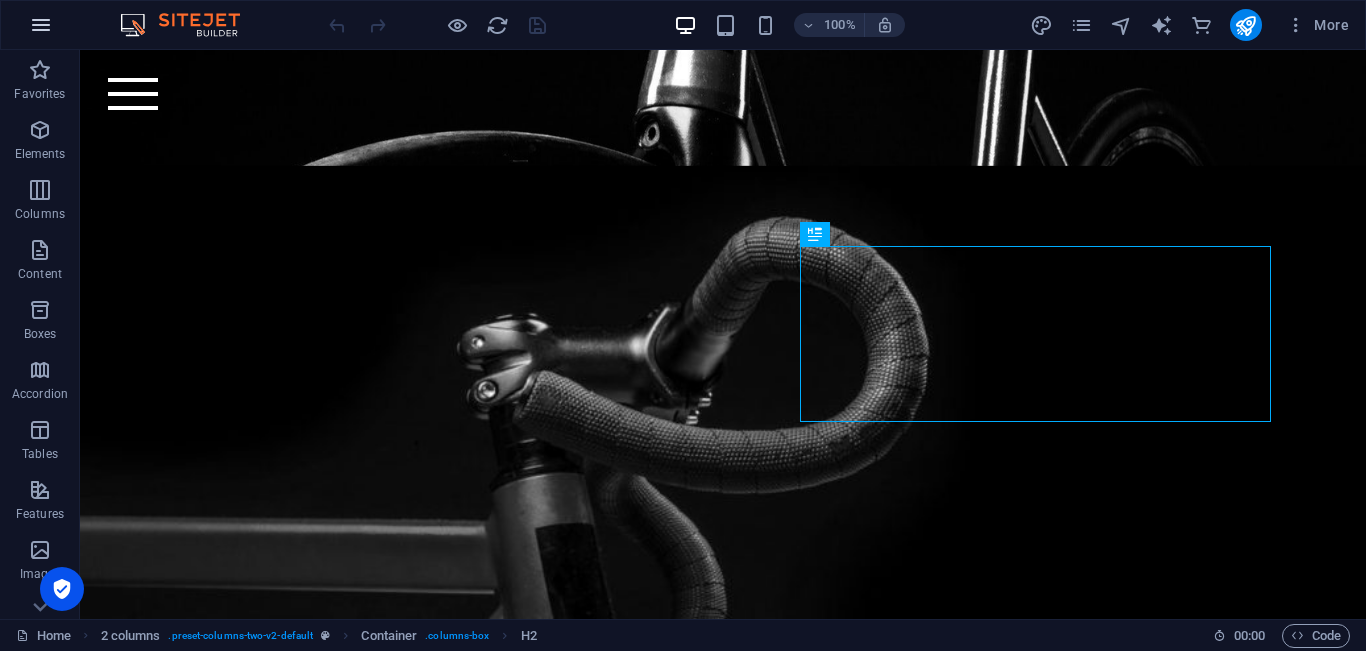 click at bounding box center [41, 25] 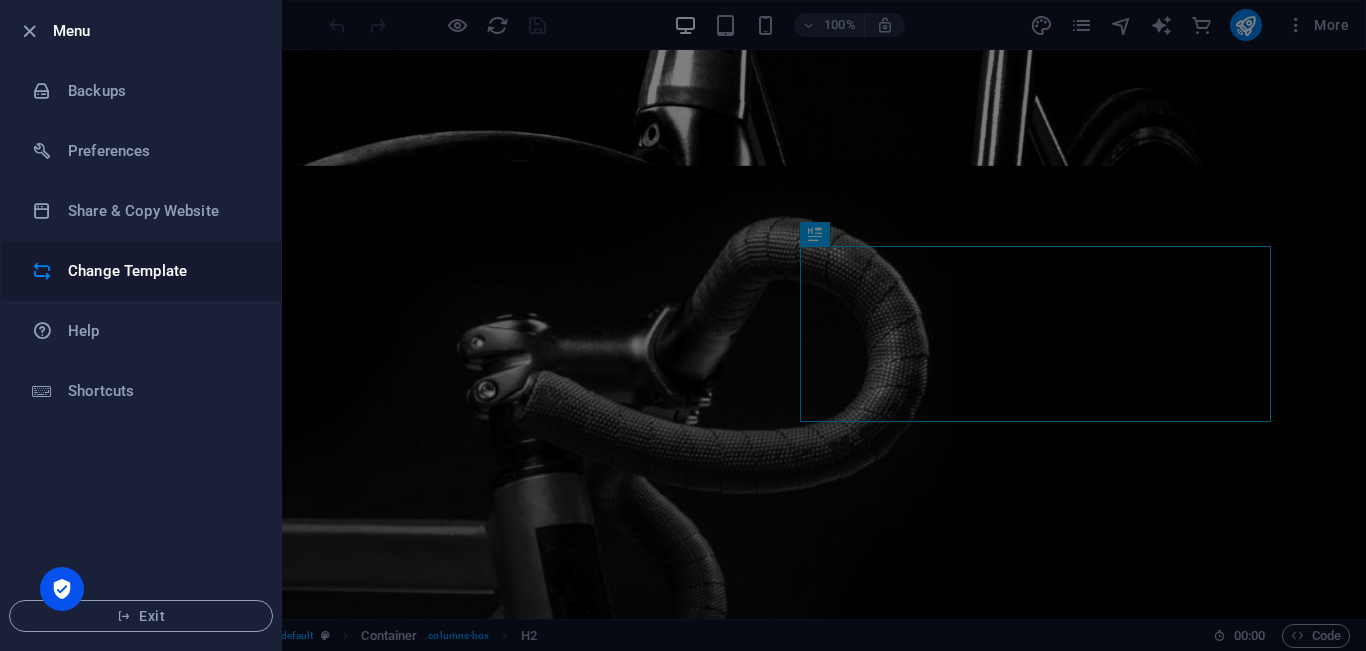 click on "Change Template" at bounding box center [160, 271] 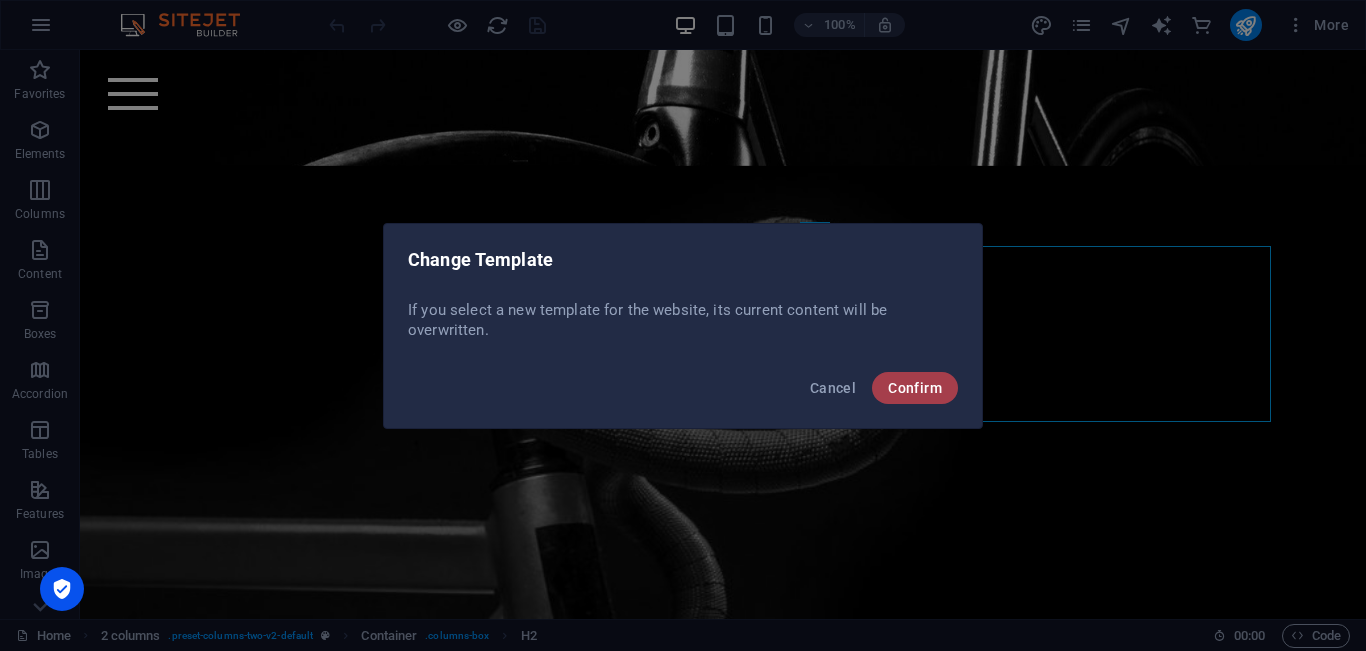 click on "Confirm" at bounding box center (915, 388) 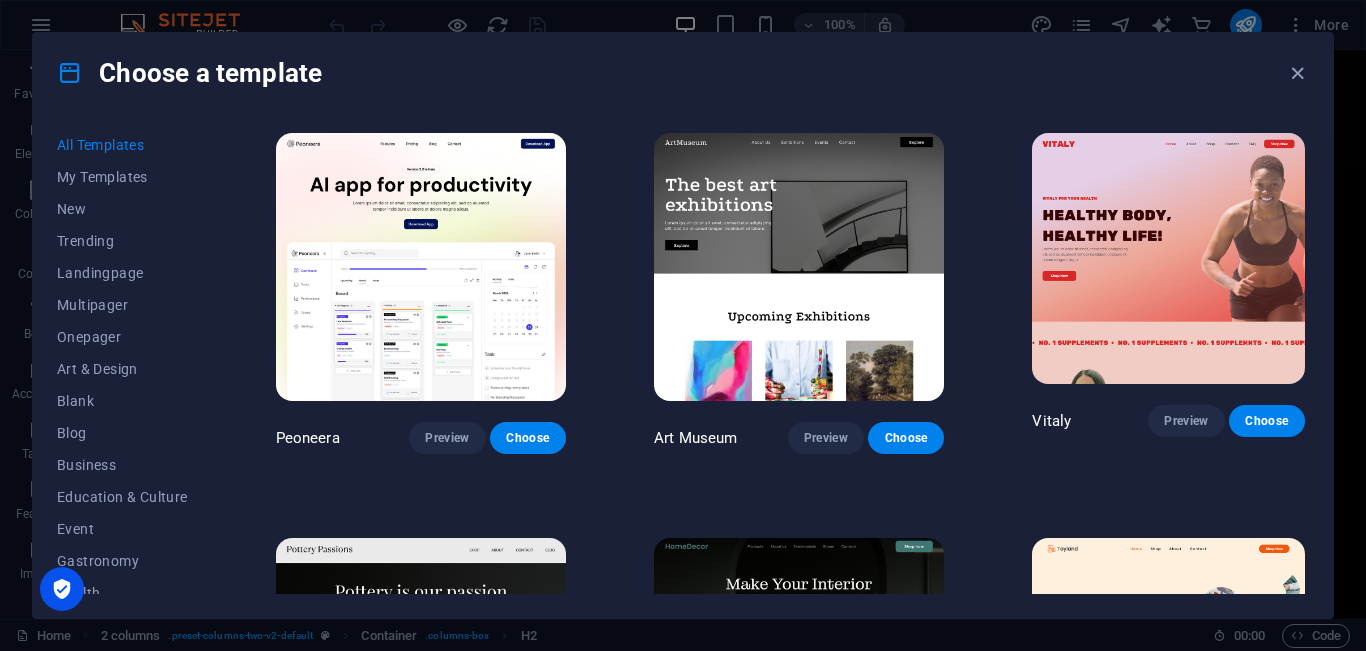 click at bounding box center [421, 267] 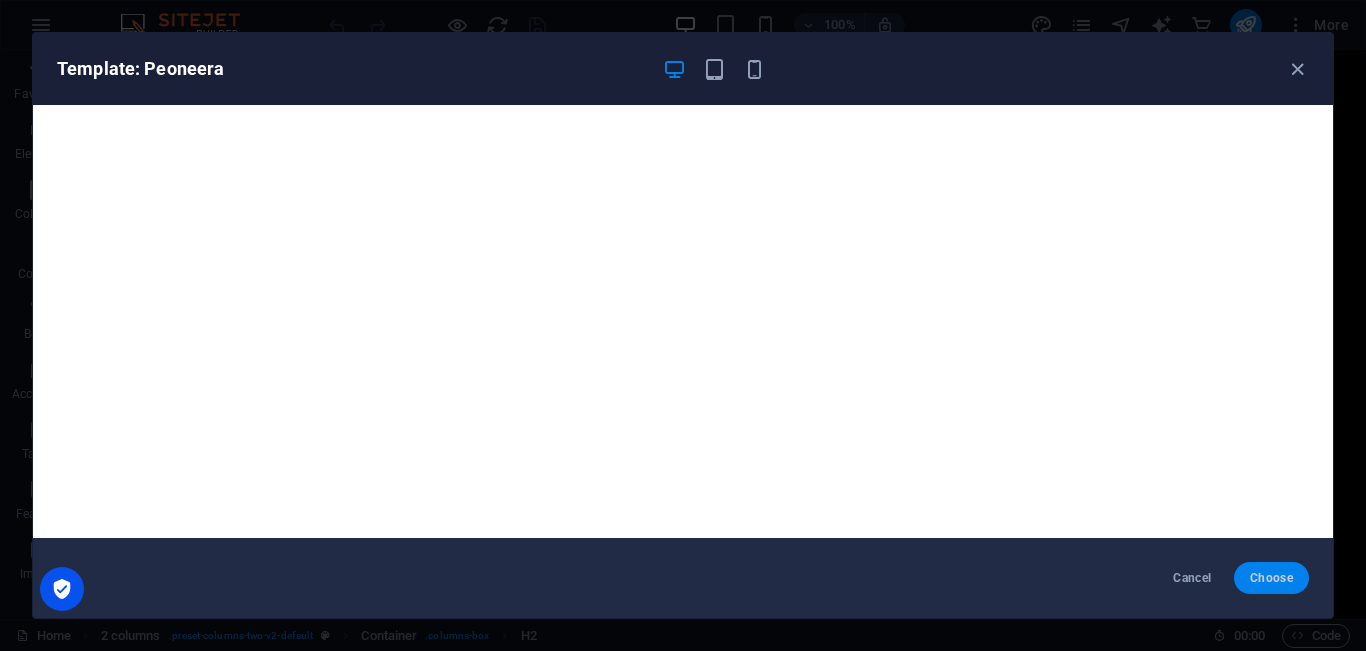 click on "Choose" at bounding box center (1271, 578) 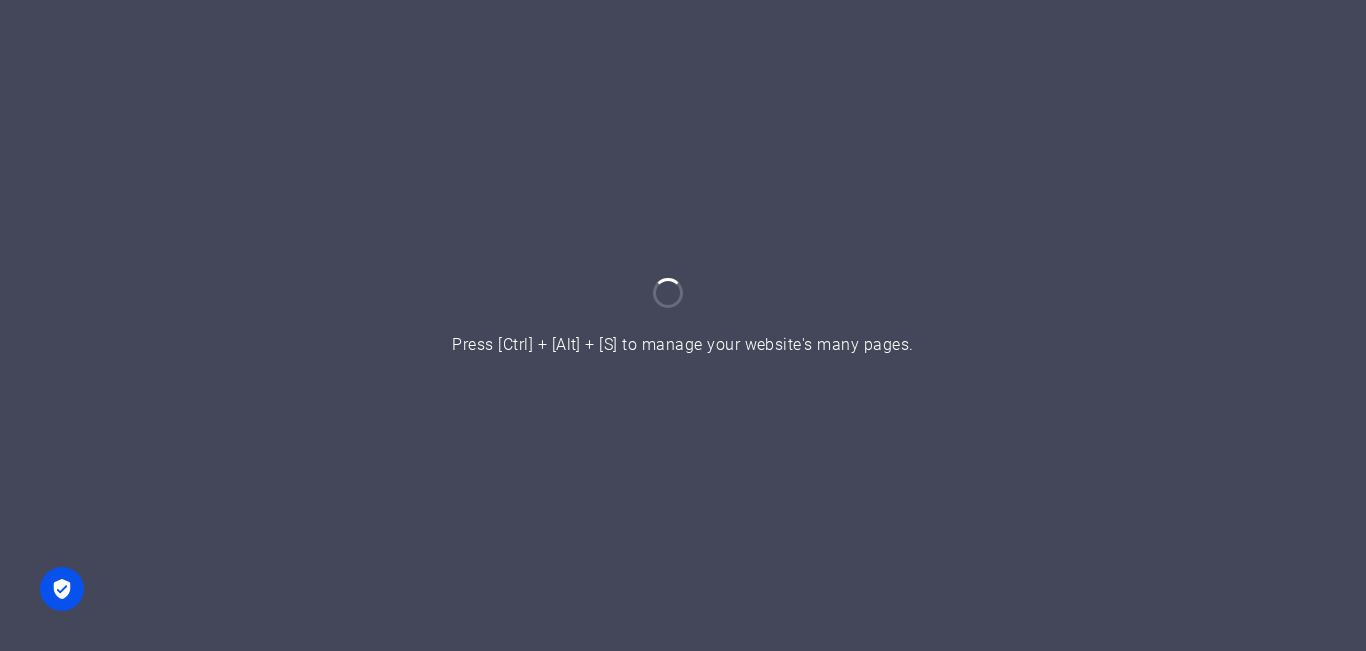 scroll, scrollTop: 0, scrollLeft: 0, axis: both 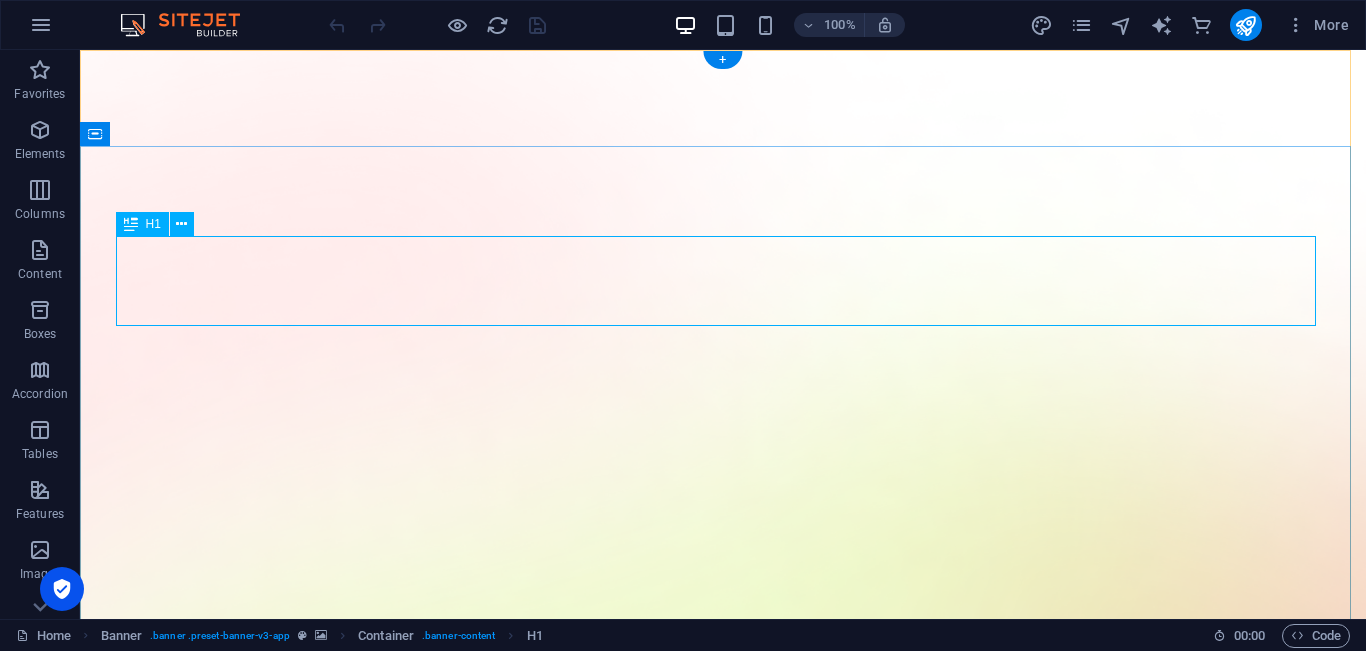 click on "AI app for productivity" at bounding box center (723, 1781) 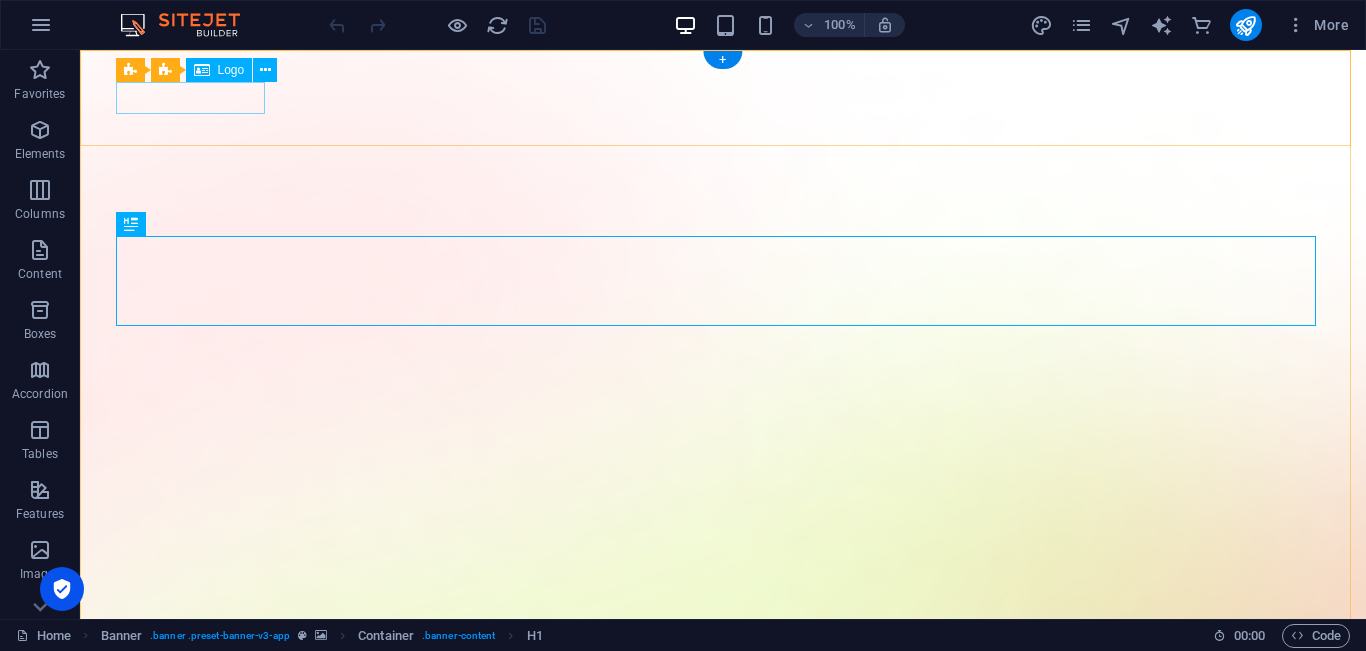 click at bounding box center (723, 1514) 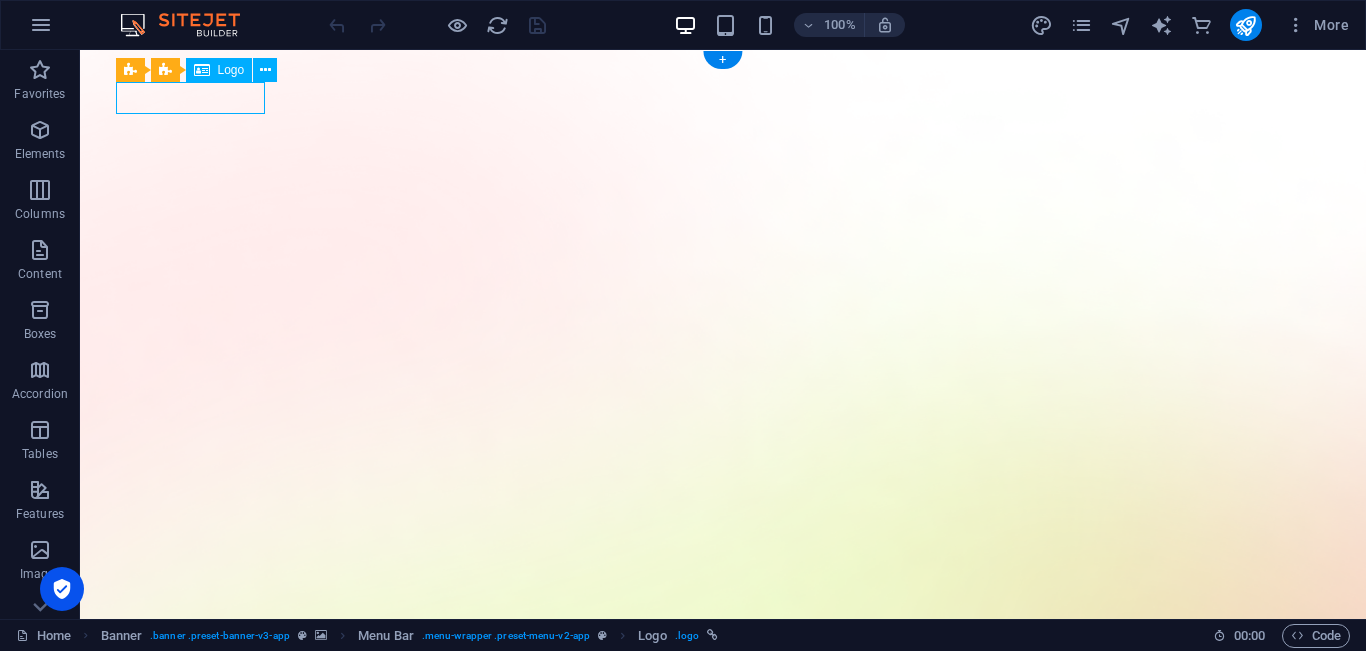 click at bounding box center (723, 1514) 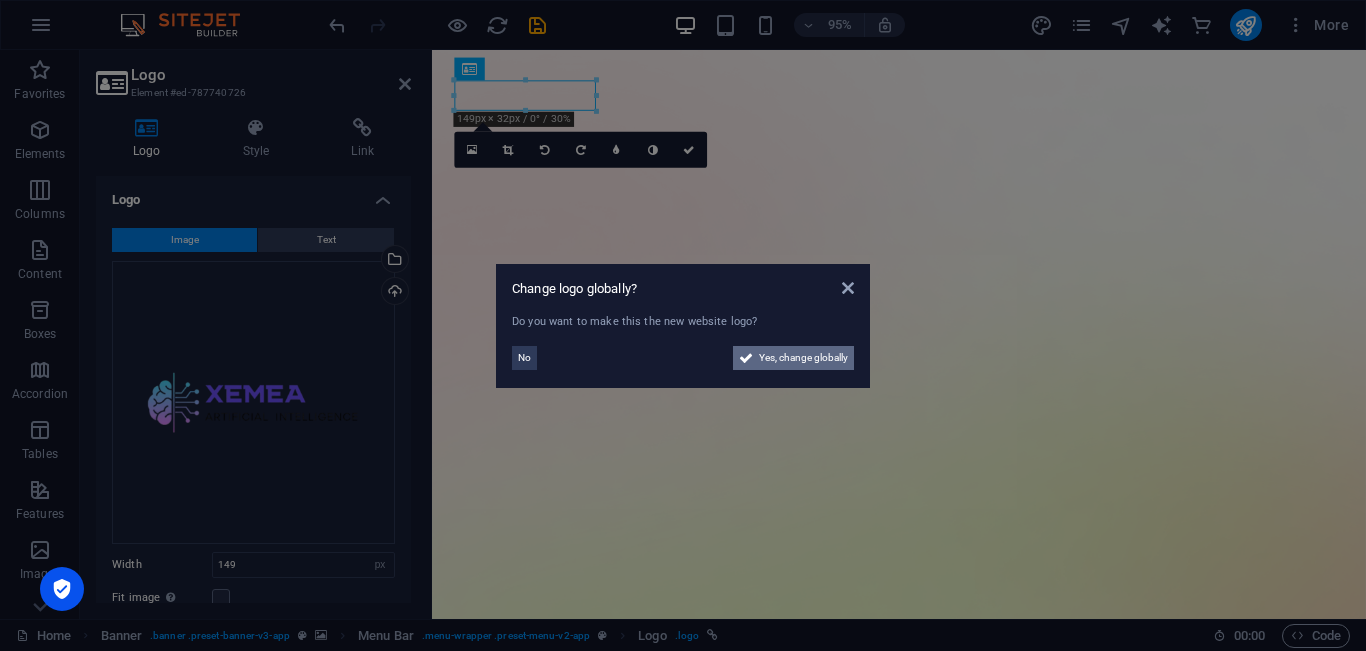 click on "Yes, change globally" at bounding box center (803, 358) 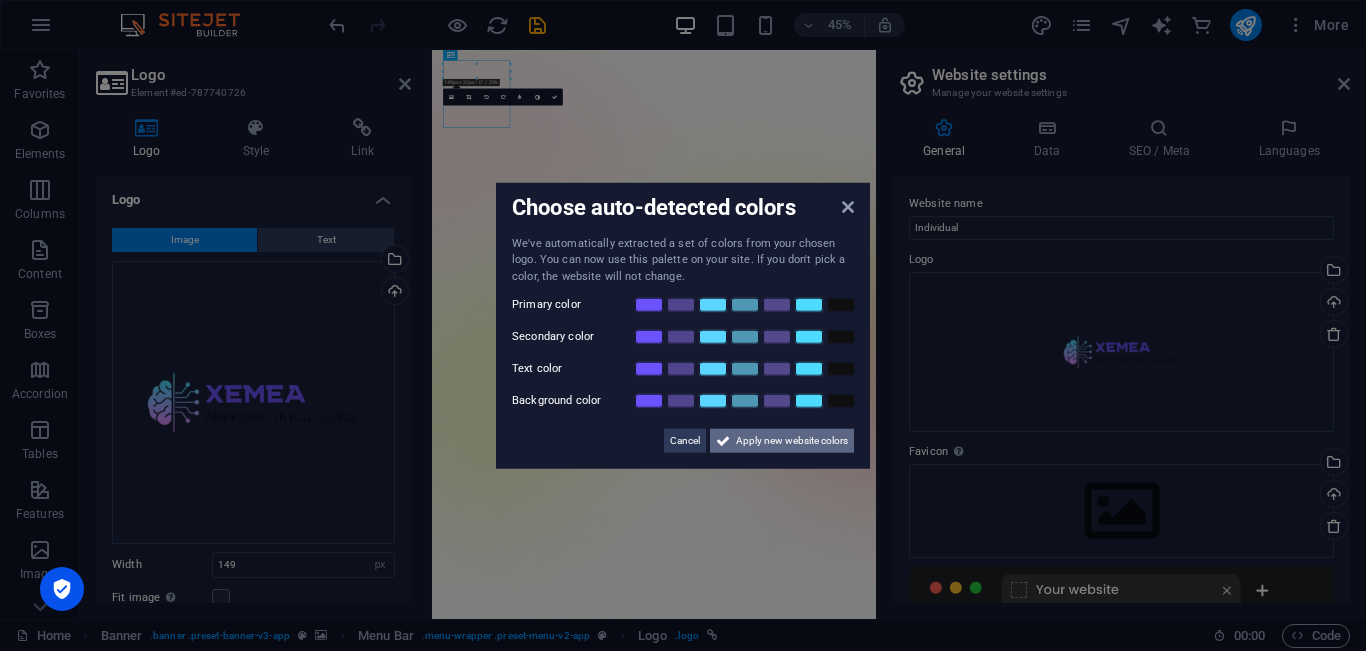 click on "Apply new website colors" at bounding box center [792, 441] 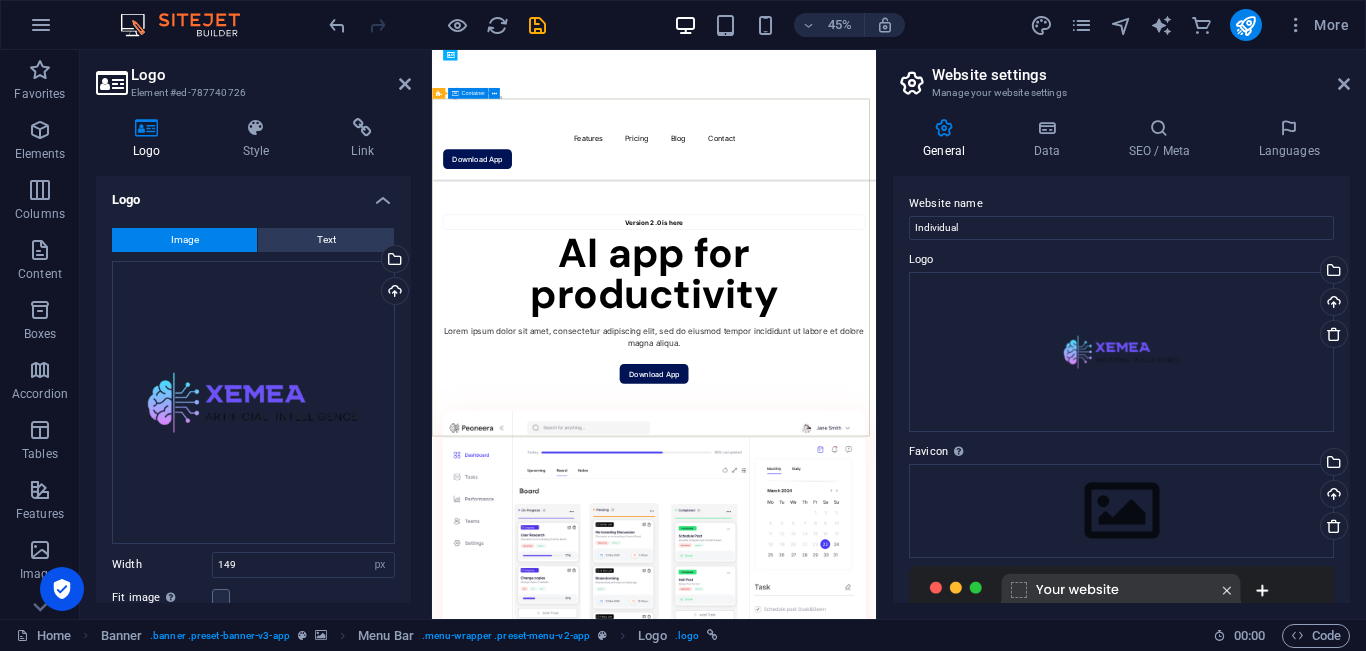scroll, scrollTop: 1336, scrollLeft: 0, axis: vertical 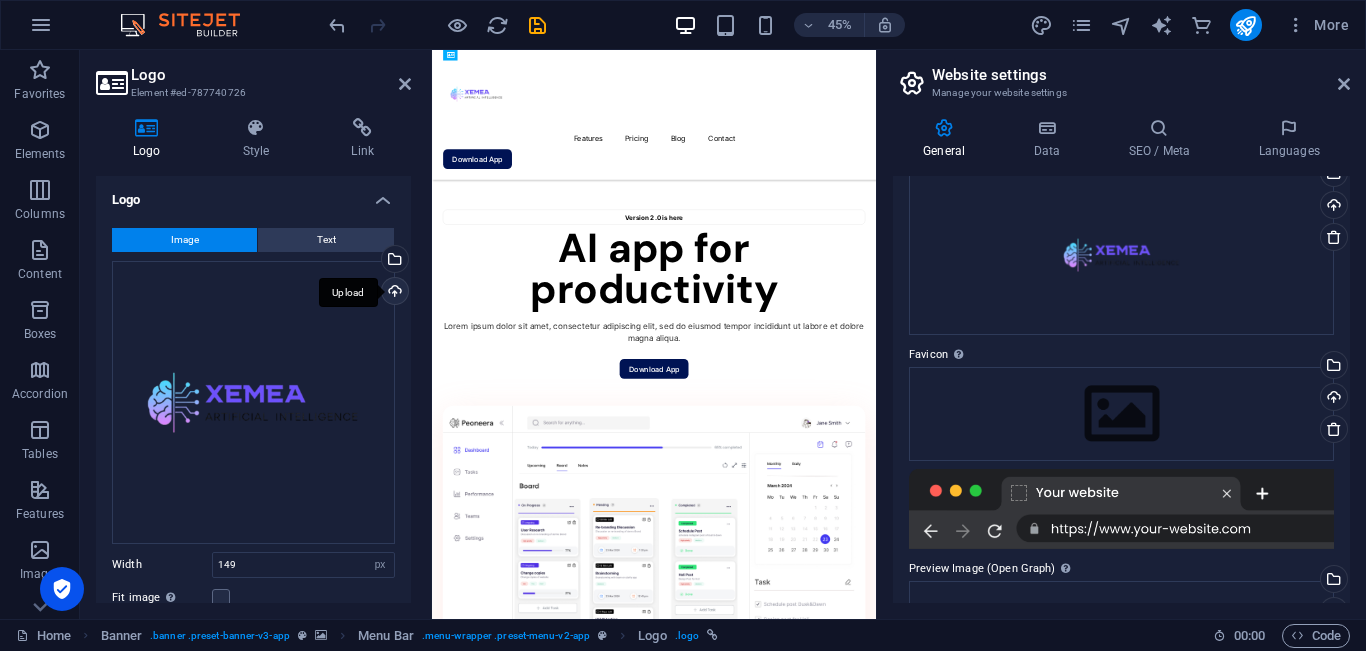 click on "Upload" at bounding box center (393, 293) 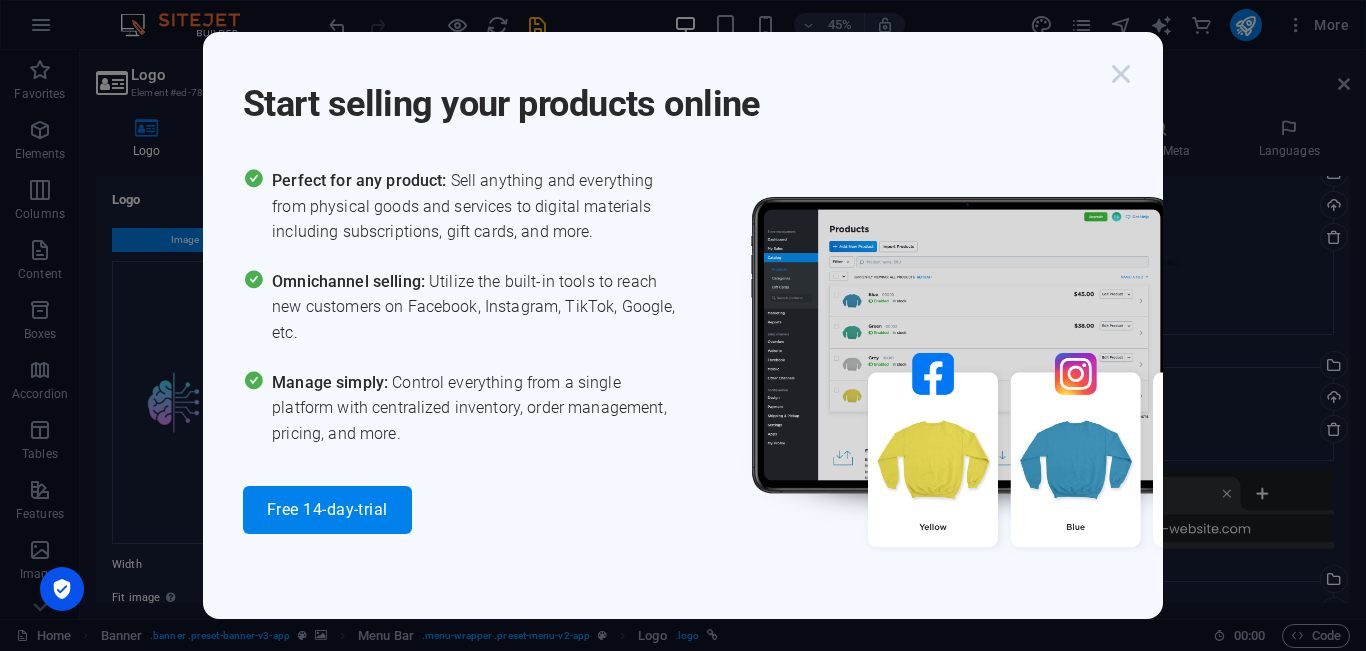 click at bounding box center (1121, 74) 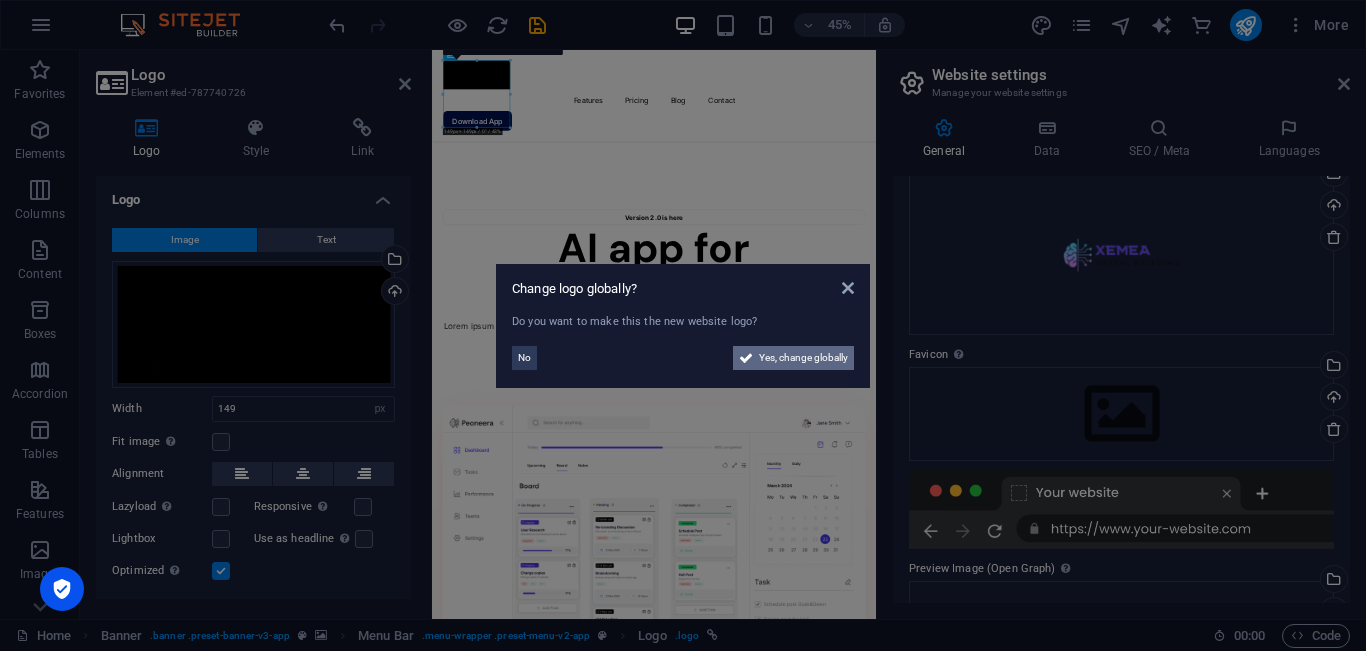 click on "Yes, change globally" at bounding box center [803, 358] 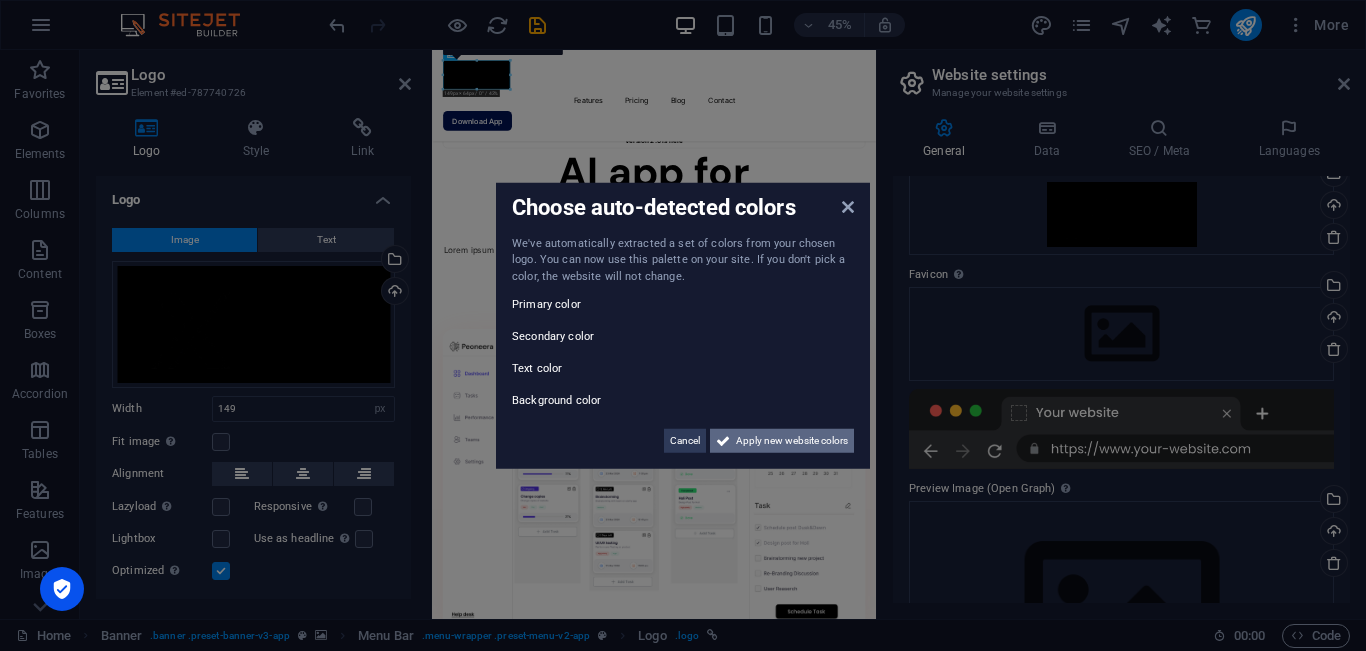scroll, scrollTop: 100, scrollLeft: 0, axis: vertical 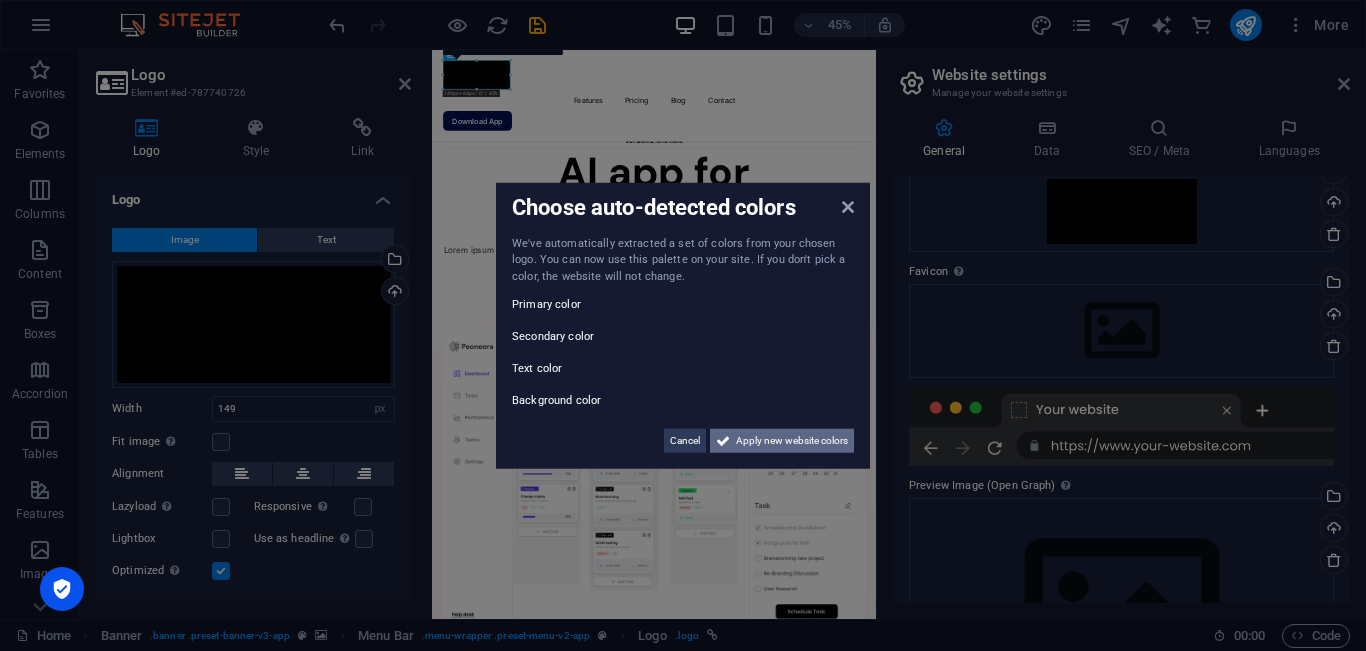 click on "Apply new website colors" at bounding box center [792, 441] 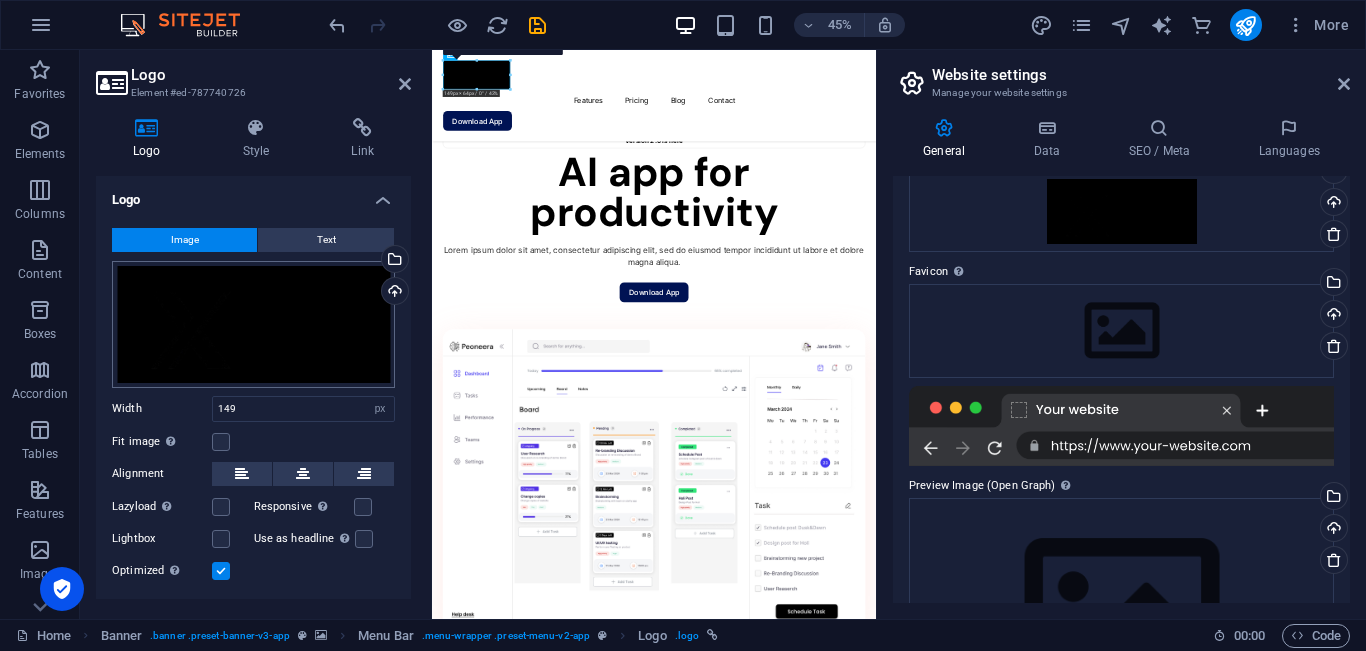 scroll, scrollTop: 46, scrollLeft: 0, axis: vertical 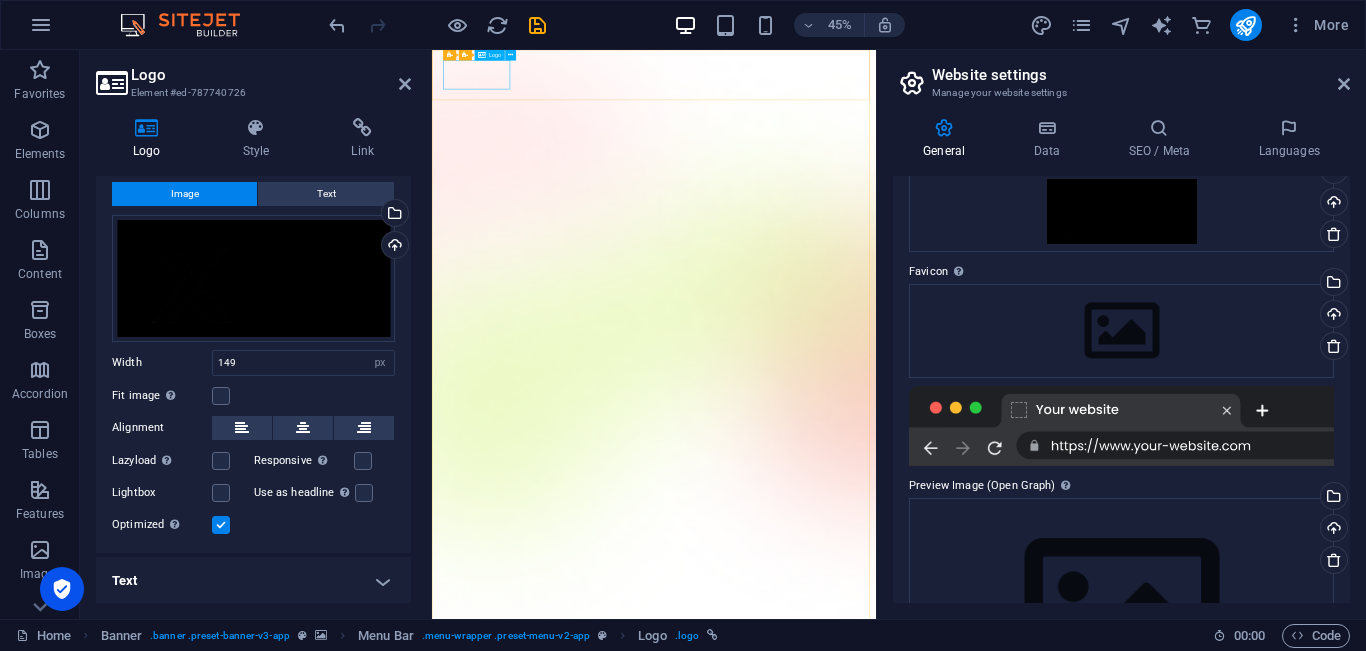 click at bounding box center [925, 1466] 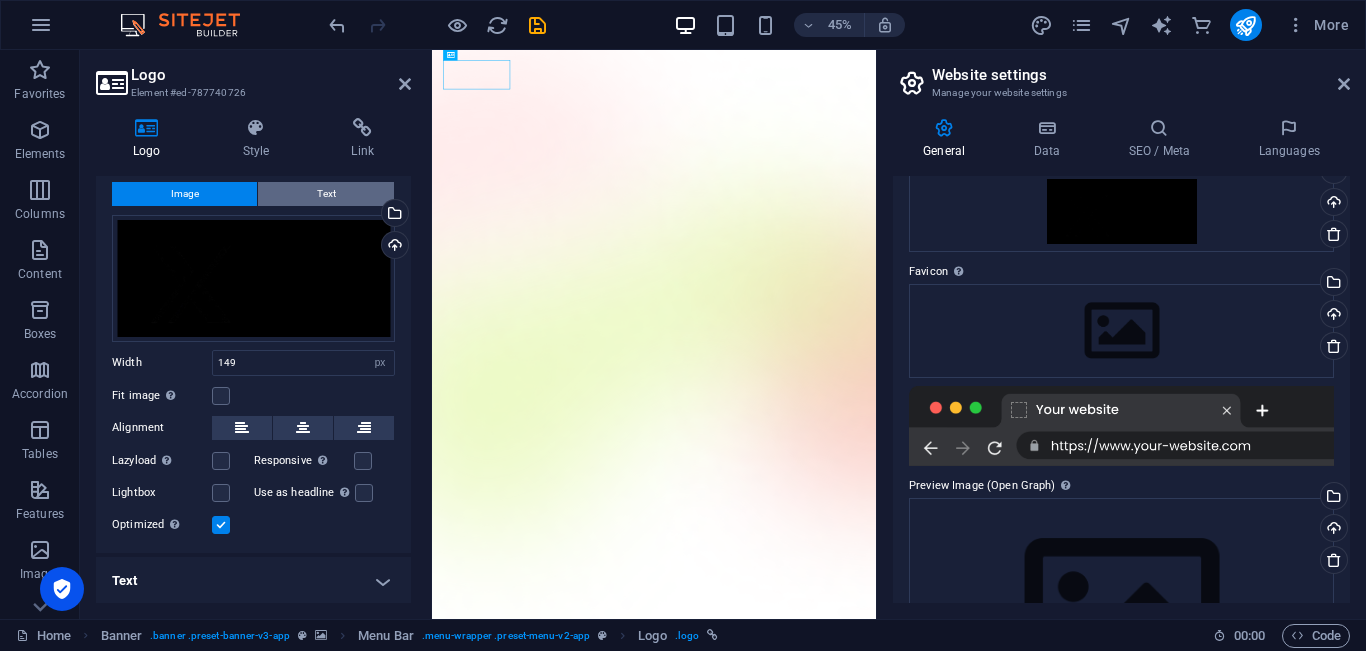 click on "Text" at bounding box center (326, 194) 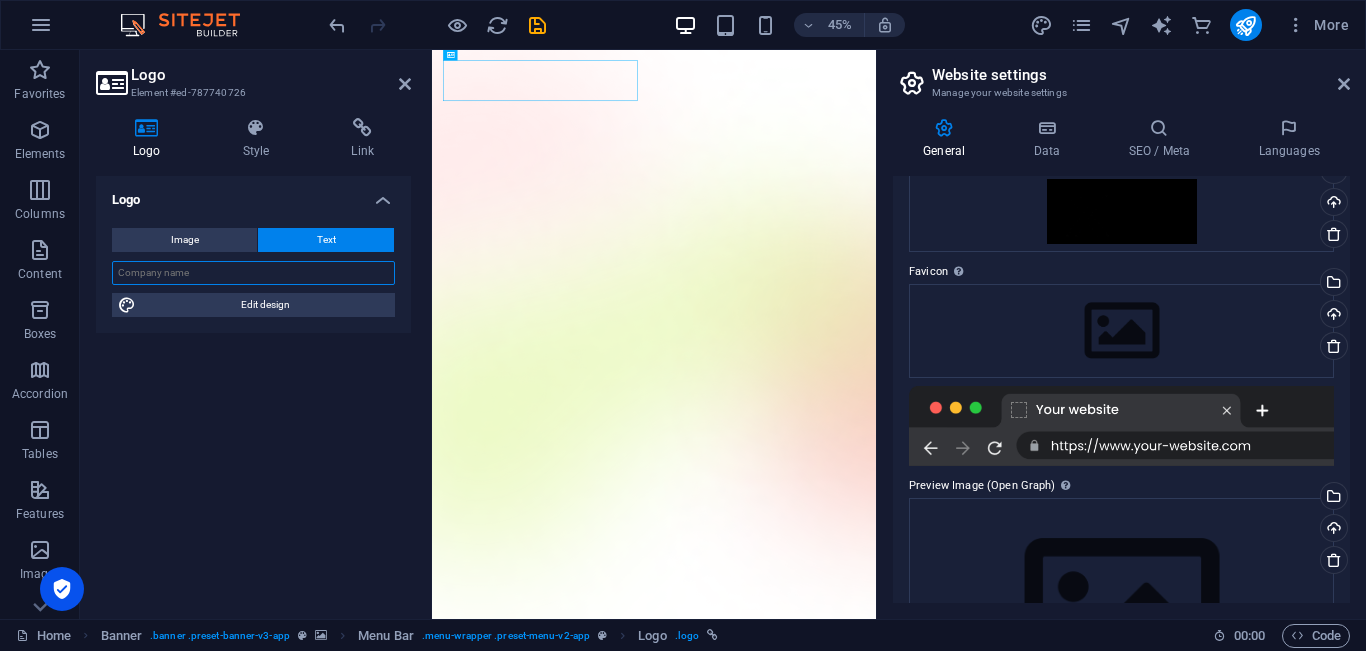click at bounding box center (253, 273) 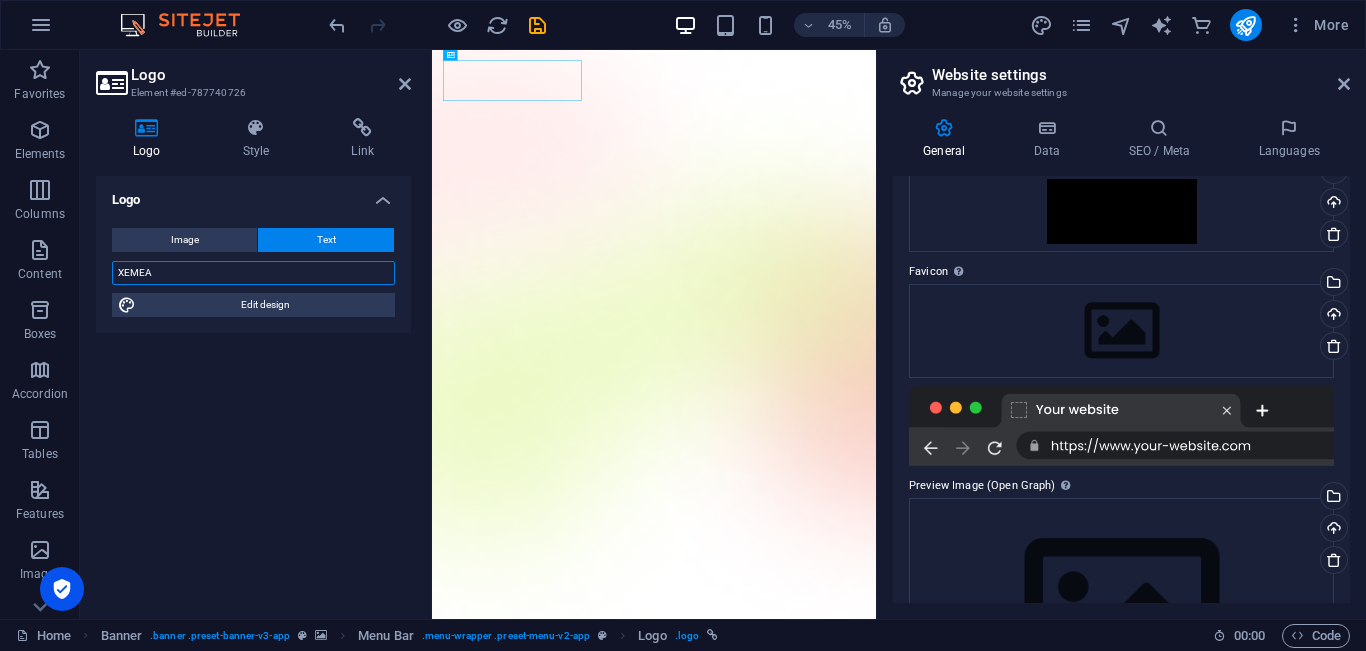 type on "XEMEA" 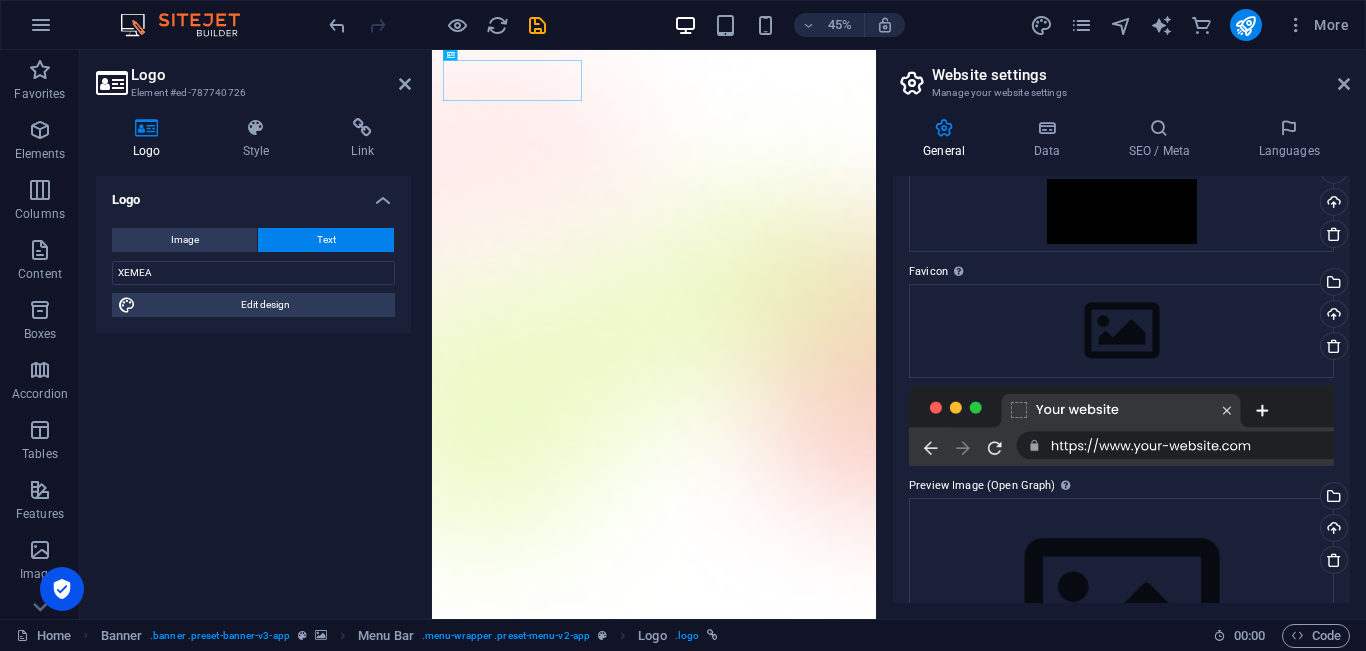 click on "Logo Image Text Drag files here, click to choose files or select files from Files or our free stock photos & videos Select files from the file manager, stock photos, or upload file(s) Upload Width 149 Default auto px rem % em vh vw Fit image Automatically fit image to a fixed width and height Height Default auto px Alignment Lazyload Loading images after the page loads improves page speed. Responsive Automatically load retina image and smartphone optimized sizes. Lightbox Use as headline The image will be wrapped in an H1 headline tag. Useful for giving alternative text the weight of an H1 headline, e.g. for the logo. Leave unchecked if uncertain. Optimized Images are compressed to improve page speed. Position Direction Custom X offset 50 px rem % vh vw Y offset 50 px rem % vh vw XEMEA Edit design Text Float No float Image left Image right Determine how text should behave around the image. Text Alternative text Image caption Paragraph Format Normal Heading 1 Heading 2 Heading 3 Heading 4 Heading 5 Heading 6 8" at bounding box center [253, 389] 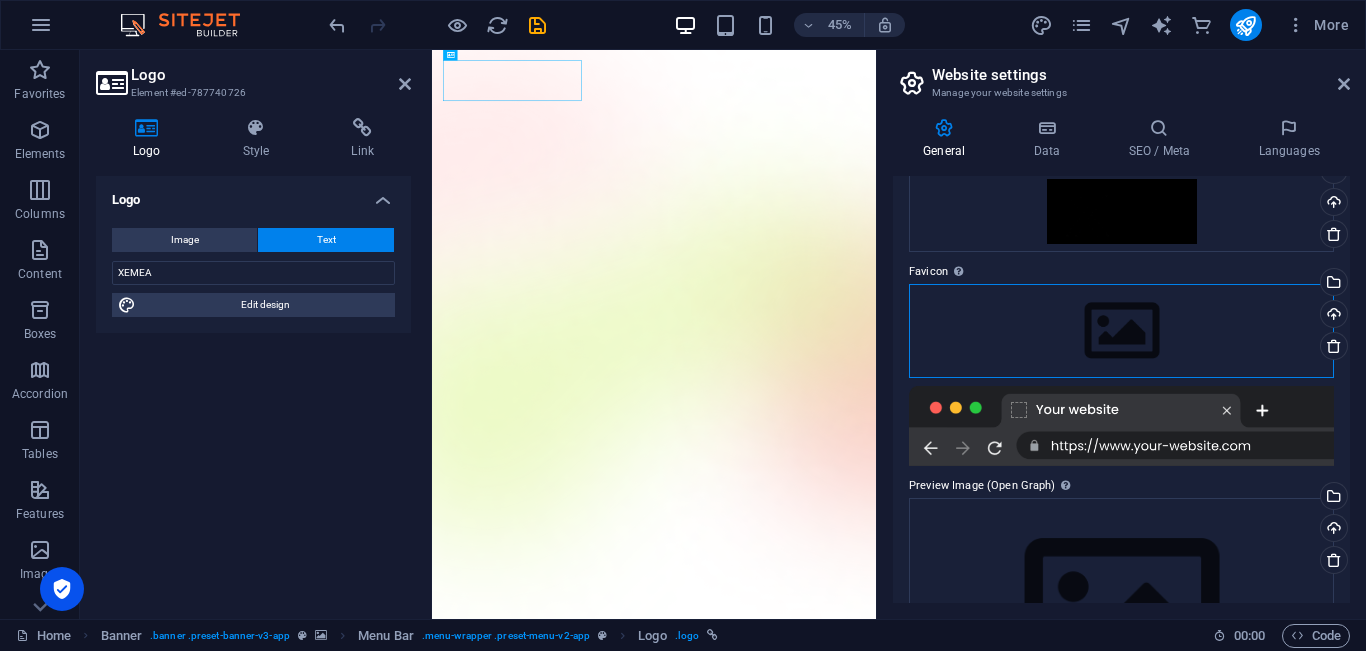 click on "Drag files here, click to choose files or select files from Files or our free stock photos & videos" at bounding box center (1121, 331) 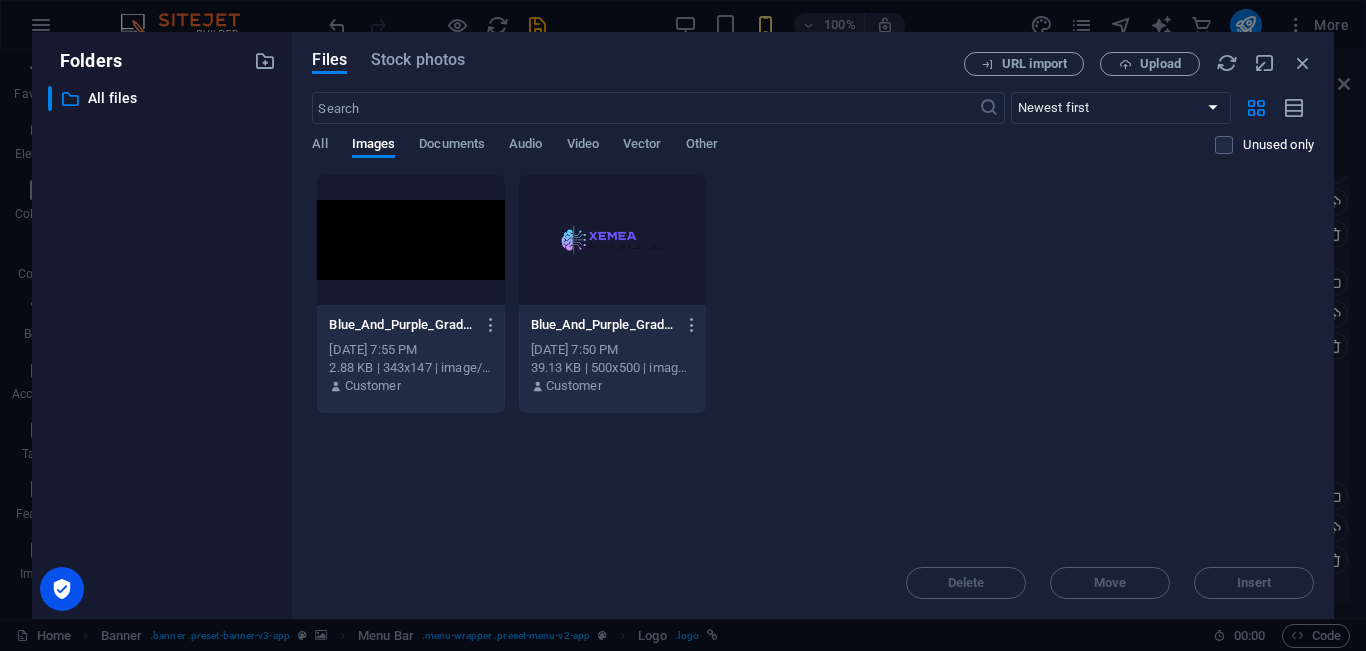 click at bounding box center [410, 240] 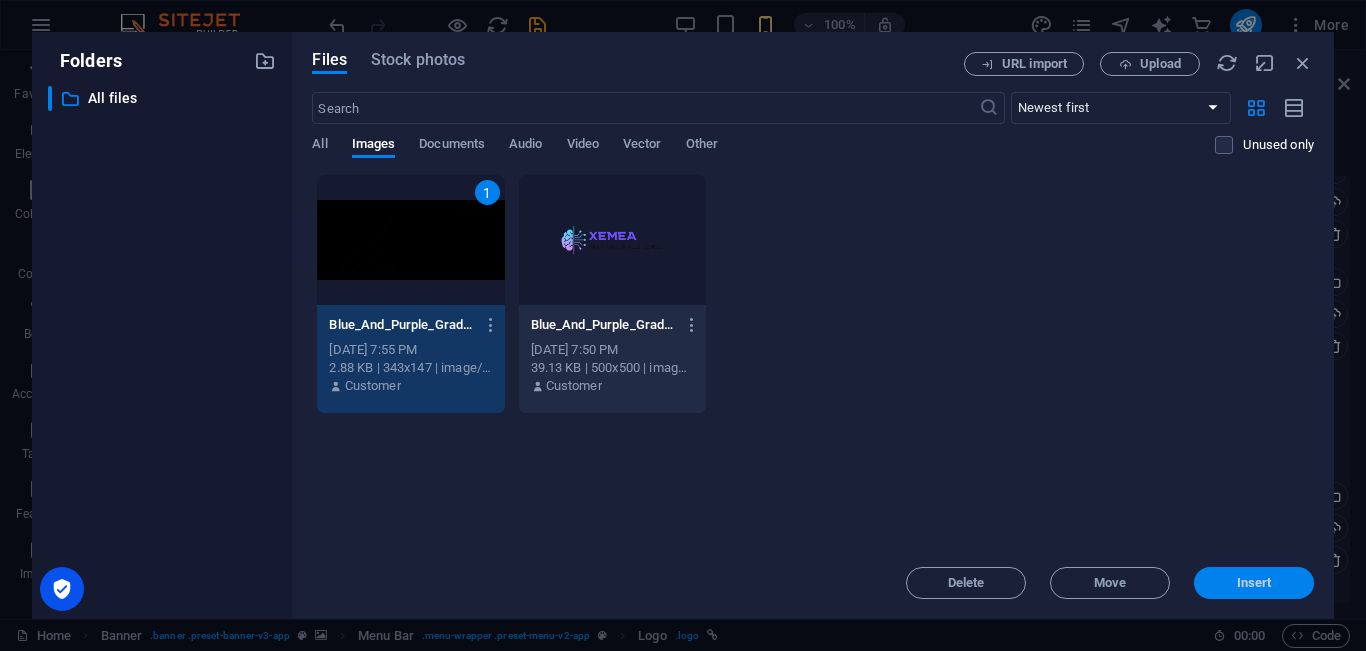 click on "Insert" at bounding box center (1254, 583) 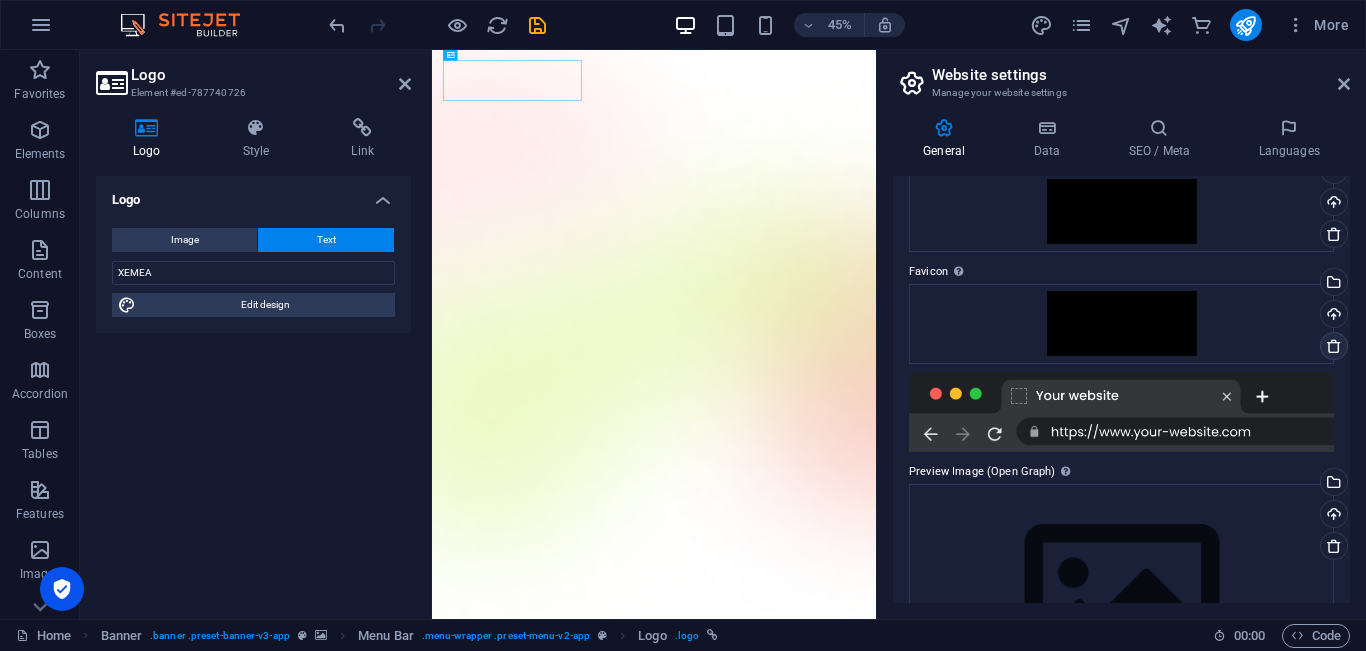 scroll, scrollTop: 0, scrollLeft: 0, axis: both 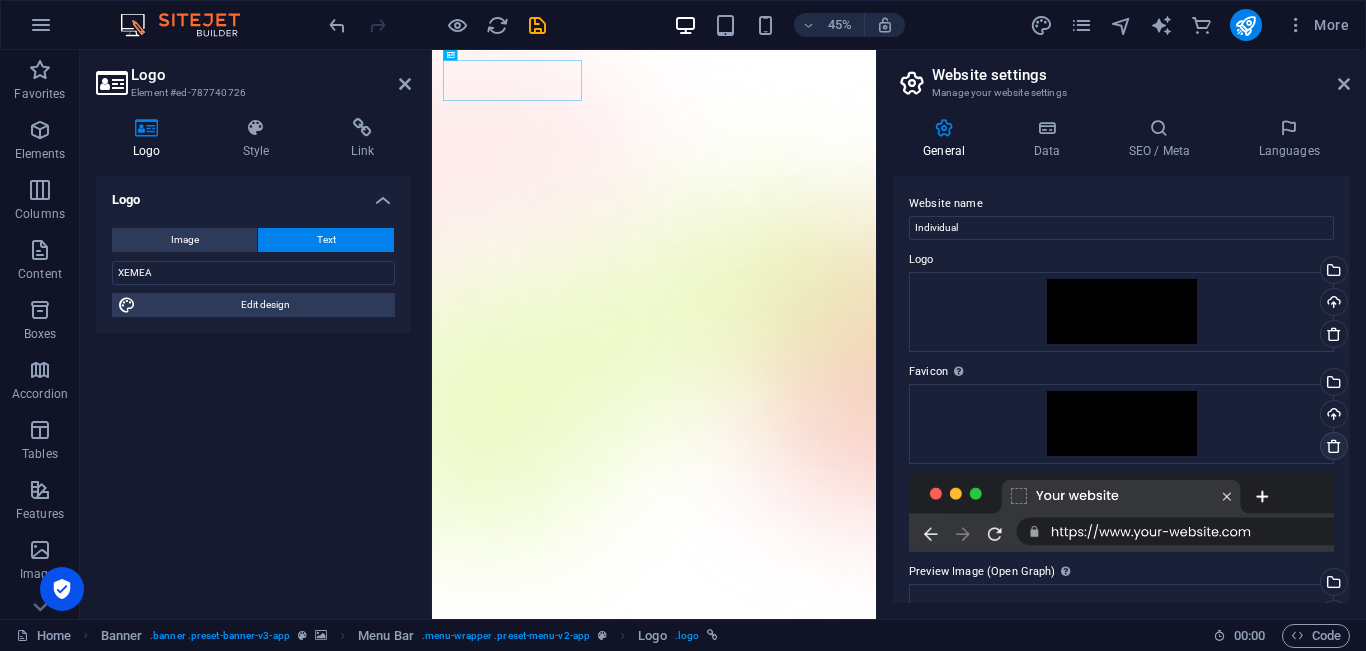 click at bounding box center (1334, 446) 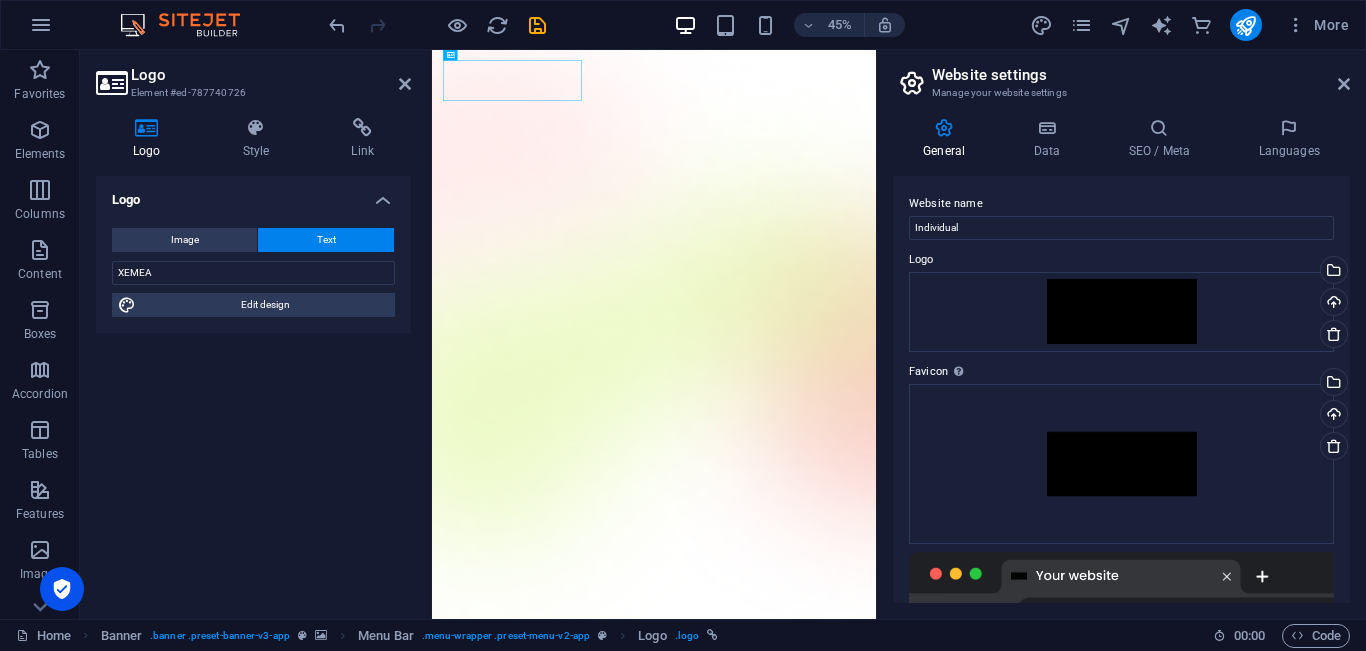 click on "Logo Image Text Drag files here, click to choose files or select files from Files or our free stock photos & videos Select files from the file manager, stock photos, or upload file(s) Upload Width 149 Default auto px rem % em vh vw Fit image Automatically fit image to a fixed width and height Height Default auto px Alignment Lazyload Loading images after the page loads improves page speed. Responsive Automatically load retina image and smartphone optimized sizes. Lightbox Use as headline The image will be wrapped in an H1 headline tag. Useful for giving alternative text the weight of an H1 headline, e.g. for the logo. Leave unchecked if uncertain. Optimized Images are compressed to improve page speed. Position Direction Custom X offset 50 px rem % vh vw Y offset 50 px rem % vh vw XEMEA Edit design Text Float No float Image left Image right Determine how text should behave around the image. Text Alternative text Image caption Paragraph Format Normal Heading 1 Heading 2 Heading 3 Heading 4 Heading 5 Heading 6 8" at bounding box center (253, 389) 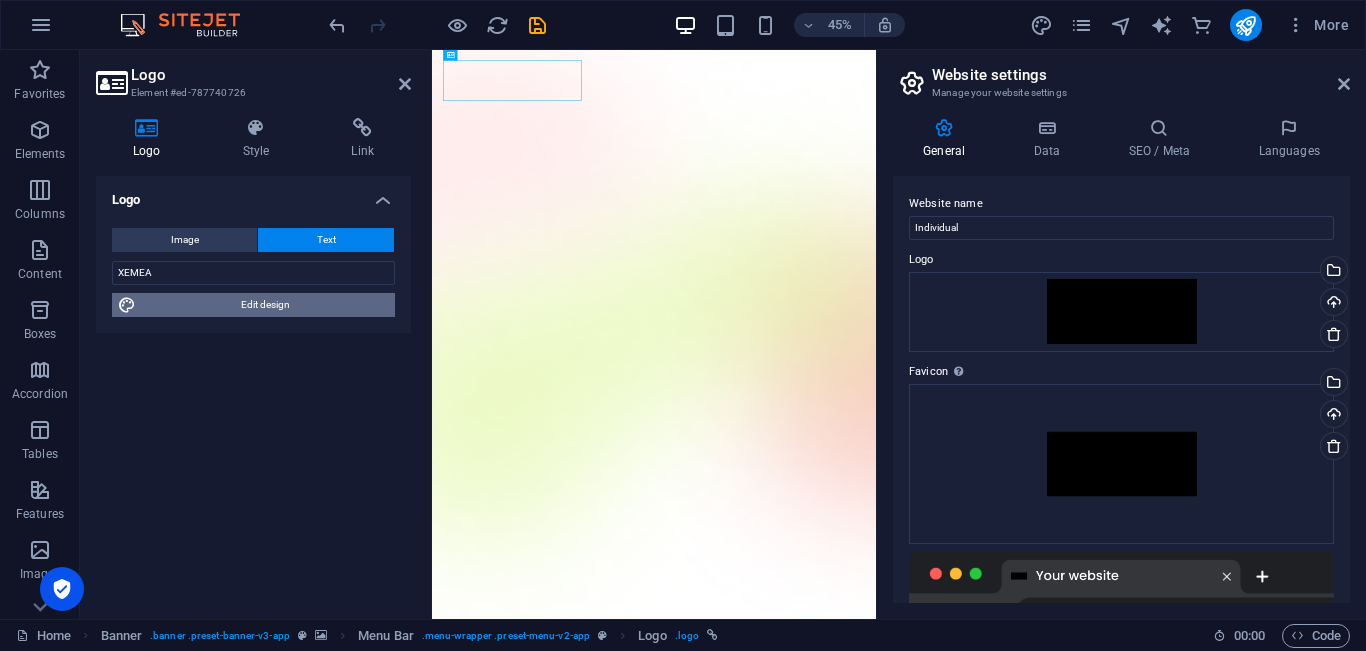 click on "Edit design" at bounding box center [265, 305] 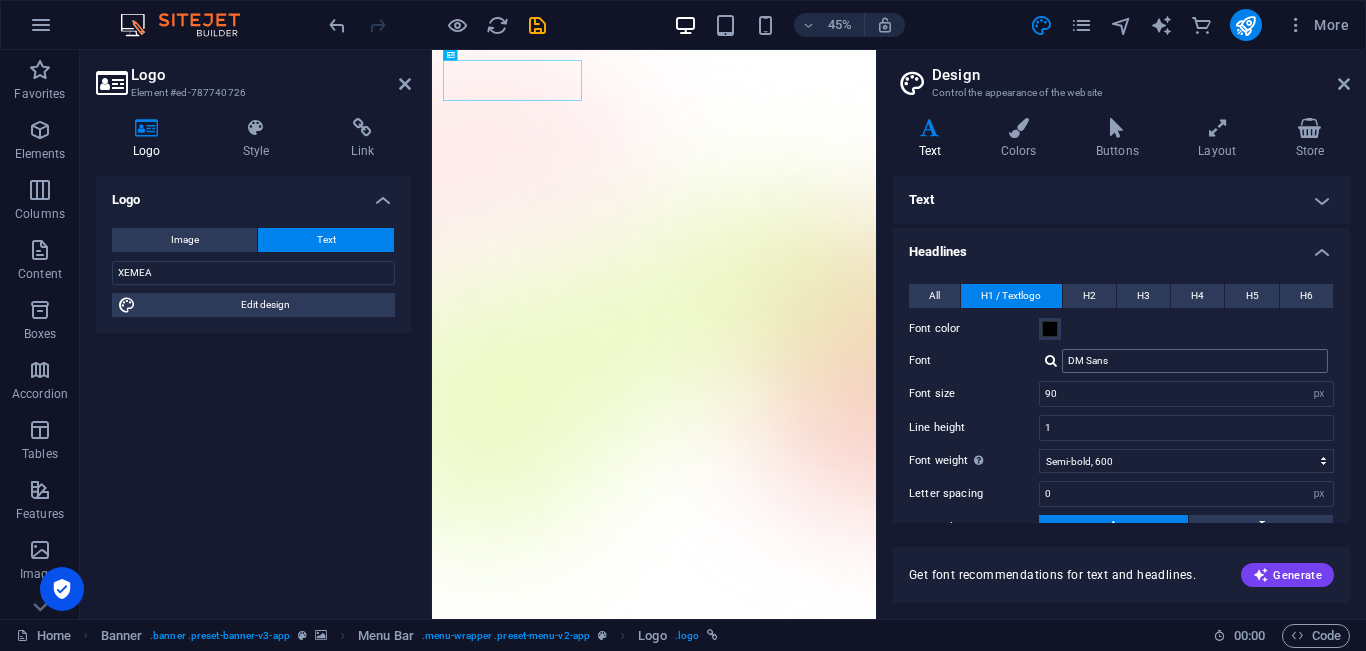 scroll, scrollTop: 53, scrollLeft: 0, axis: vertical 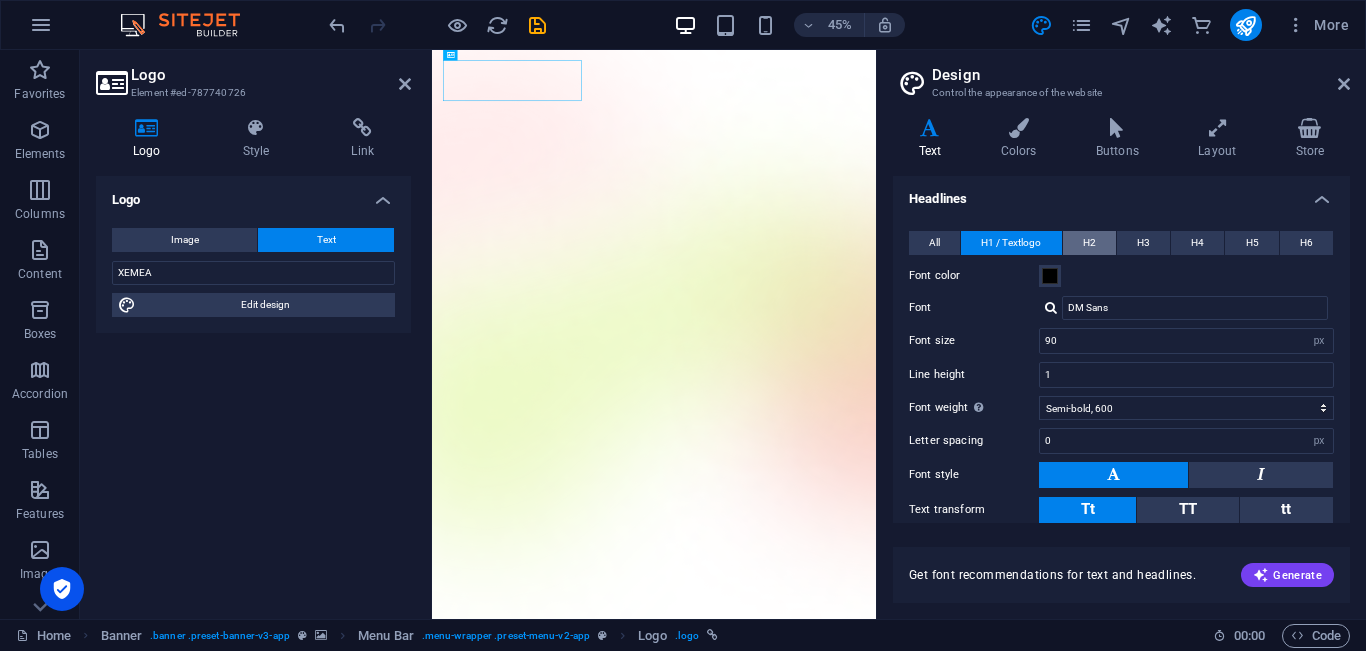 click on "H2" at bounding box center [1089, 243] 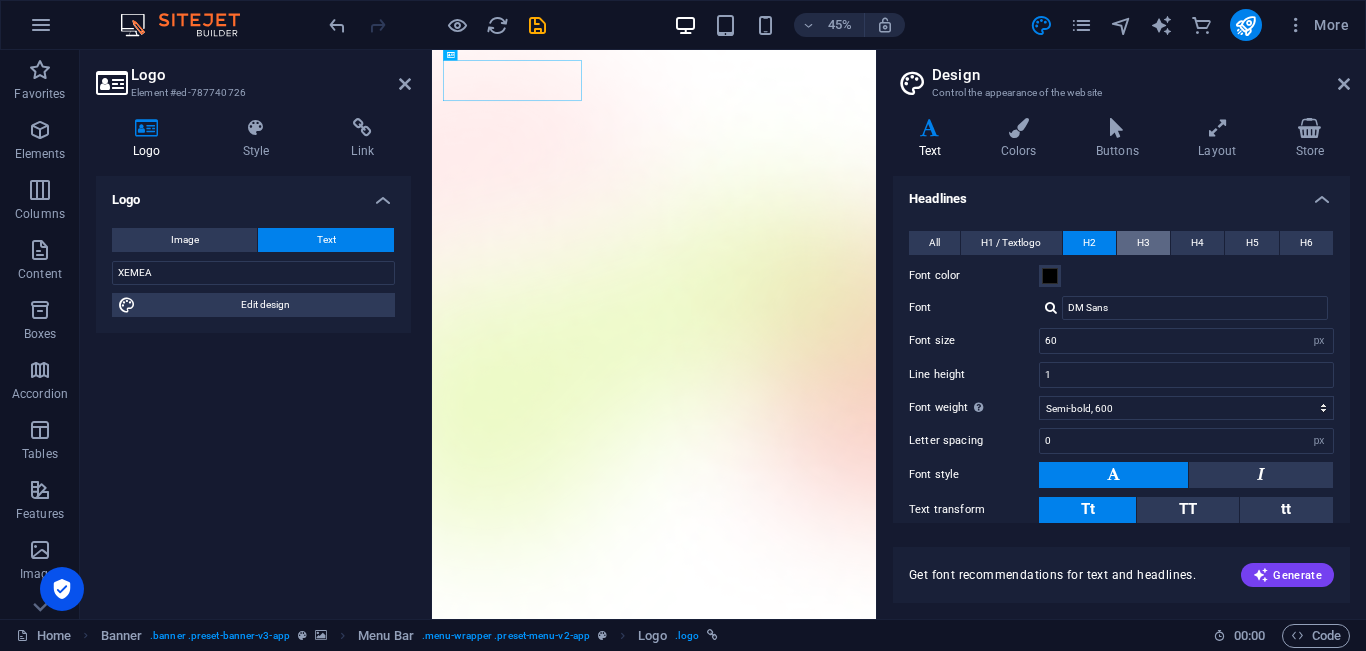 click on "H3" at bounding box center (1143, 243) 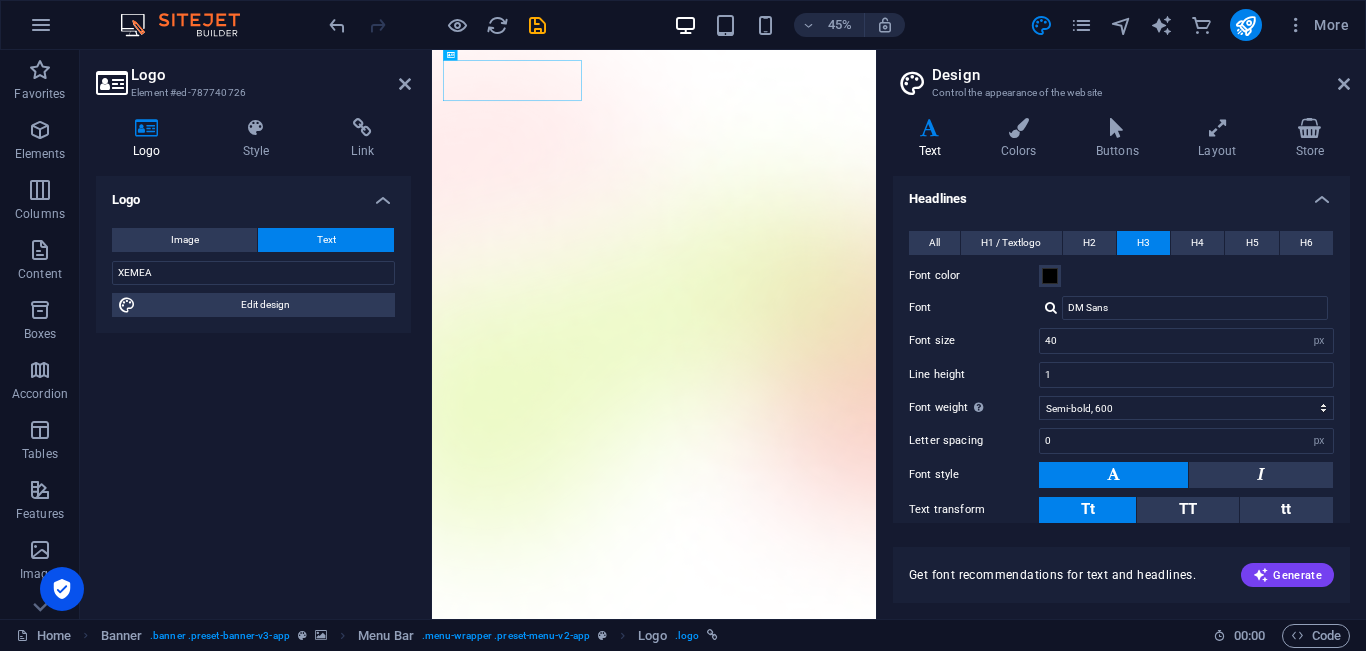 click on "H3" at bounding box center (1143, 243) 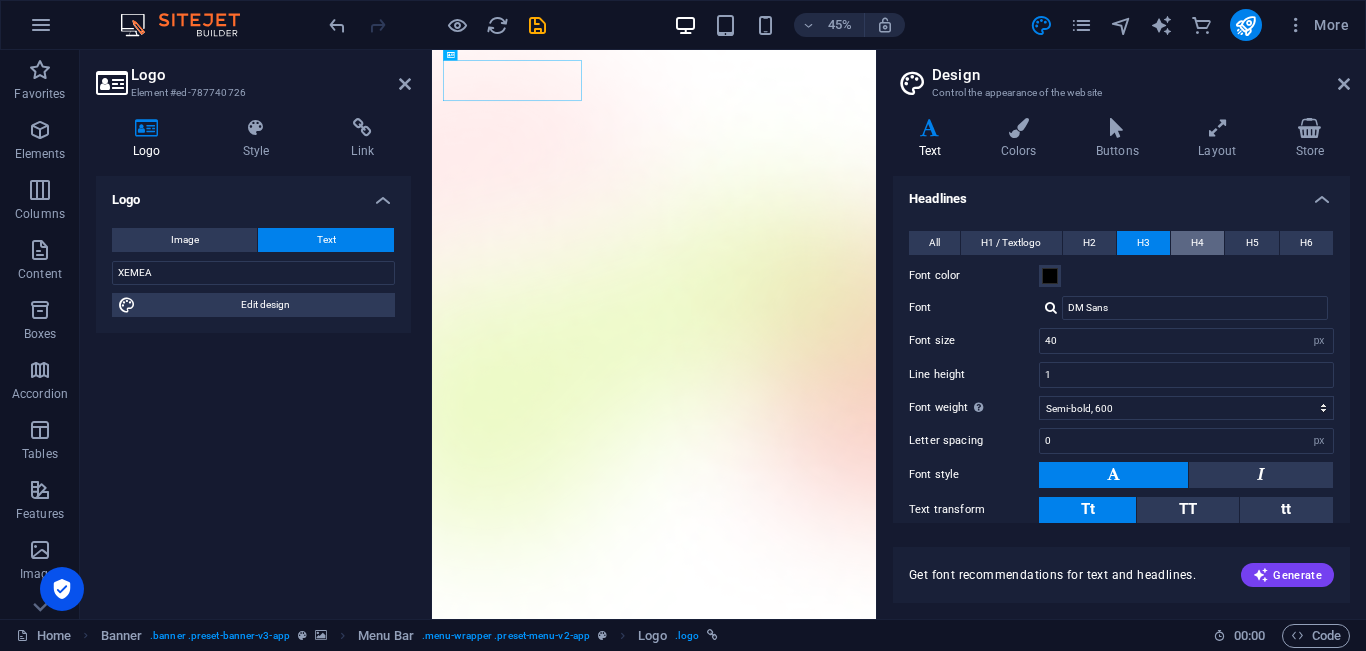 click on "H4" at bounding box center [1197, 243] 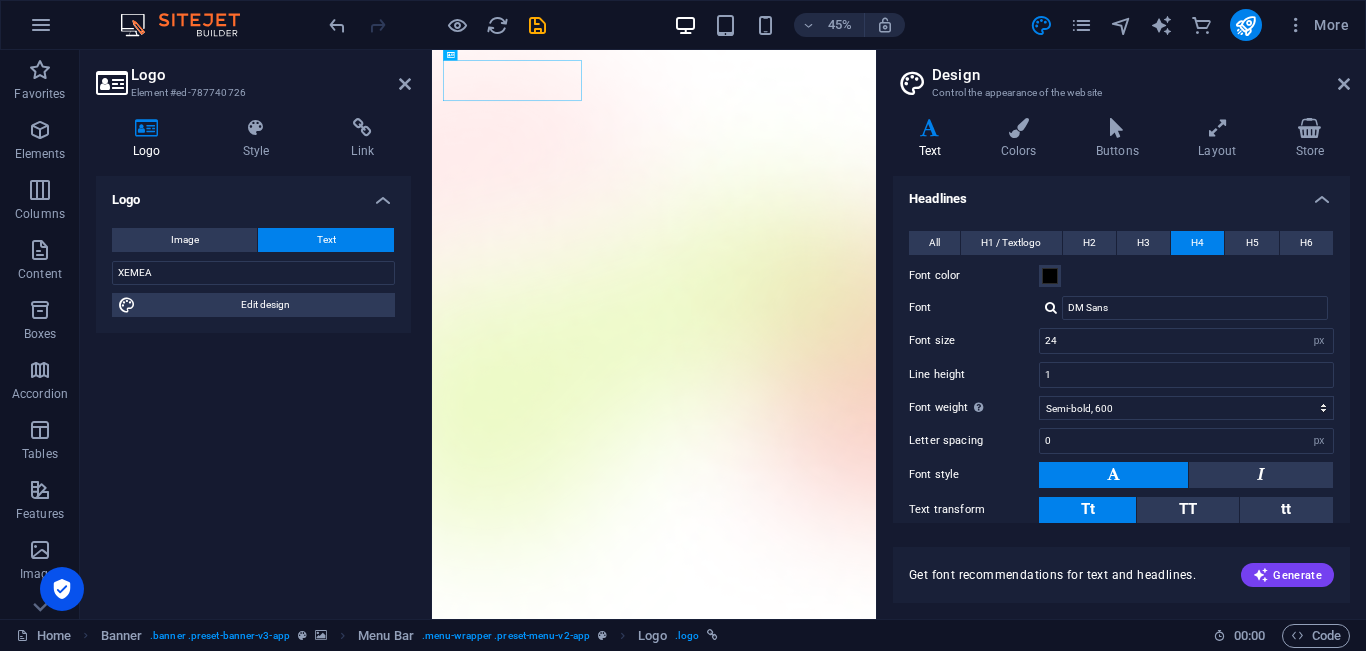 scroll, scrollTop: 178, scrollLeft: 0, axis: vertical 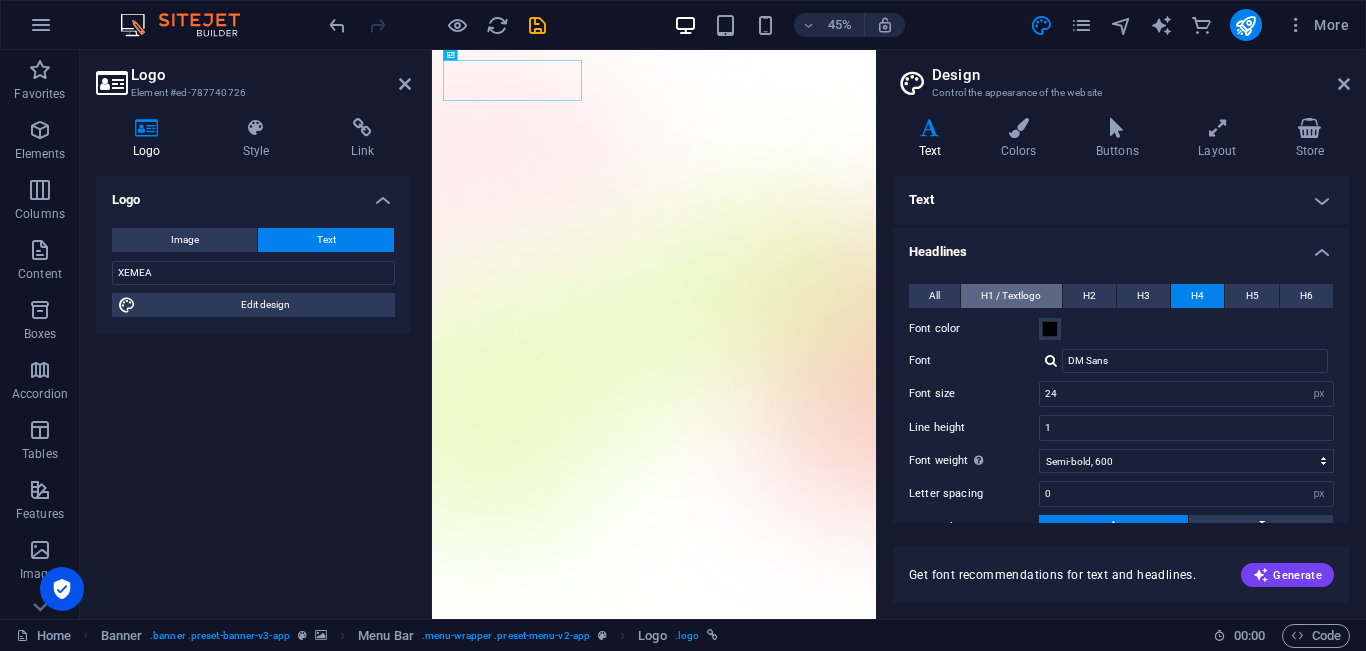 click on "H1 / Textlogo" at bounding box center [1011, 296] 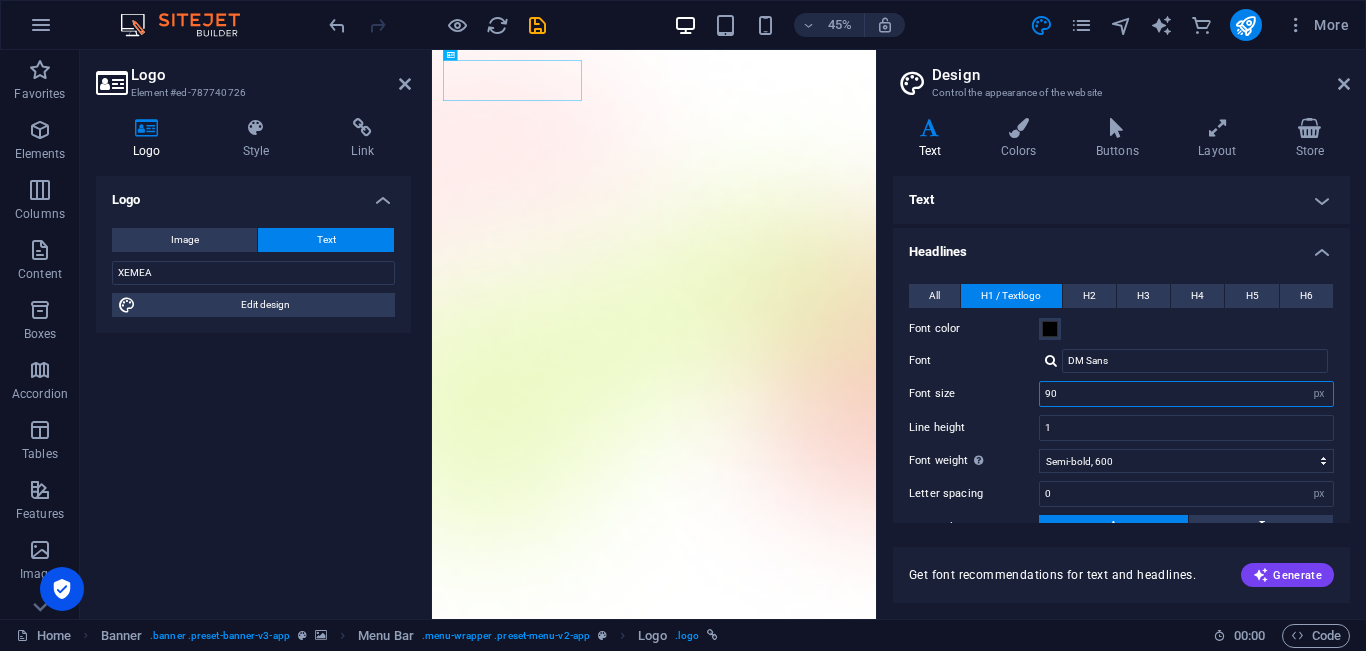drag, startPoint x: 1093, startPoint y: 389, endPoint x: 1033, endPoint y: 390, distance: 60.00833 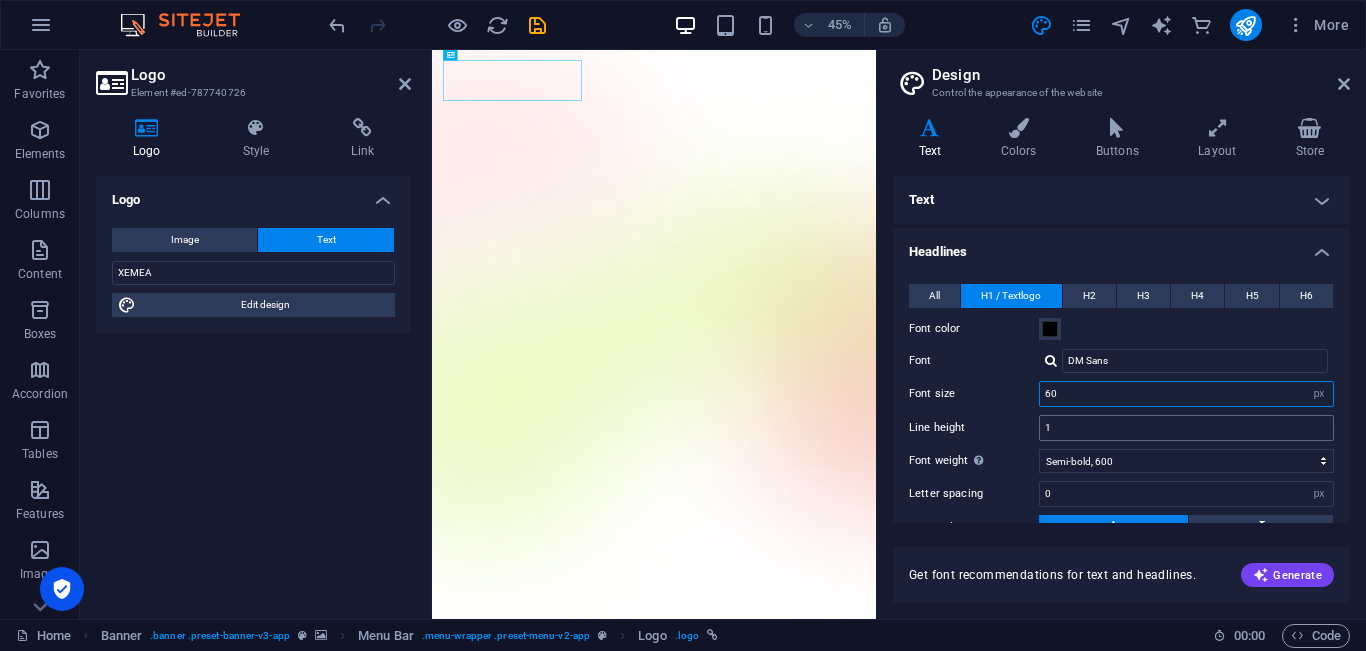 scroll, scrollTop: 107, scrollLeft: 0, axis: vertical 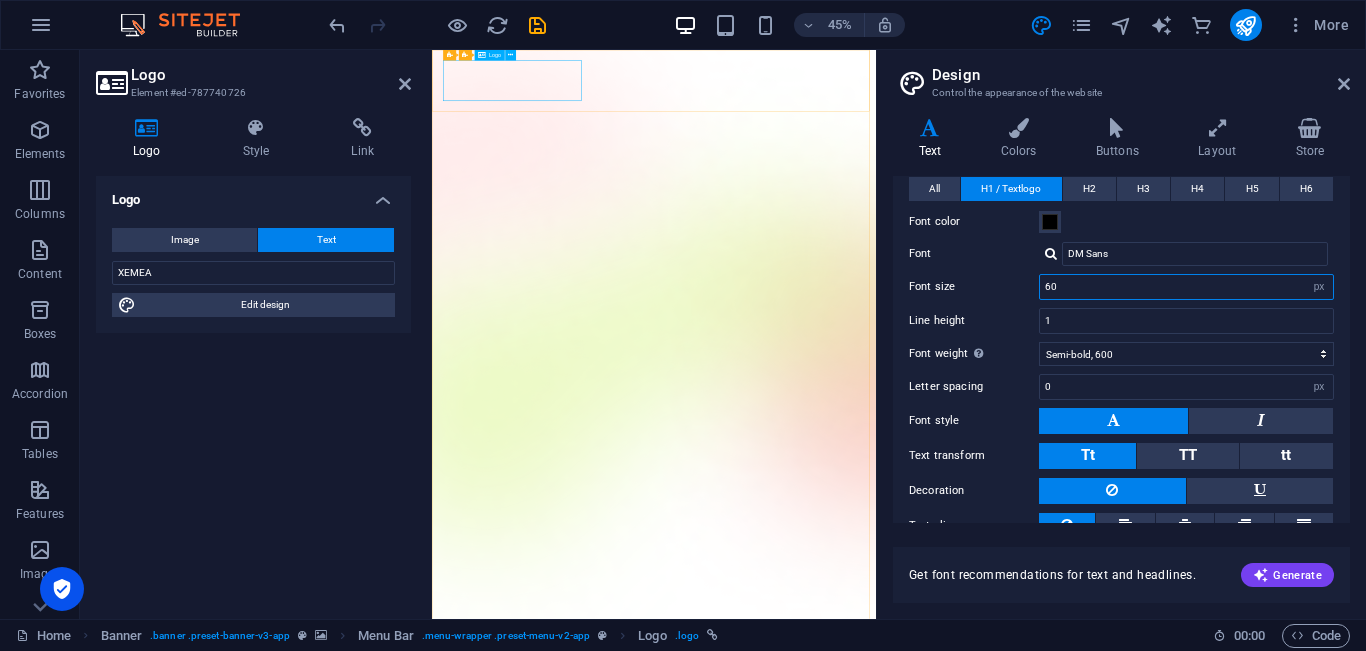 type on "60" 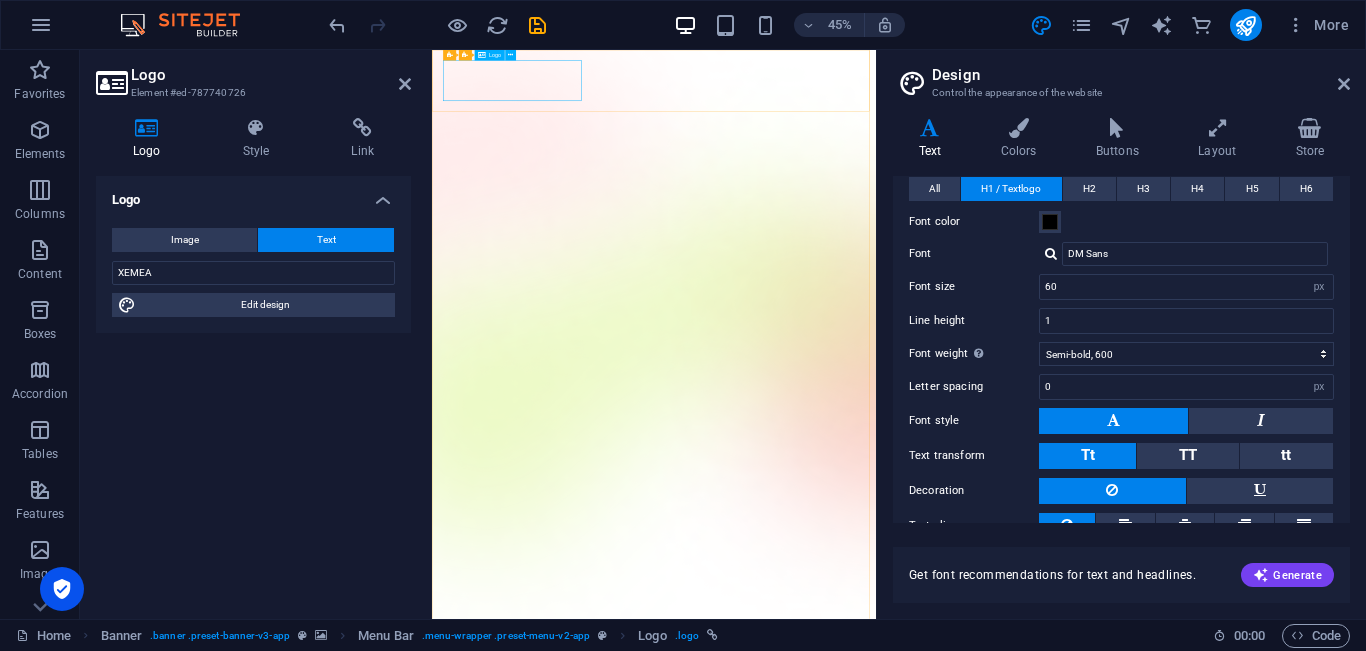 click on "XEMEA" at bounding box center [925, 1505] 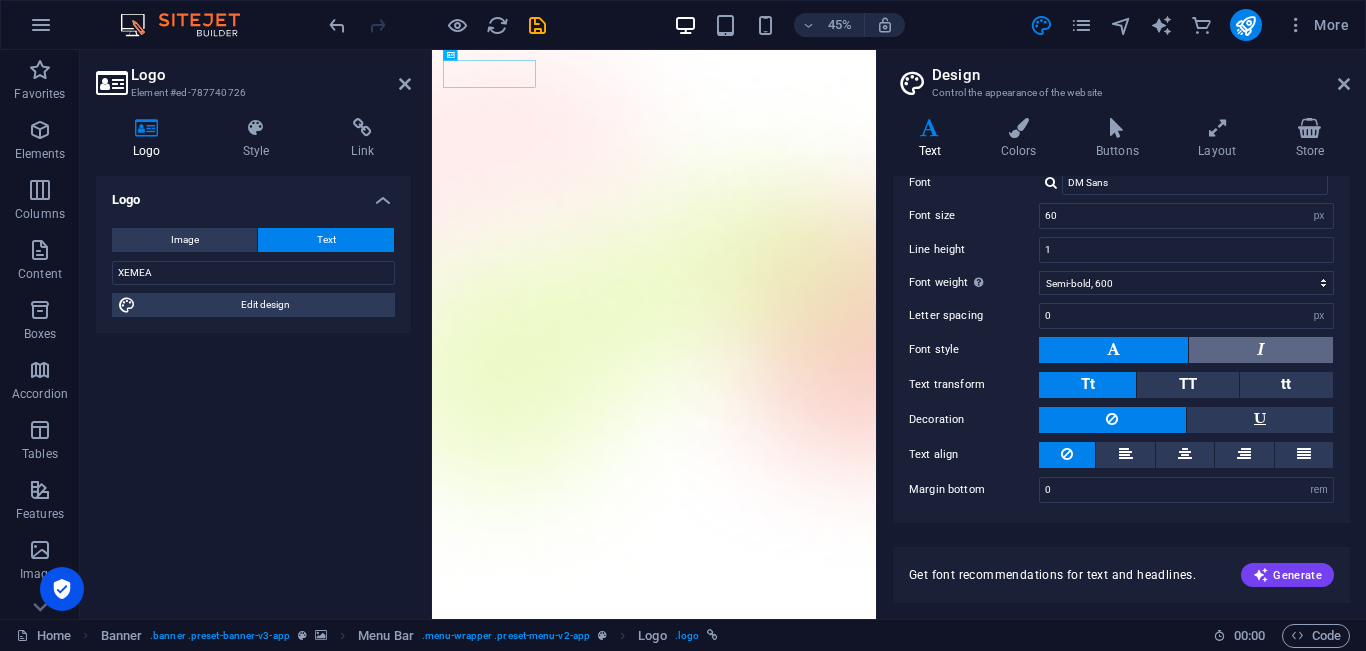 scroll, scrollTop: 0, scrollLeft: 0, axis: both 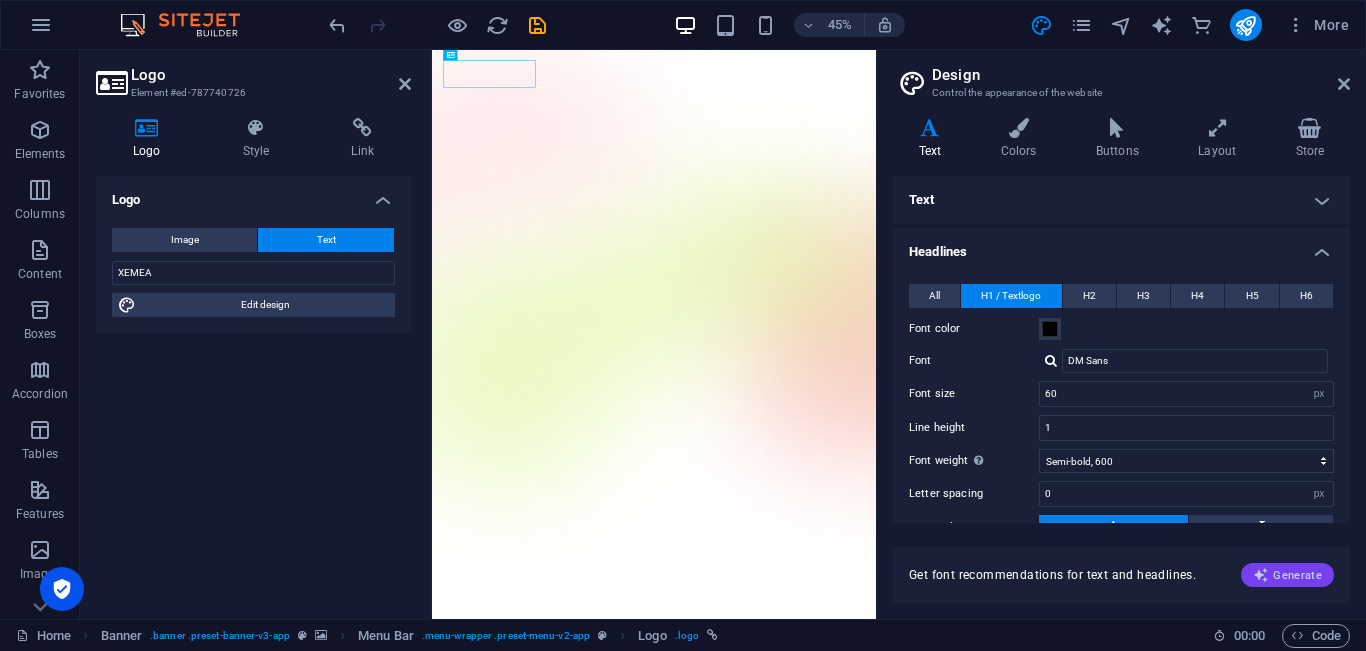 click on "Generate" at bounding box center (1287, 575) 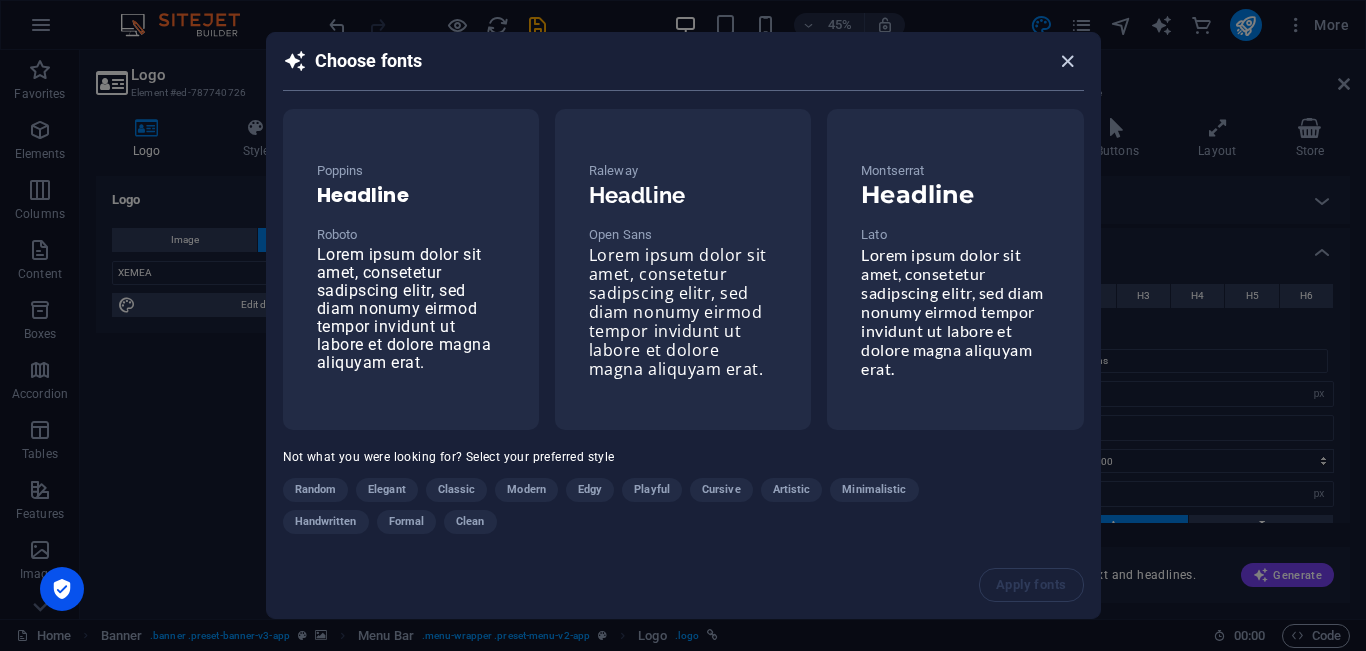 click at bounding box center [1067, 61] 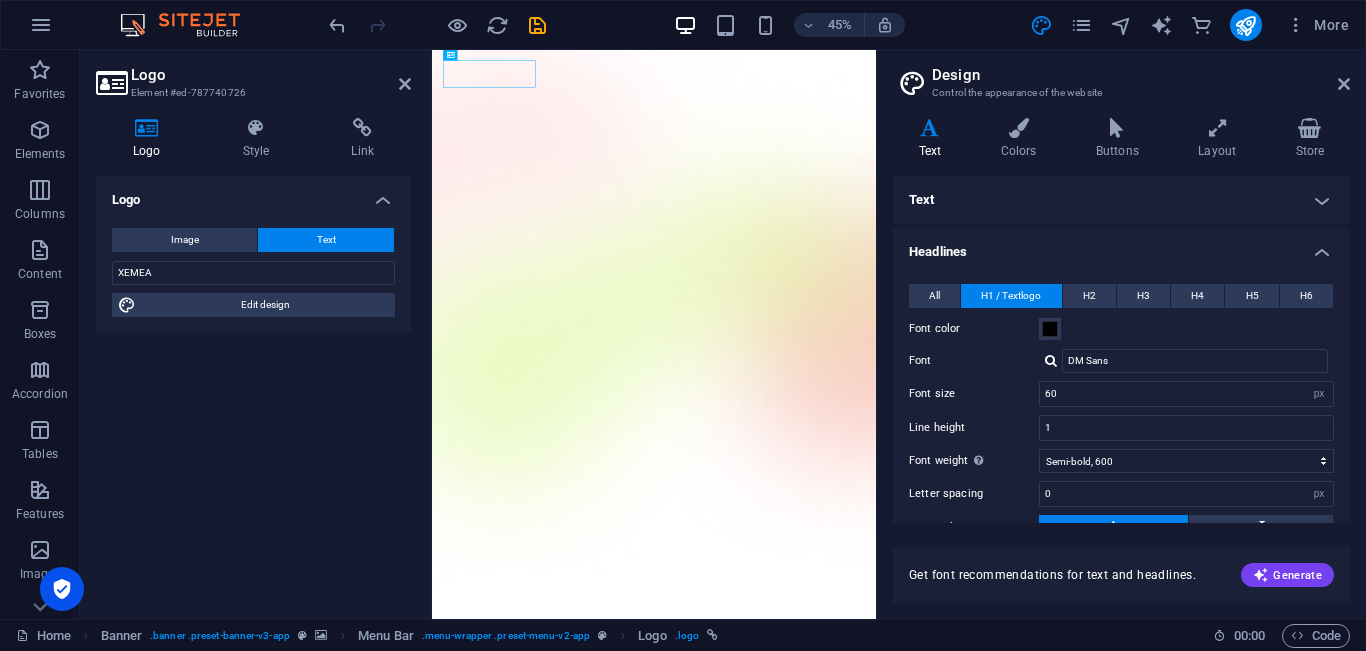 click on "Variants  Text  Colors  Buttons  Layout  Store Text Standard Bold Links Font color Font Inter Font size 16 rem px Line height 1.5 Font weight To display the font weight correctly, it may need to be enabled.  Manage Fonts Thin, 100 Extra-light, 200 Light, 300 Regular, 400 Medium, 500 Semi-bold, 600 Bold, 700 Extra-bold, 800 Black, 900 Letter spacing 0 rem px Font style Text transform Tt TT tt Text align Font weight To display the font weight correctly, it may need to be enabled.  Manage Fonts Thin, 100 Extra-light, 200 Light, 300 Regular, 400 Medium, 500 Semi-bold, 600 Bold, 700 Extra-bold, 800 Black, 900 Default Hover / Active Font color Font color Decoration Decoration Transition duration 0.3 s Transition function Ease Ease In Ease Out Ease In/Ease Out Linear Headlines All H1 / Textlogo H2 H3 H4 H5 H6 Font color Font DM Sans Line height 1 Font weight To display the font weight correctly, it may need to be enabled.  Manage Fonts Thin, 100 Extra-light, 200 Light, 300 Regular, 400 Medium, 500 Semi-bold, 600 0 0" at bounding box center [1121, 360] 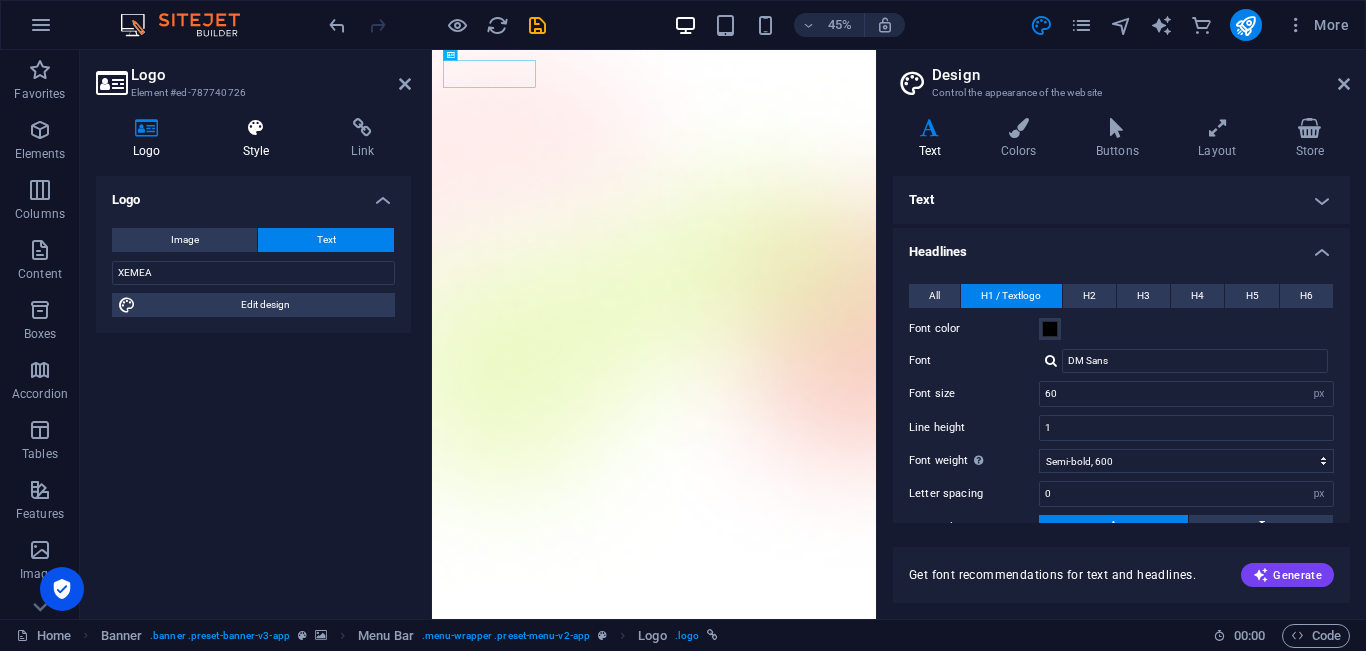 click at bounding box center [256, 128] 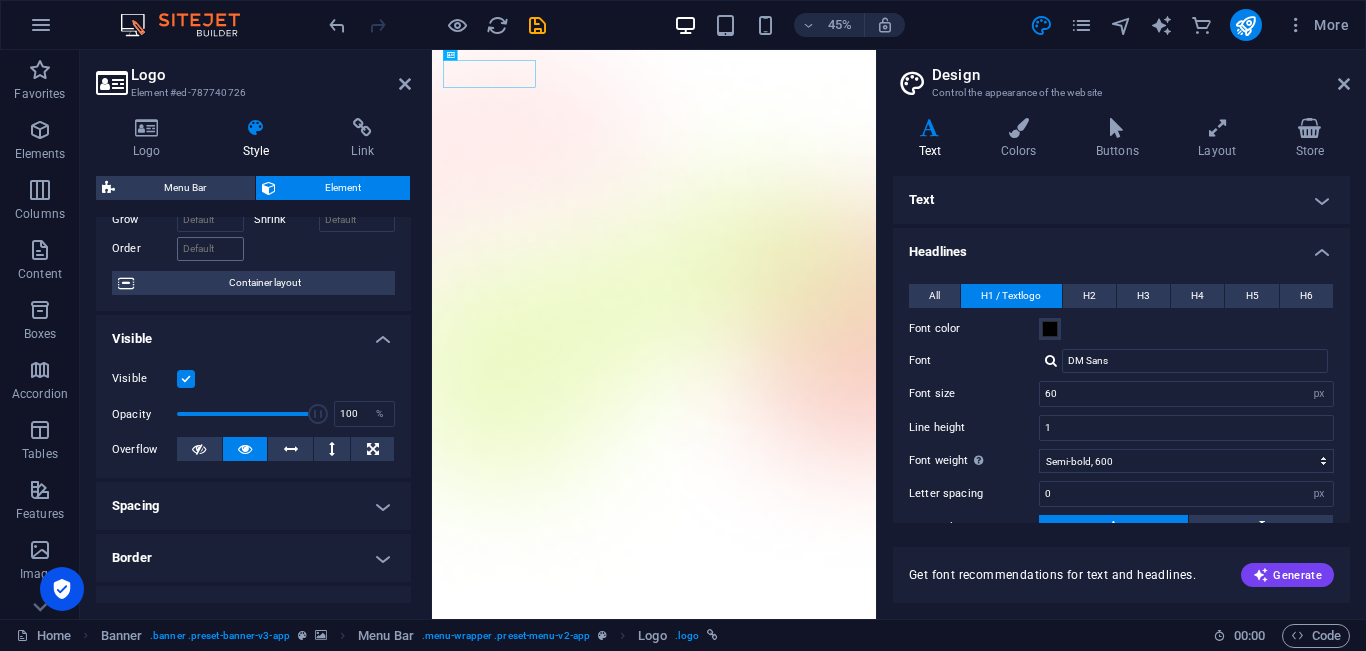 scroll, scrollTop: 0, scrollLeft: 0, axis: both 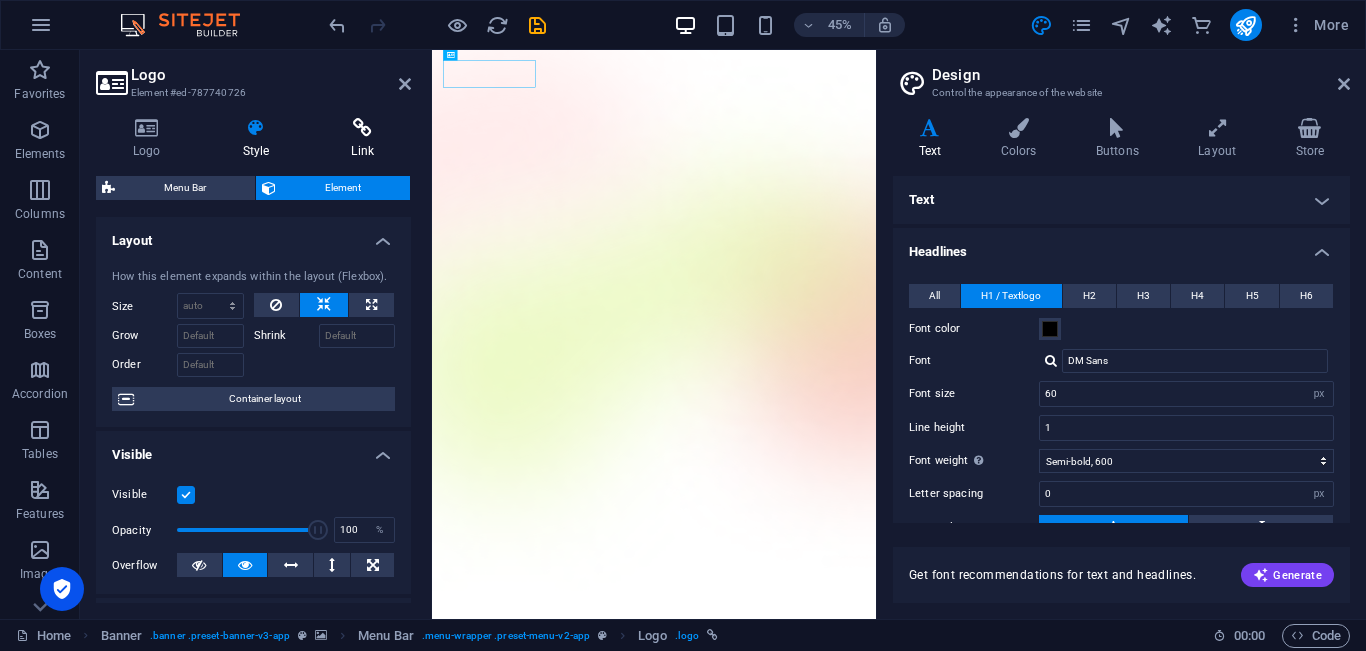 click on "Link" at bounding box center (362, 139) 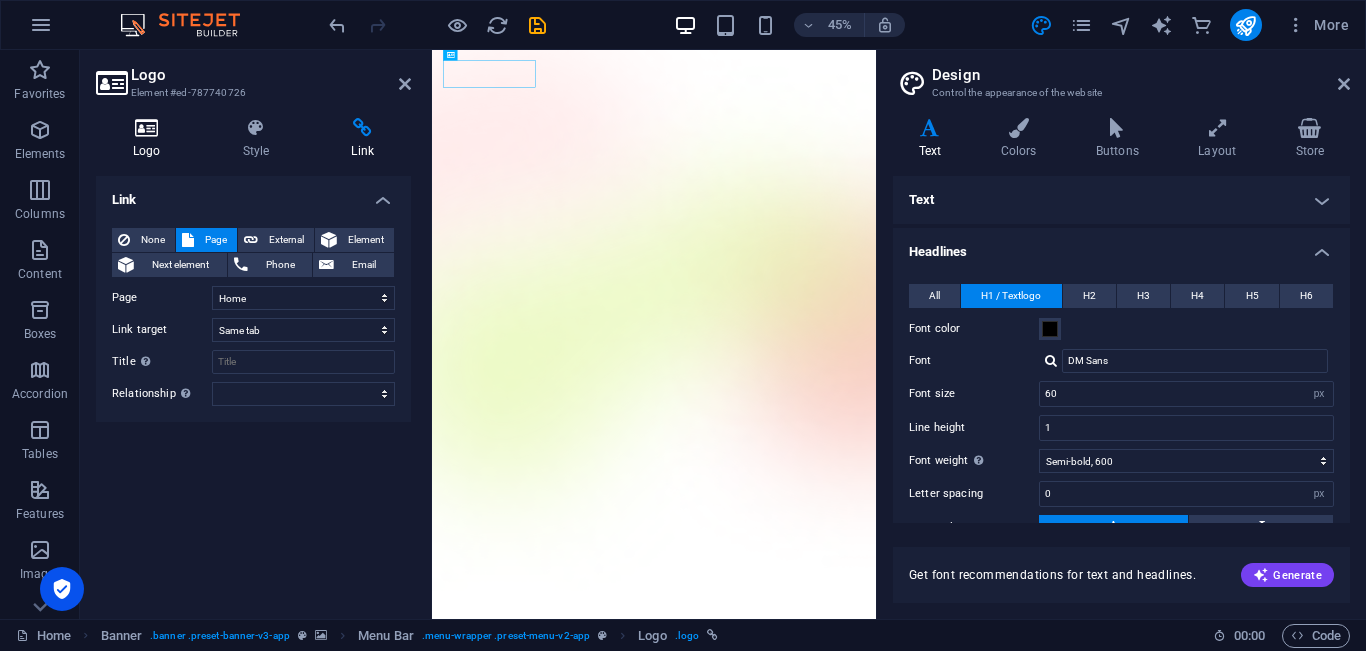 click at bounding box center (147, 128) 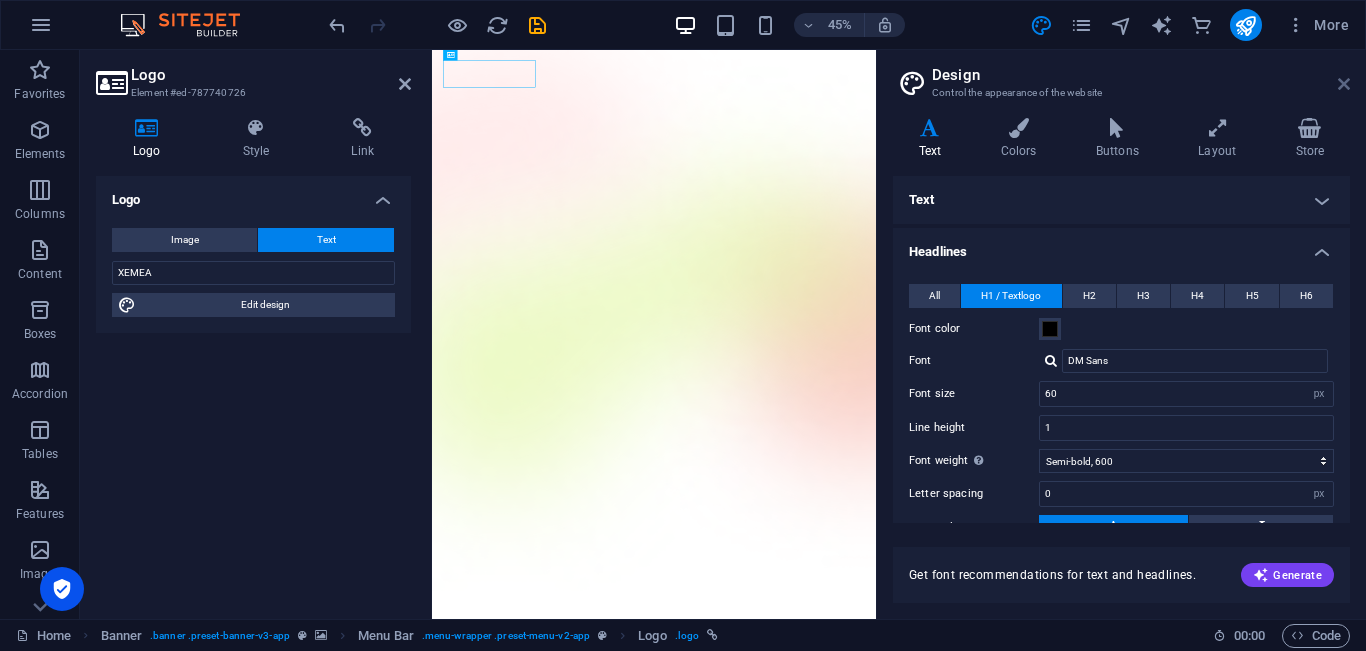 click at bounding box center [1344, 84] 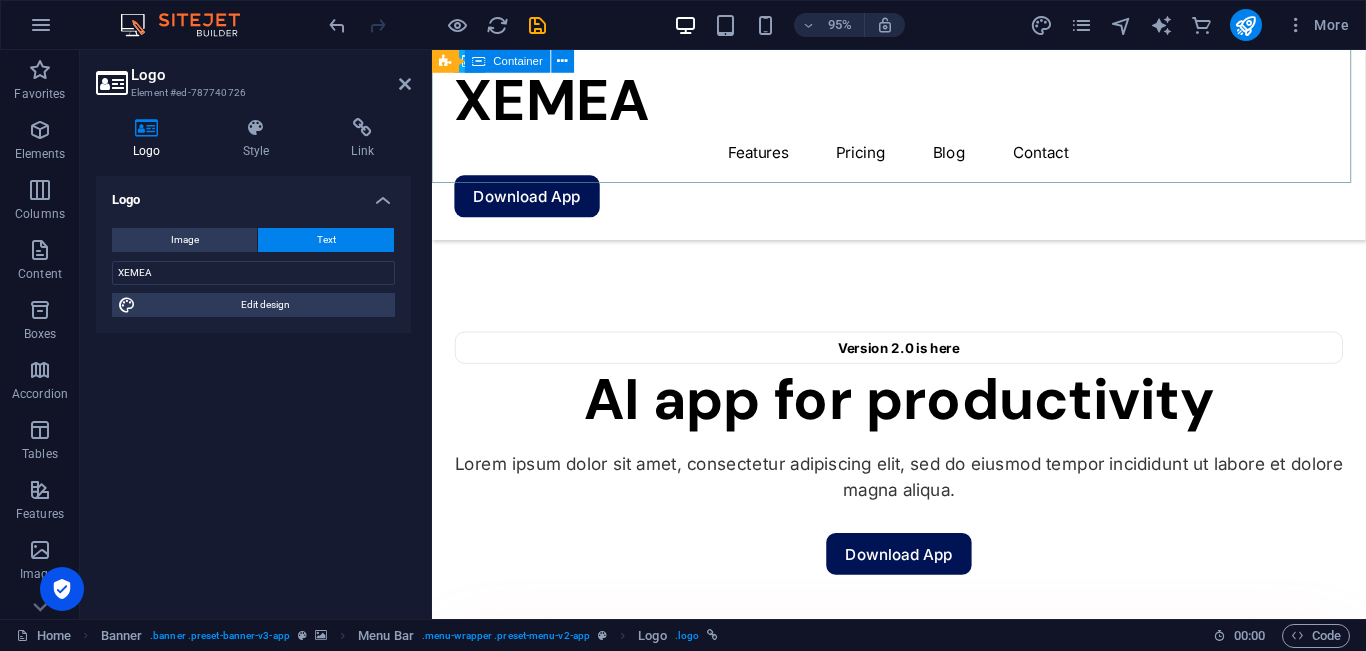 scroll, scrollTop: 1007, scrollLeft: 0, axis: vertical 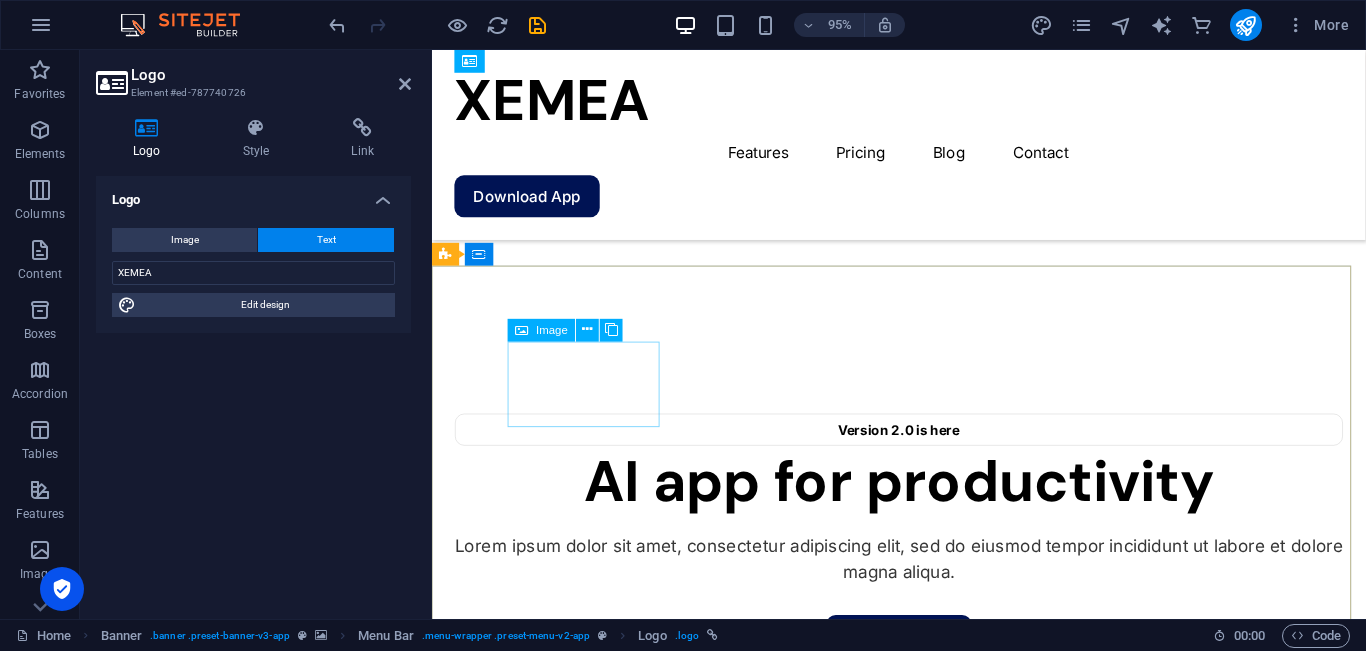 click at bounding box center [592, 1619] 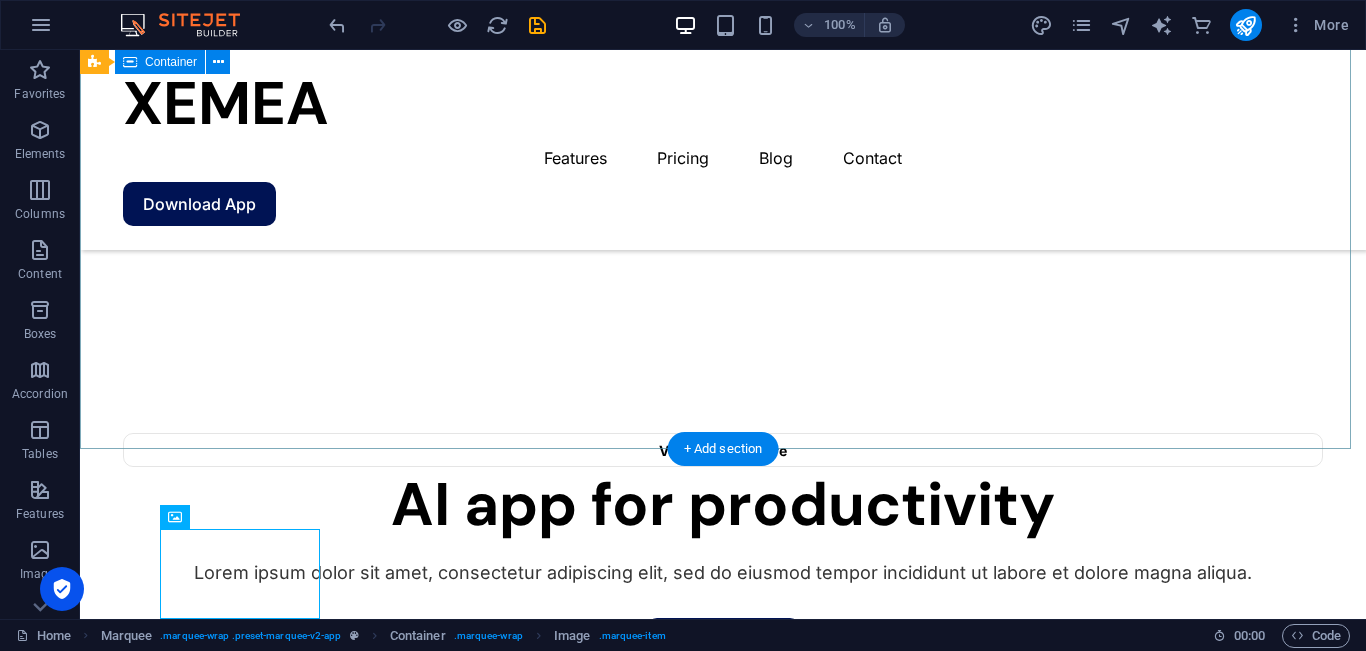click on "Version 2.0 is here AI app for productivity Lorem ipsum dolor sit amet, consectetur adipiscing elit, sed do eiusmod tempor incididunt ut labore et dolore magna aliqua. Download App" at bounding box center (723, 966) 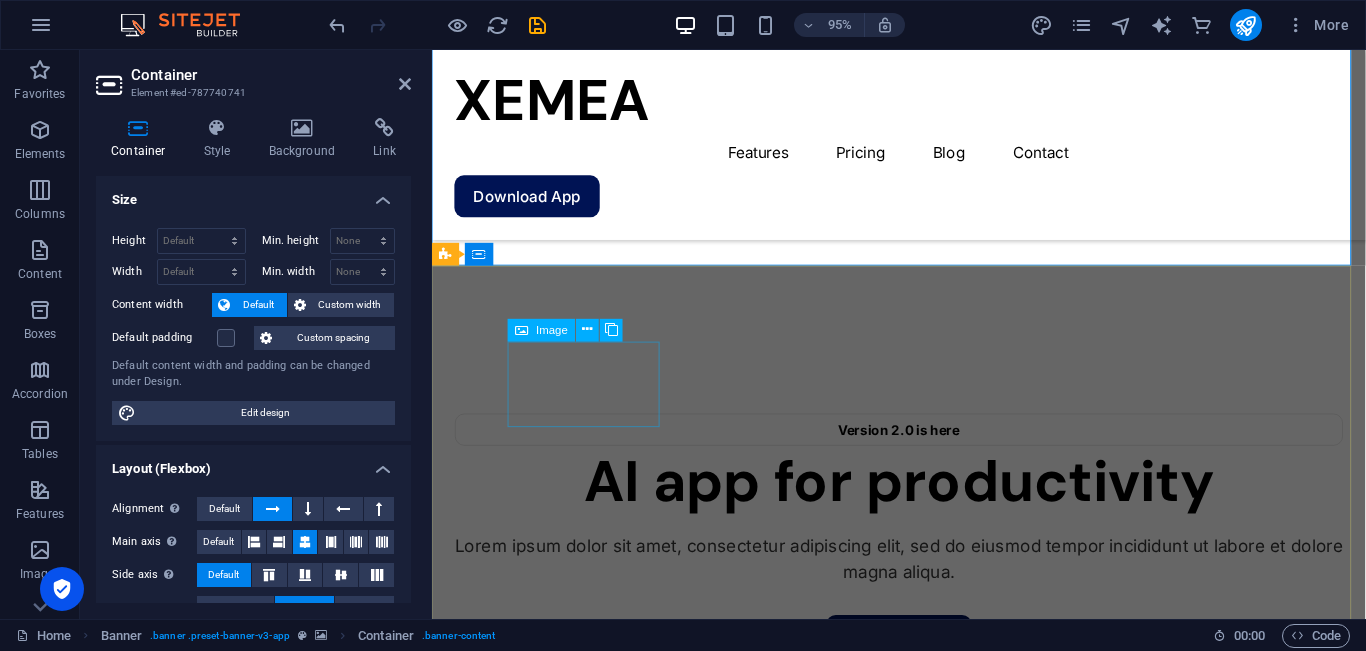 click at bounding box center (592, 1619) 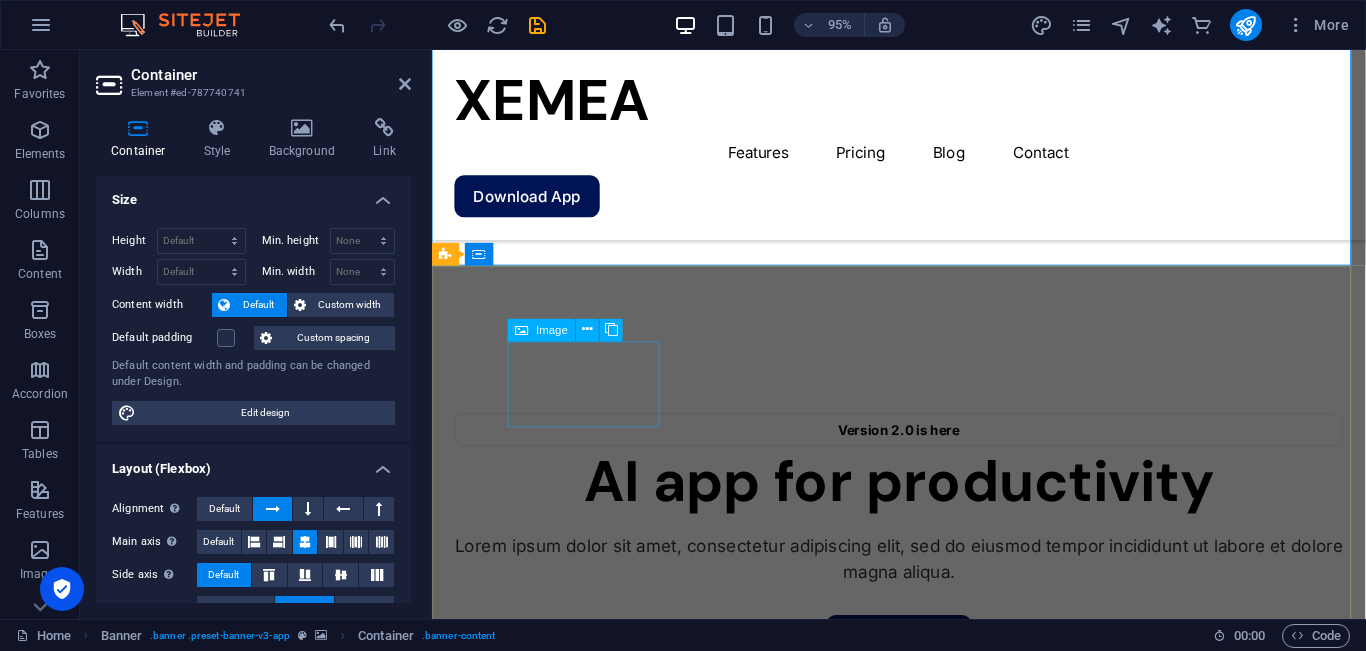 click at bounding box center (592, 1619) 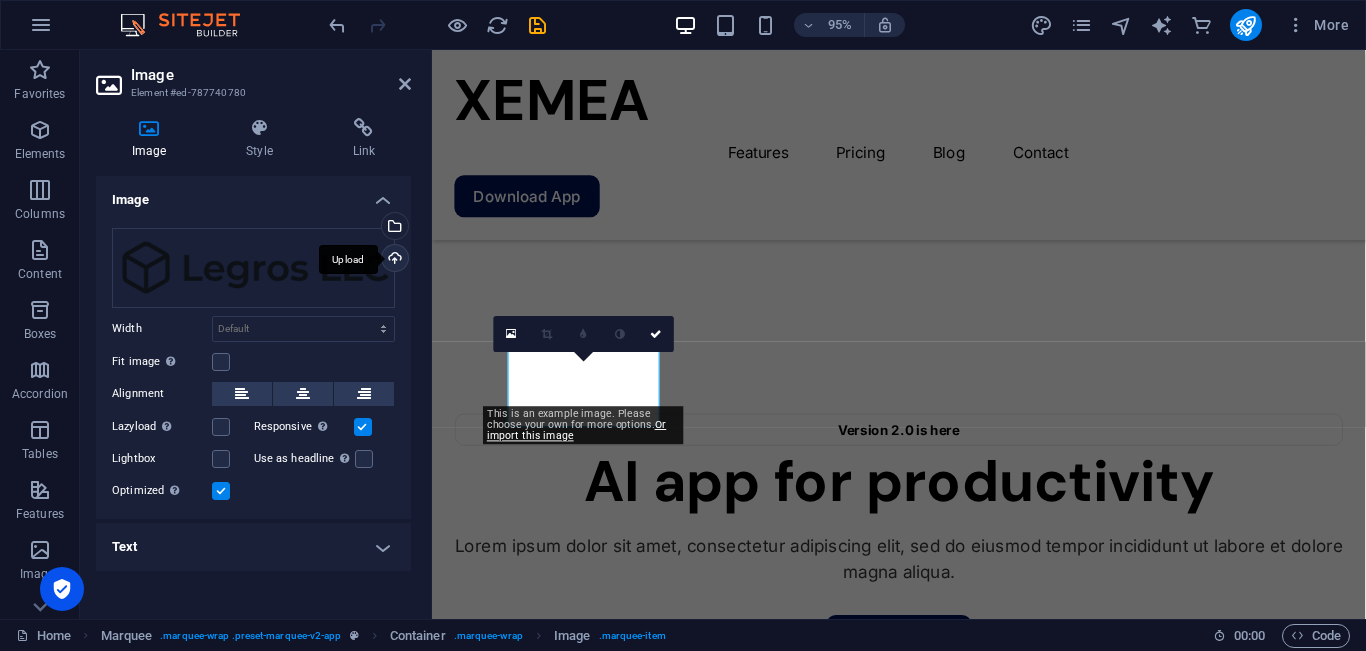 click on "Upload" at bounding box center [393, 260] 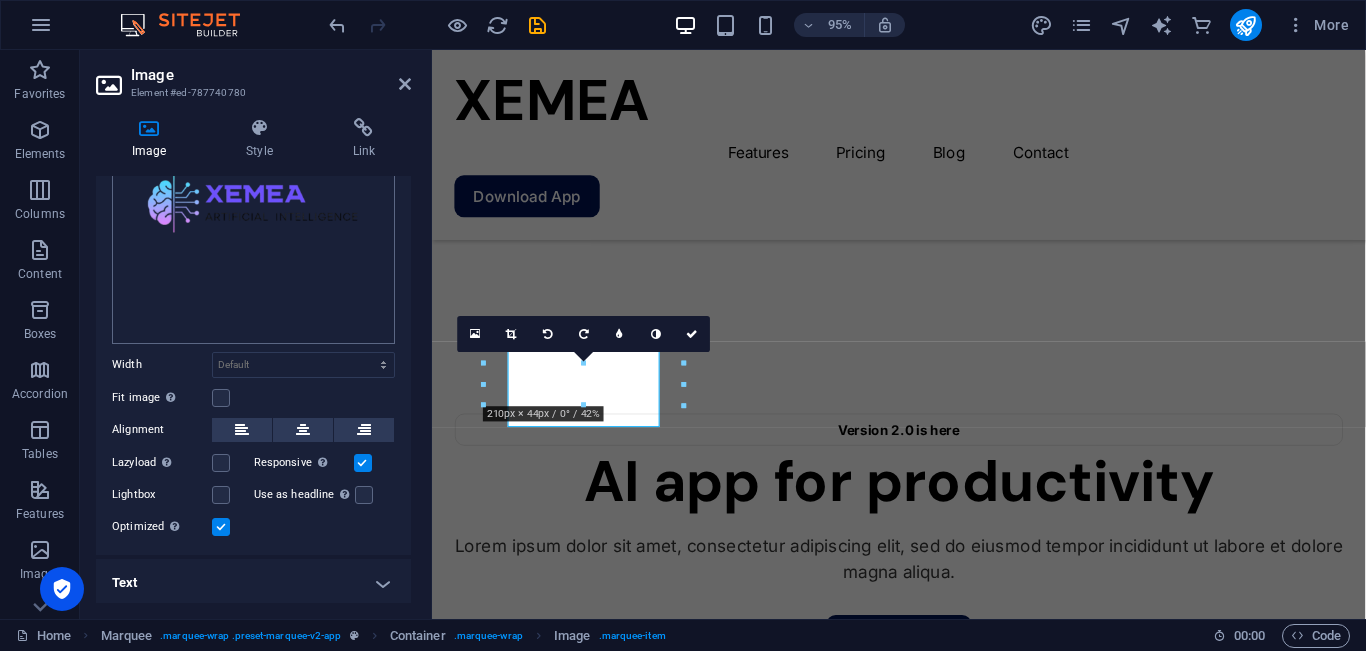 scroll, scrollTop: 0, scrollLeft: 0, axis: both 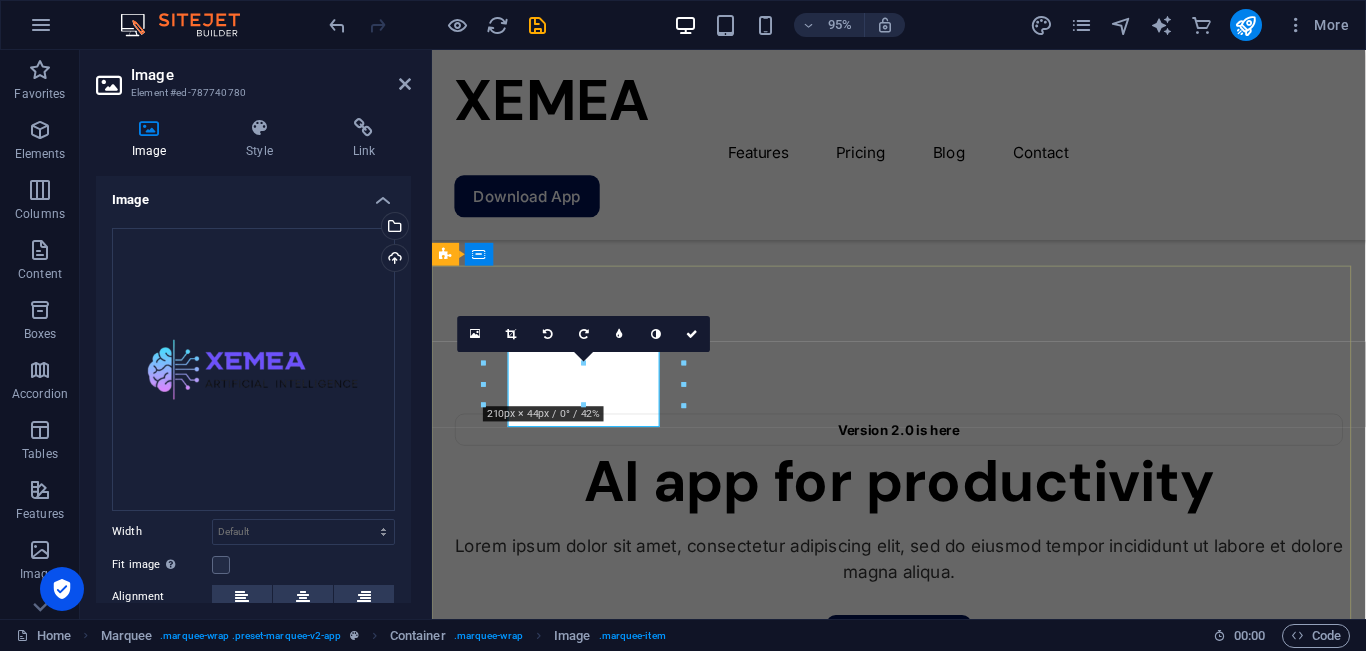 drag, startPoint x: 1014, startPoint y: 413, endPoint x: 665, endPoint y: 383, distance: 350.28702 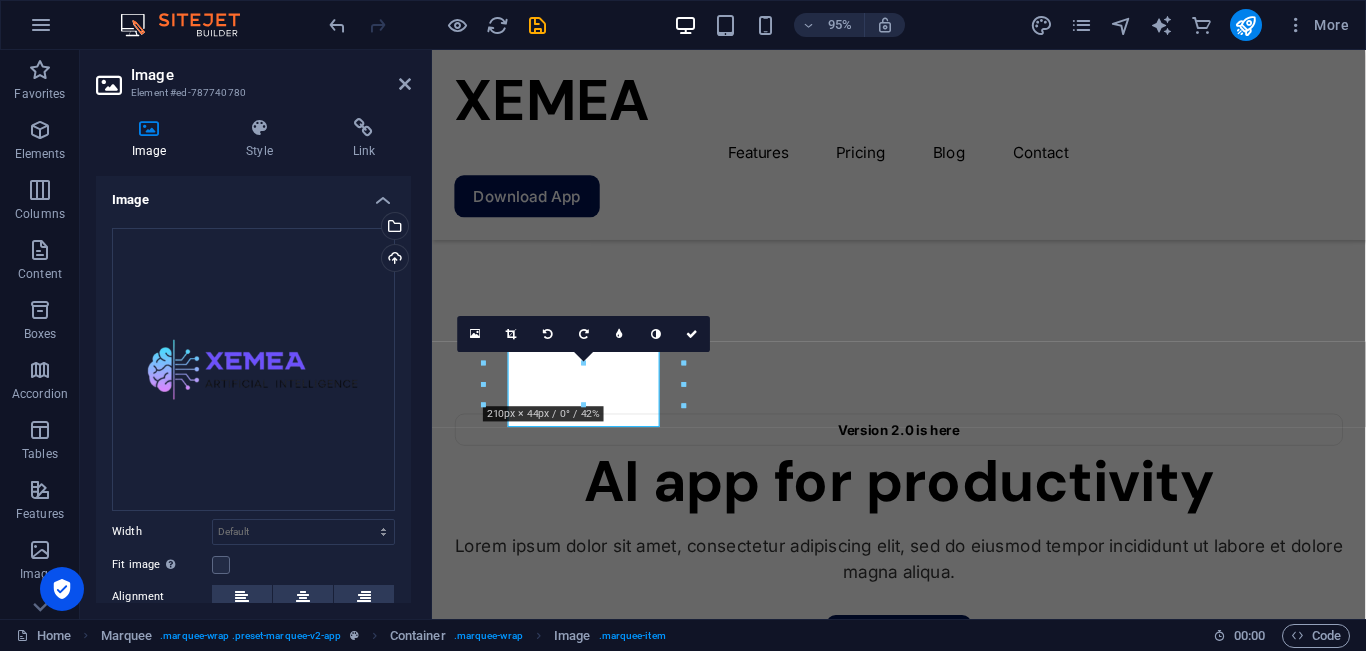drag, startPoint x: 685, startPoint y: 365, endPoint x: 702, endPoint y: 354, distance: 20.248457 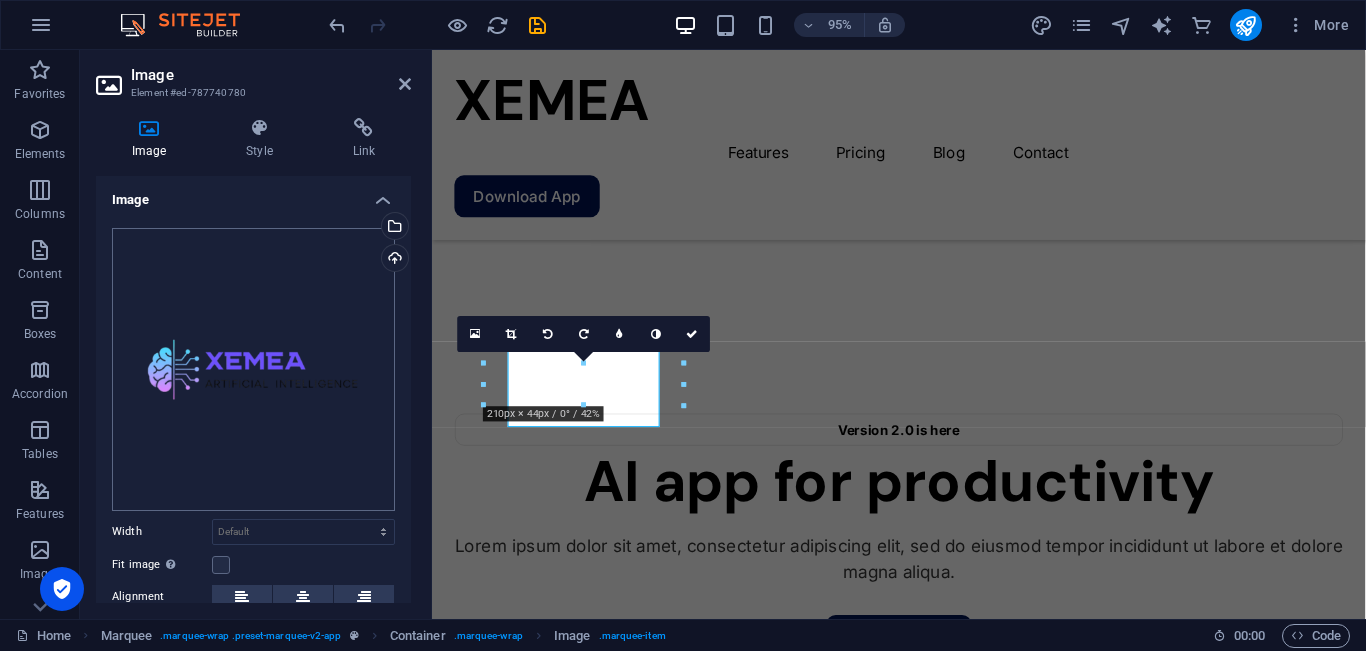 scroll, scrollTop: 167, scrollLeft: 0, axis: vertical 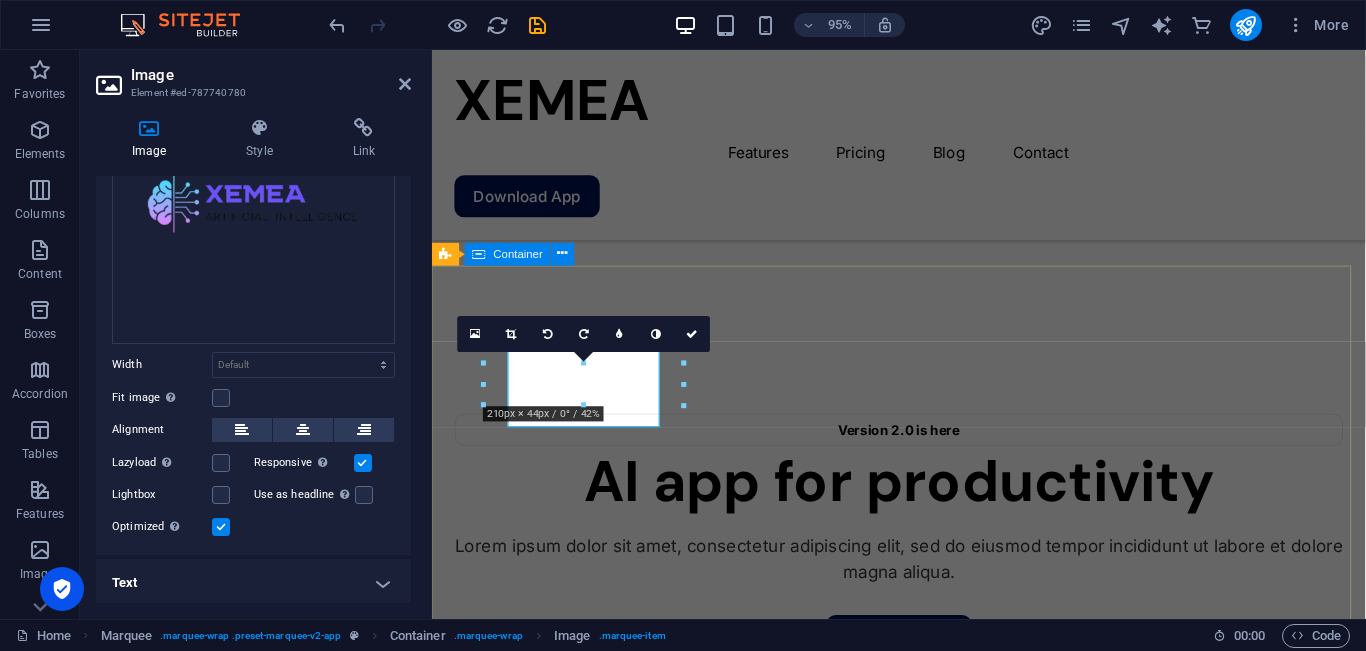 click at bounding box center (923, 2214) 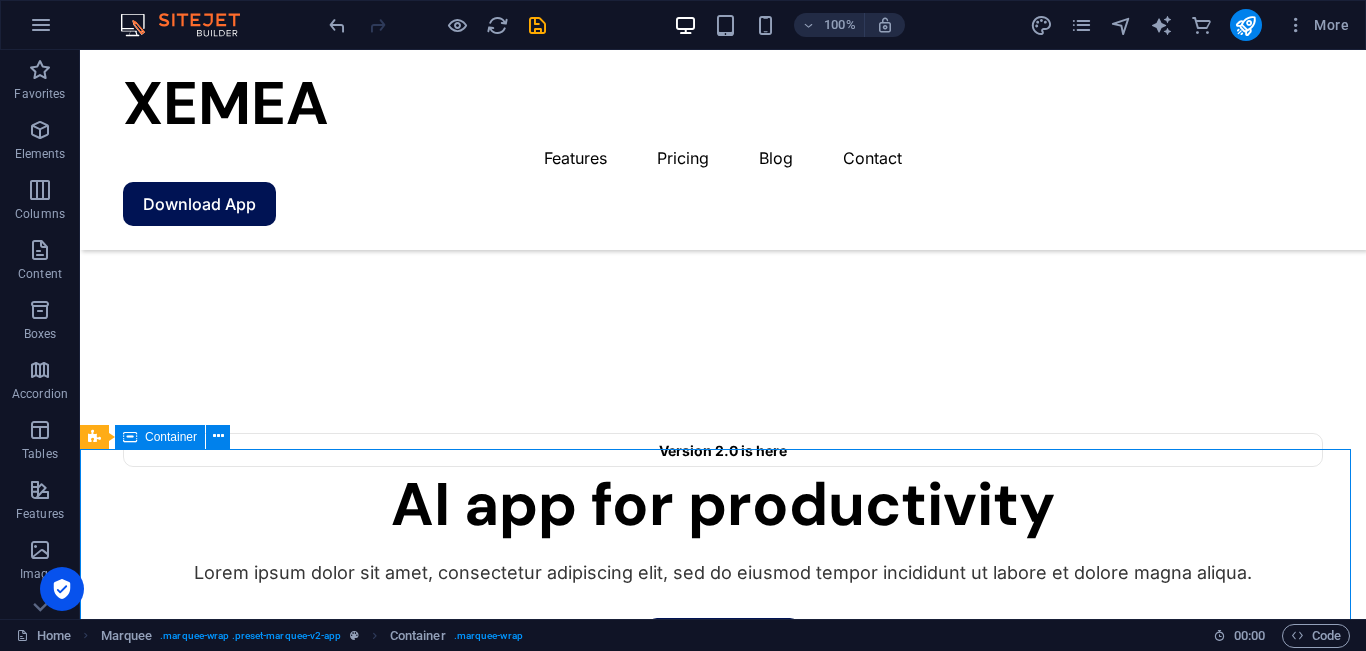 click at bounding box center (723, 2376) 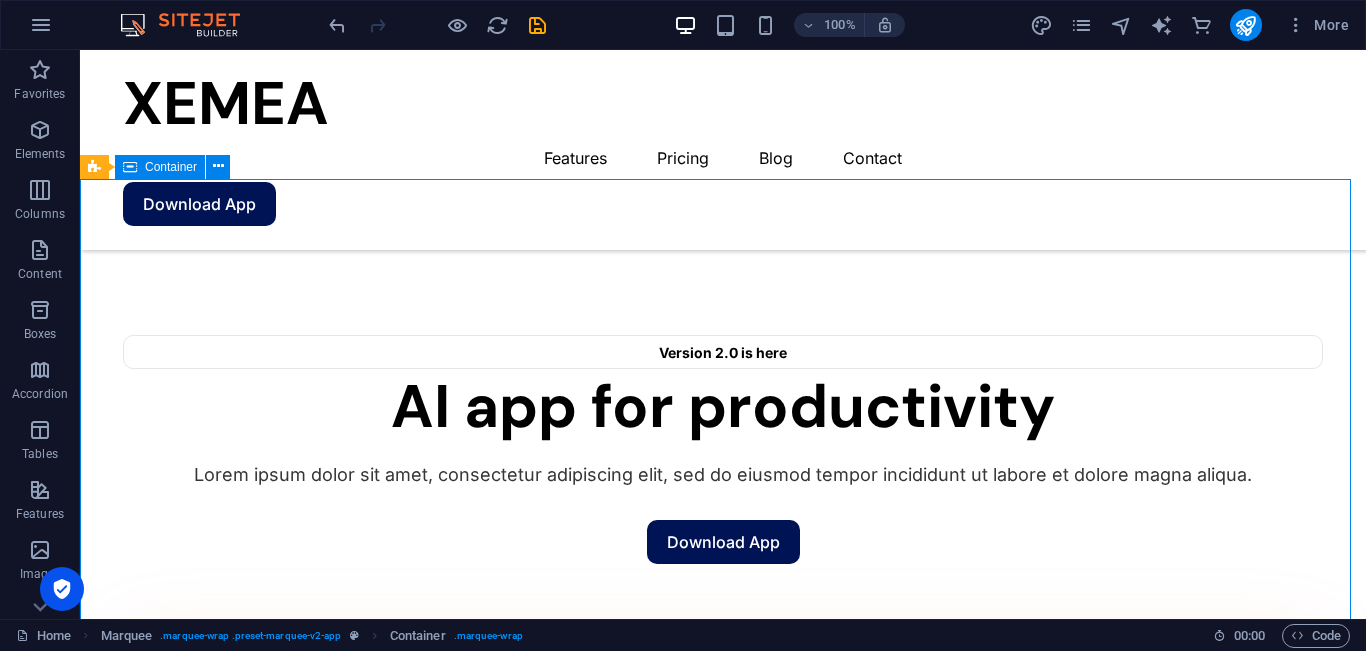scroll, scrollTop: 1281, scrollLeft: 0, axis: vertical 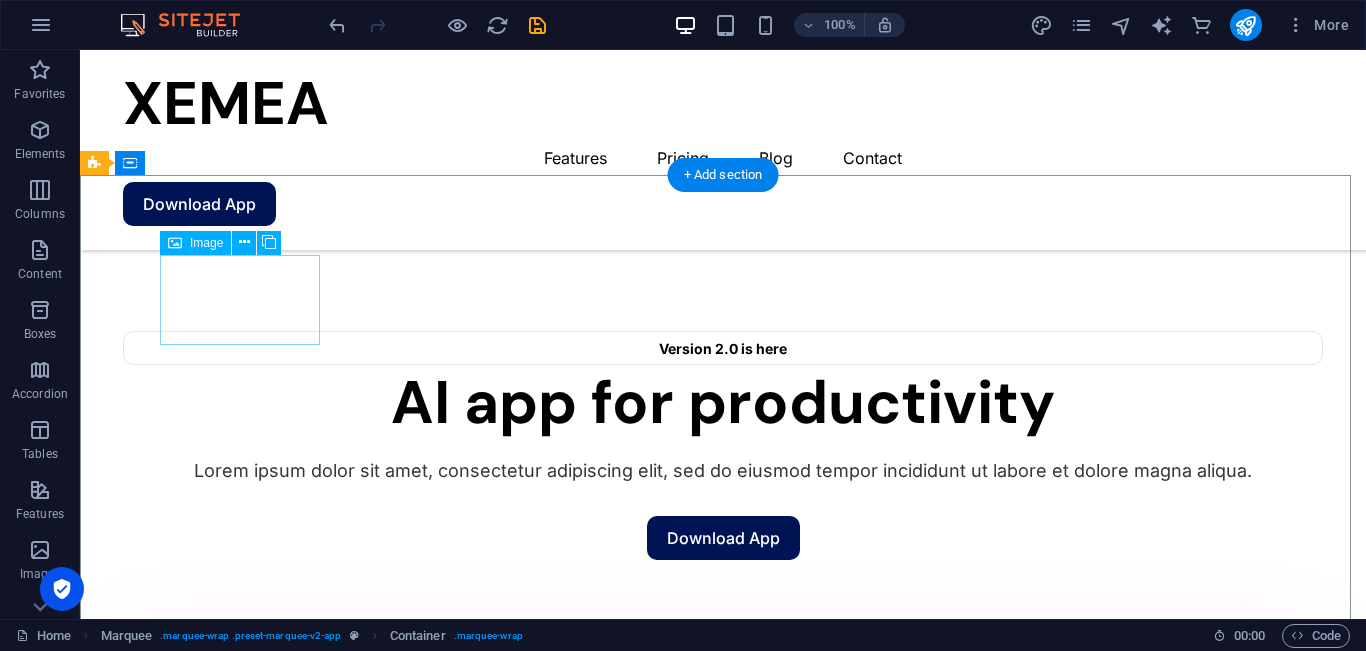 click at bounding box center [240, 1679] 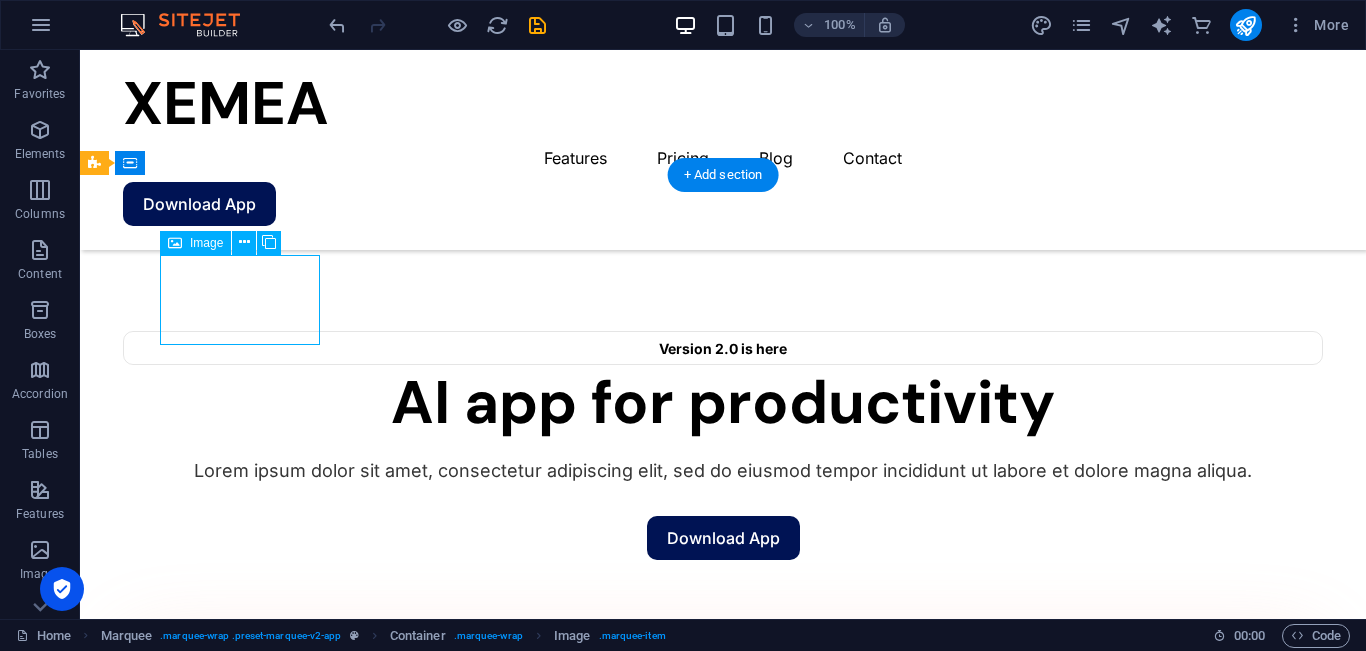 click at bounding box center [240, 1679] 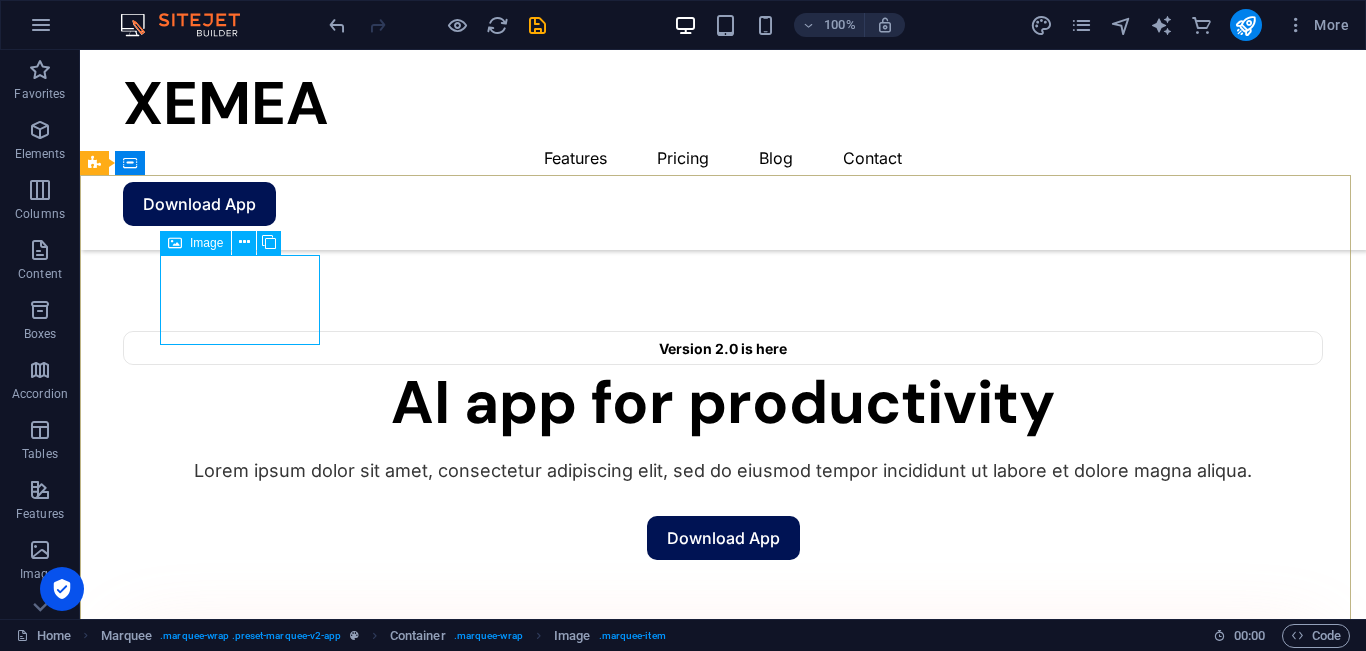 click on "Image" at bounding box center [206, 243] 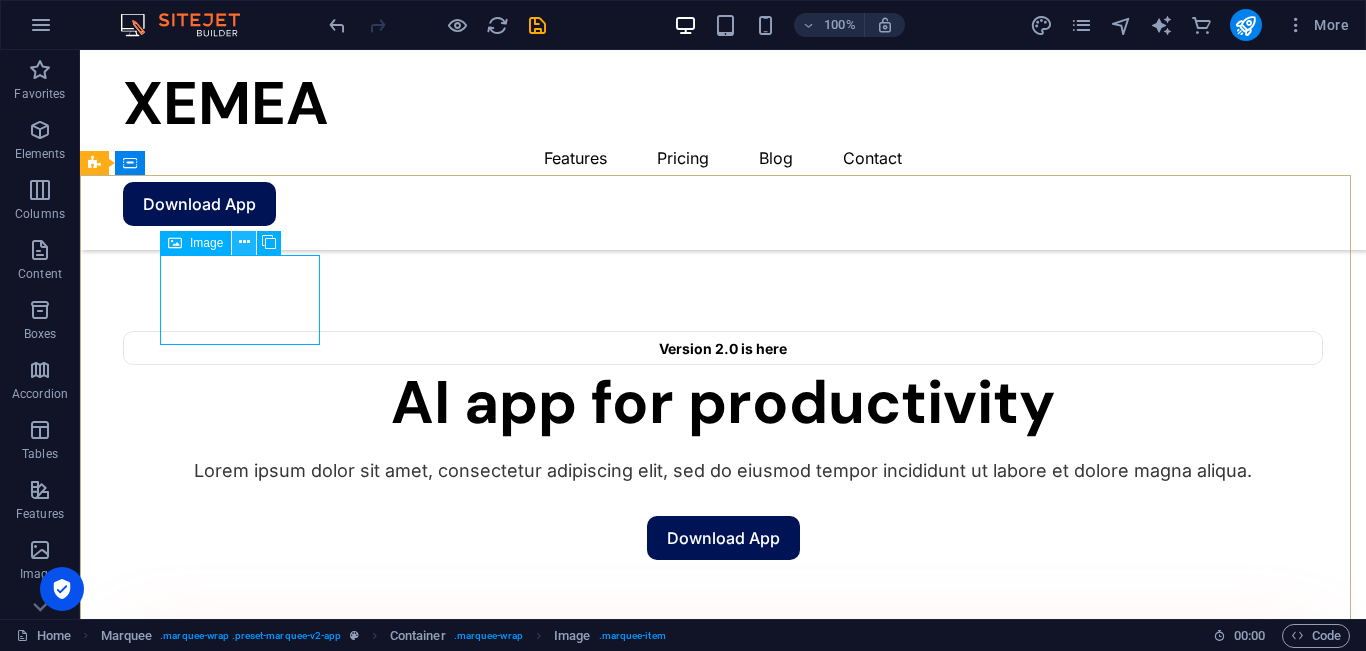 click at bounding box center [244, 242] 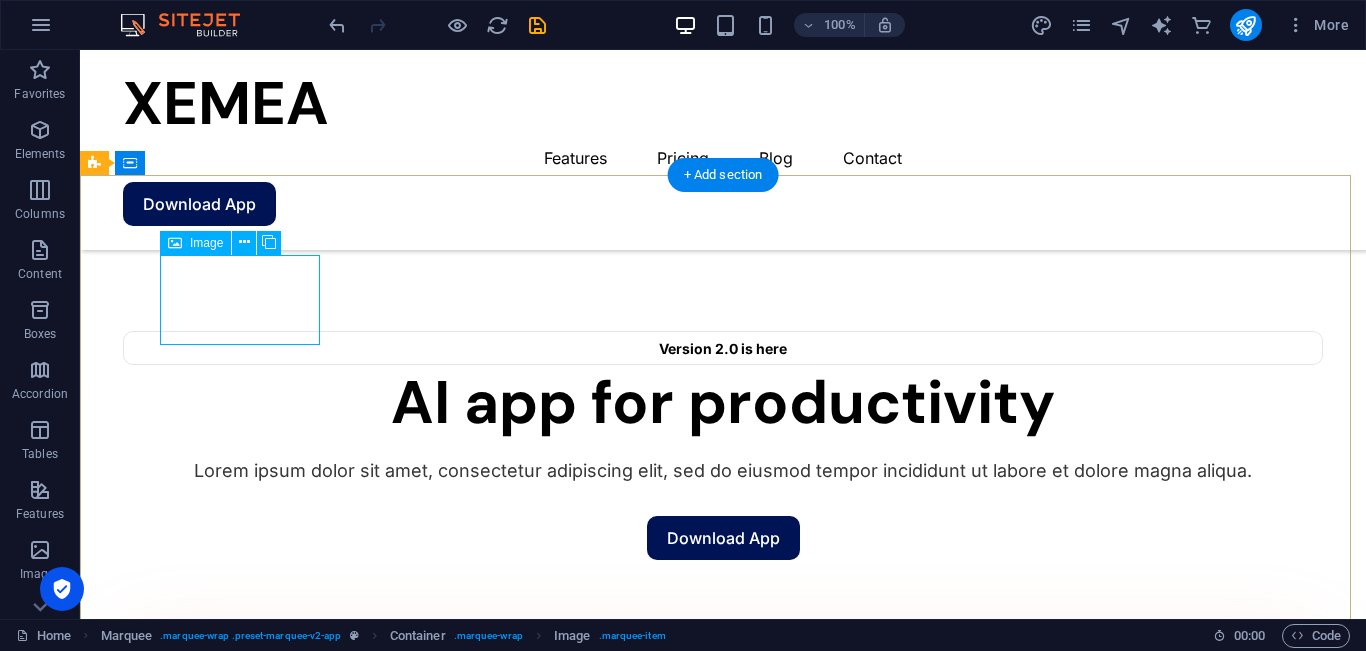 click at bounding box center (240, 1679) 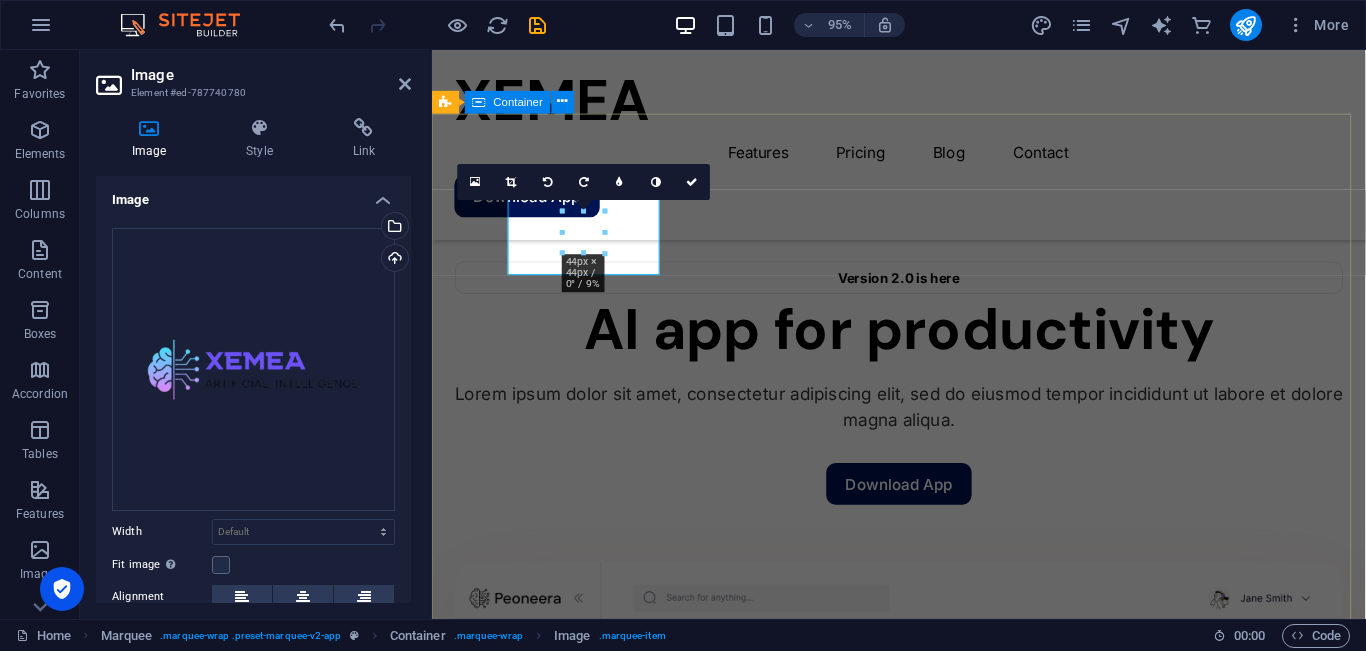 scroll, scrollTop: 1171, scrollLeft: 0, axis: vertical 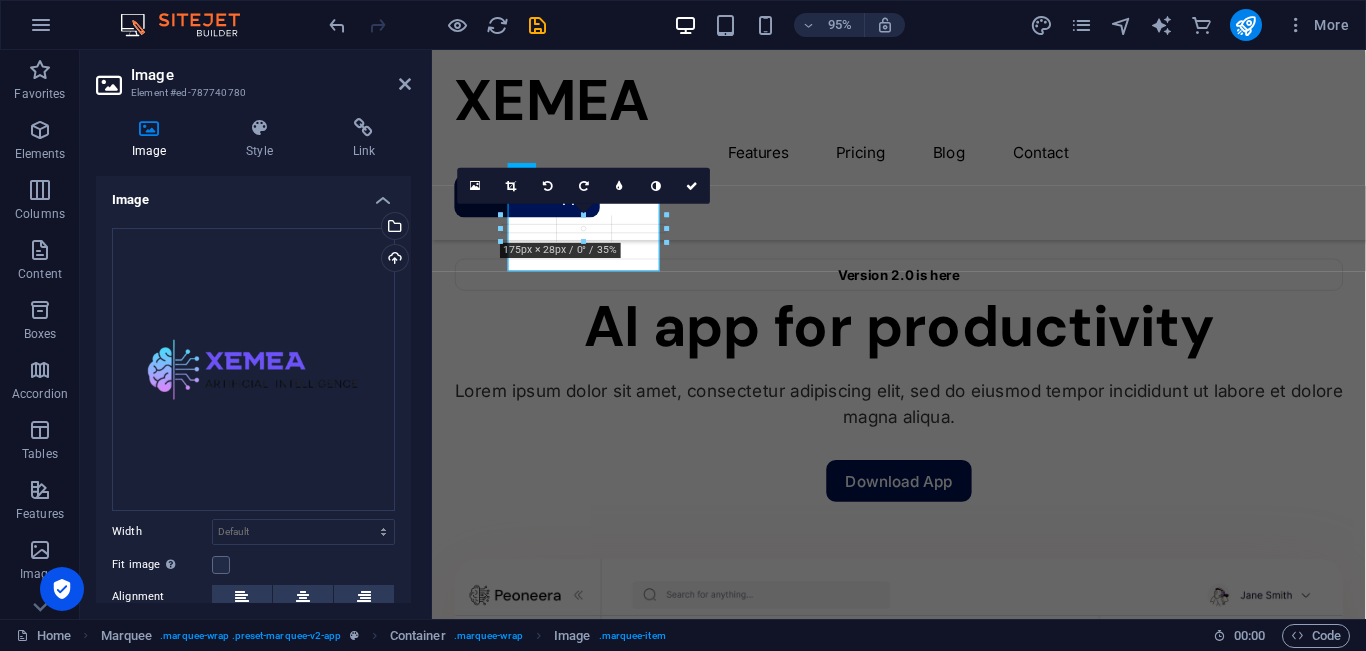 drag, startPoint x: 607, startPoint y: 254, endPoint x: 517, endPoint y: 238, distance: 91.411156 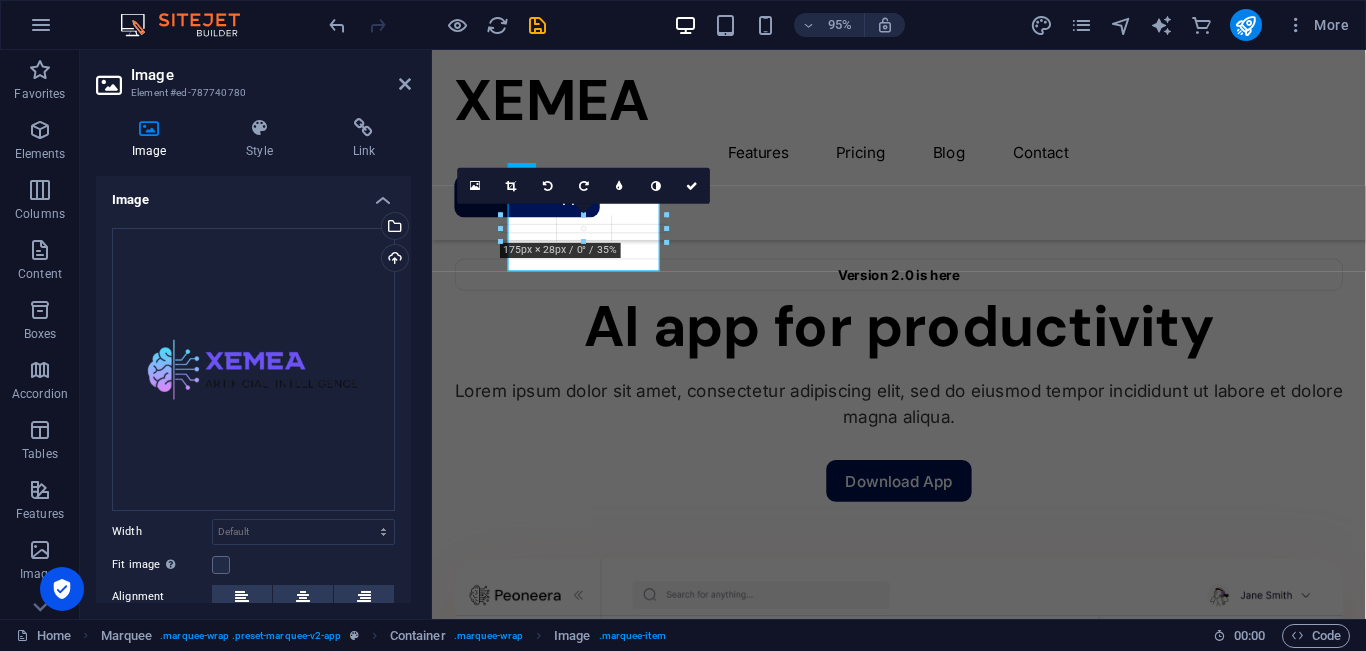 type on "175" 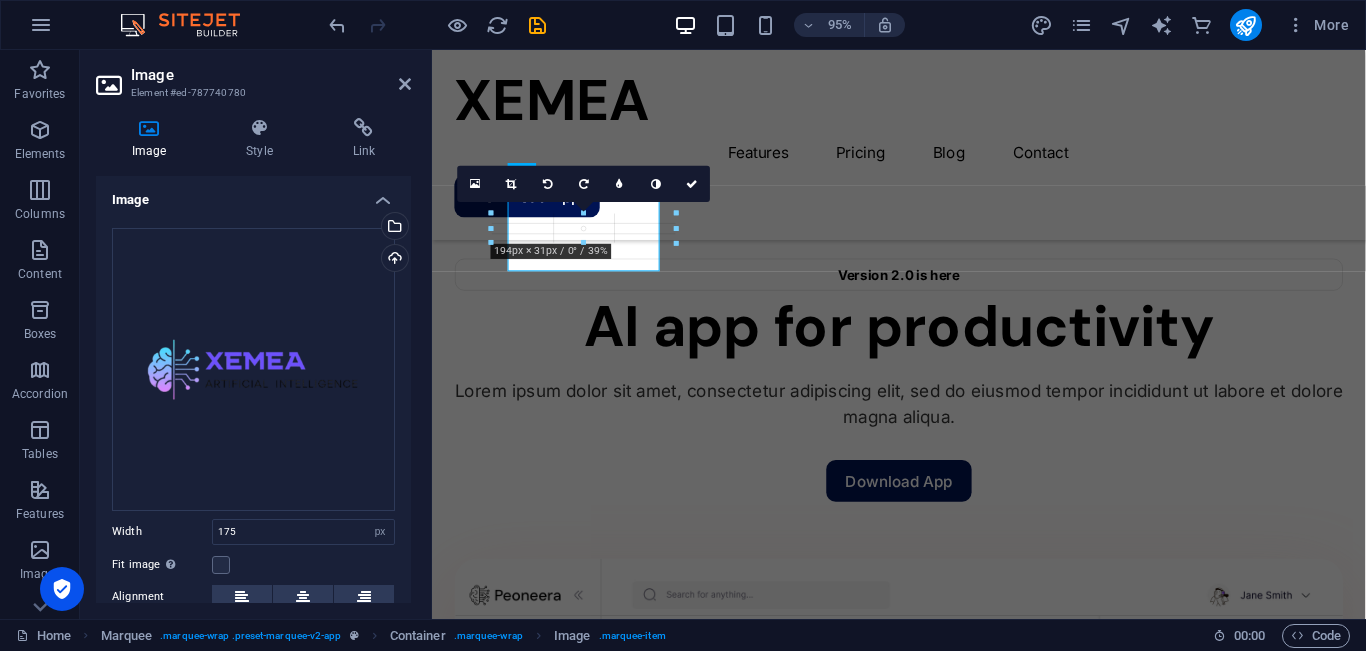 type on "194" 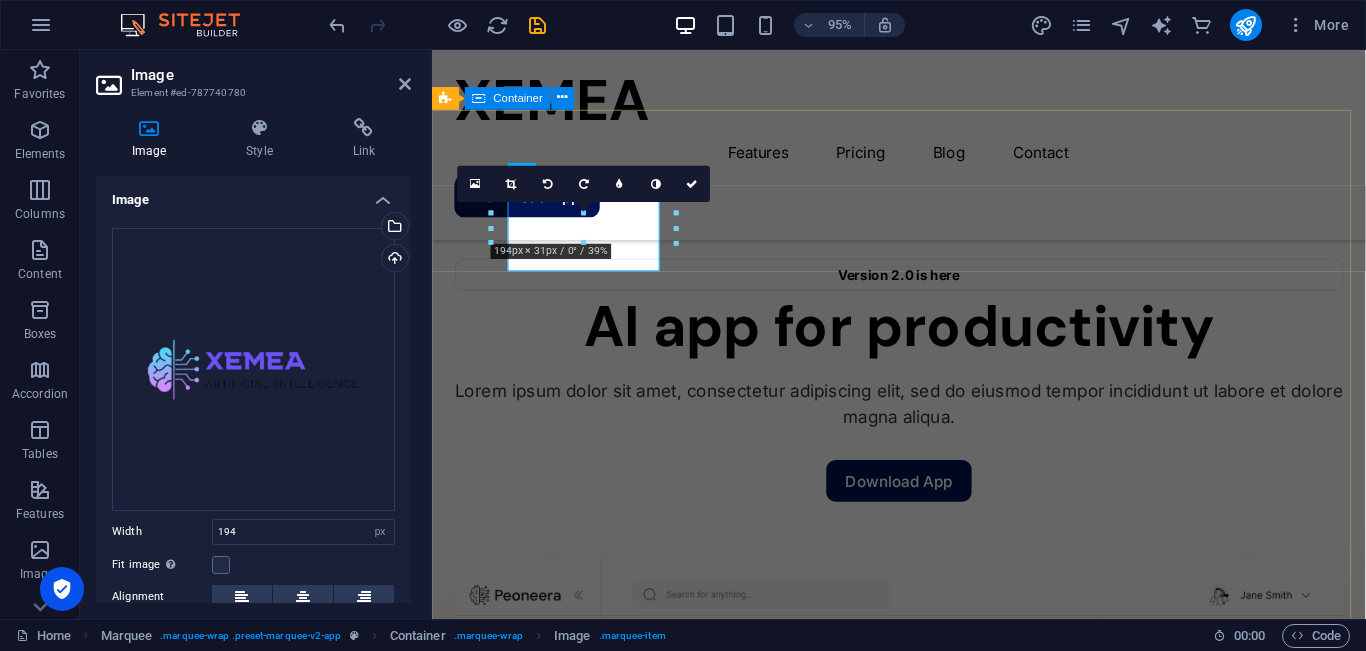 click at bounding box center [923, 2050] 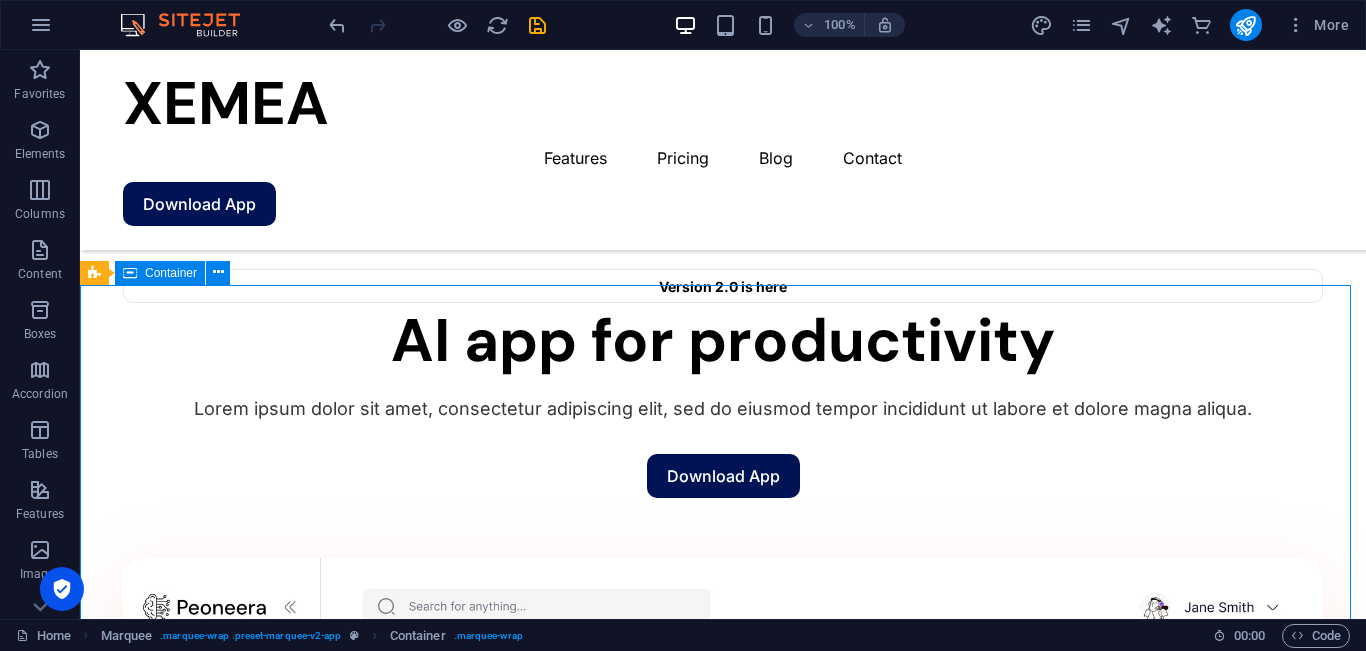 click at bounding box center [723, 2212] 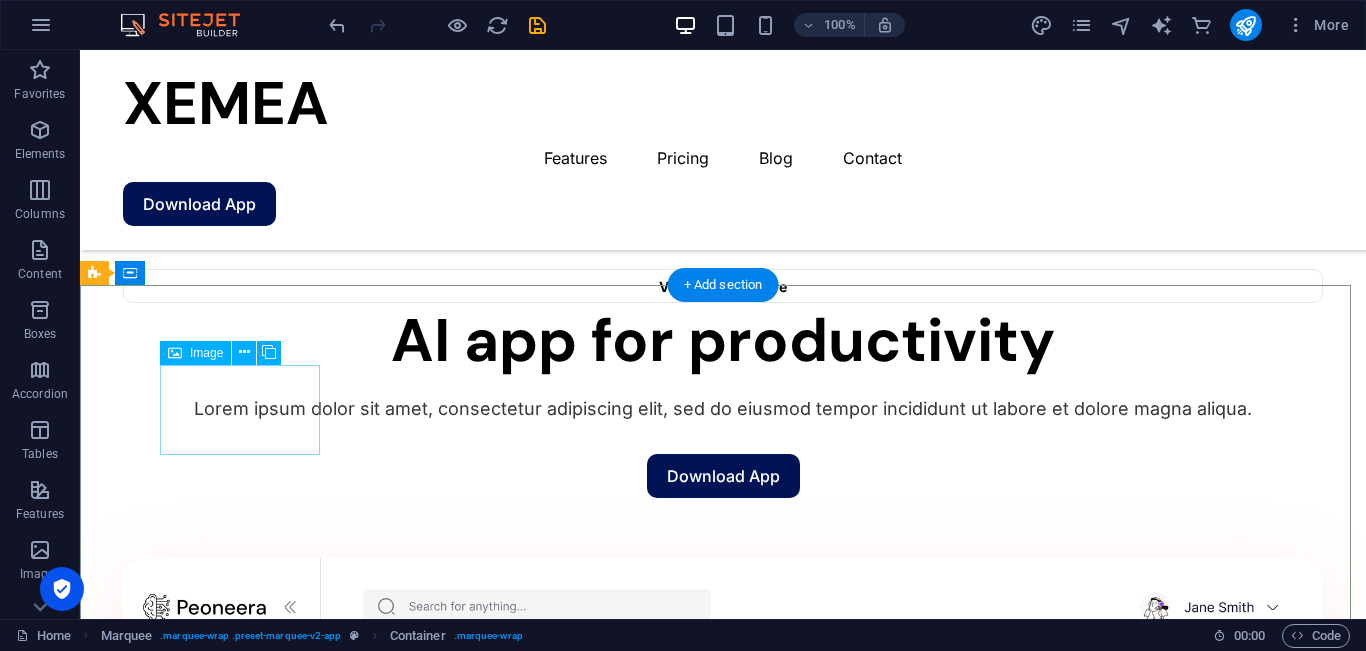 click at bounding box center (240, 1617) 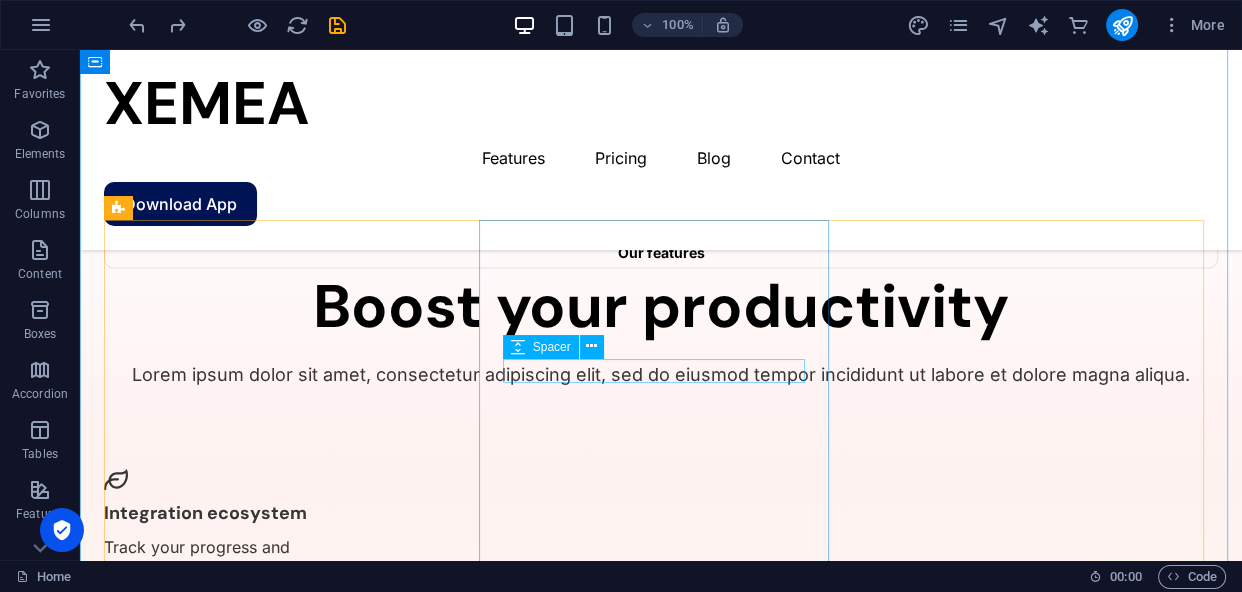 scroll, scrollTop: 3984, scrollLeft: 0, axis: vertical 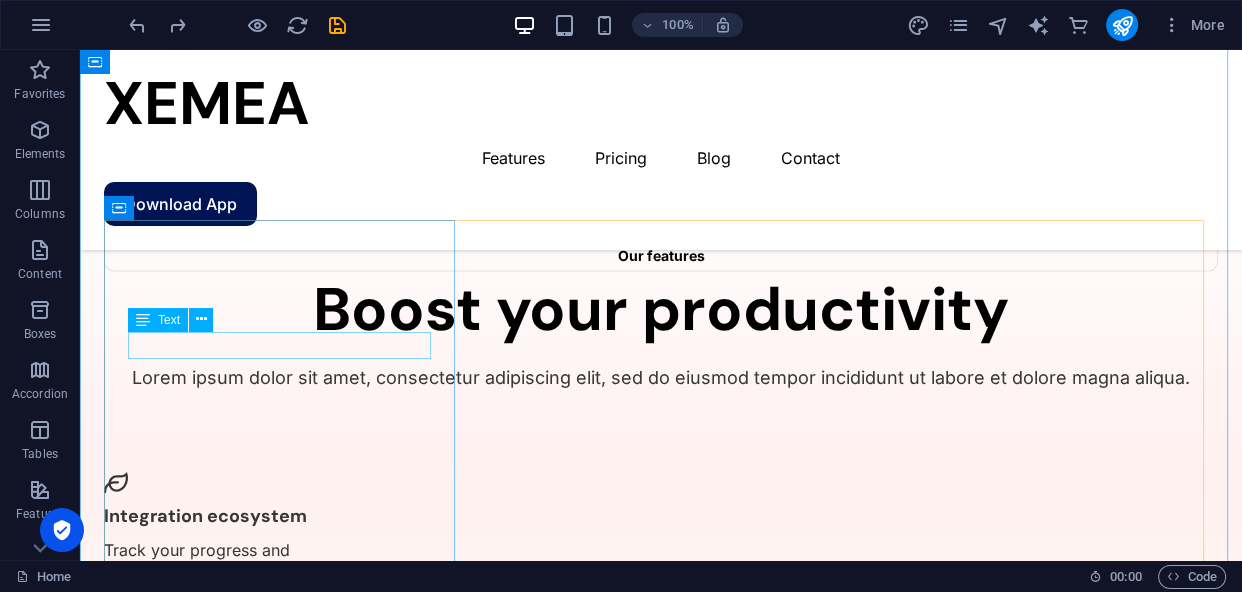 click on "”Changed the way I work”" at bounding box center (281, 32016) 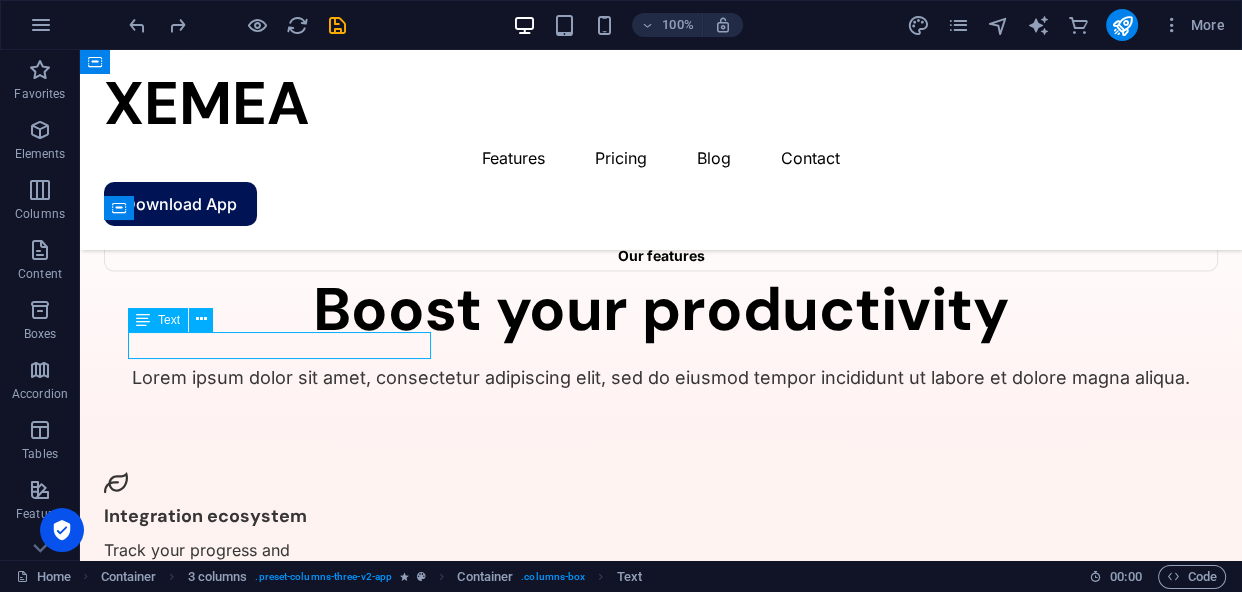 click on "”Changed the way I work”" at bounding box center (281, 32016) 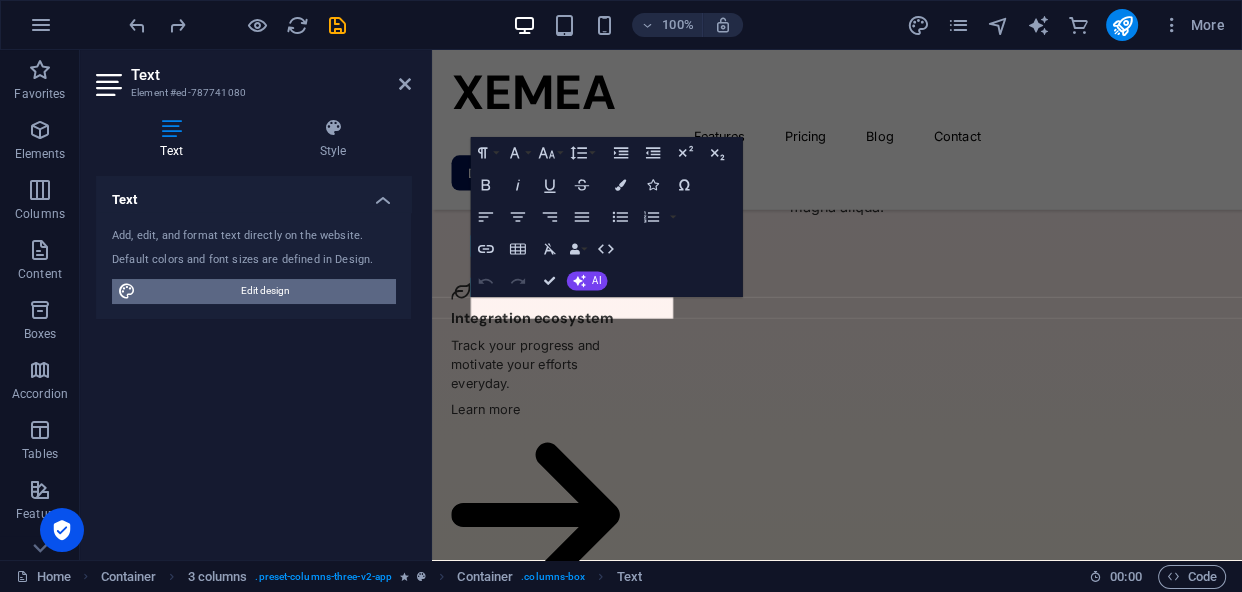 scroll, scrollTop: 4034, scrollLeft: 0, axis: vertical 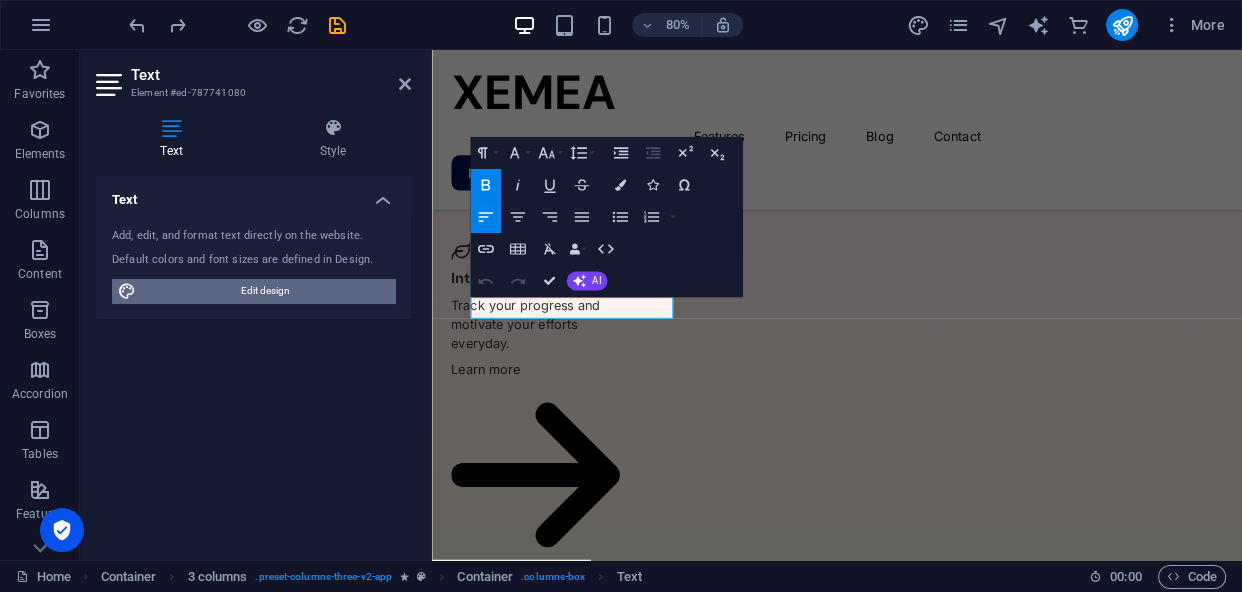 click on "Edit design" at bounding box center [265, 291] 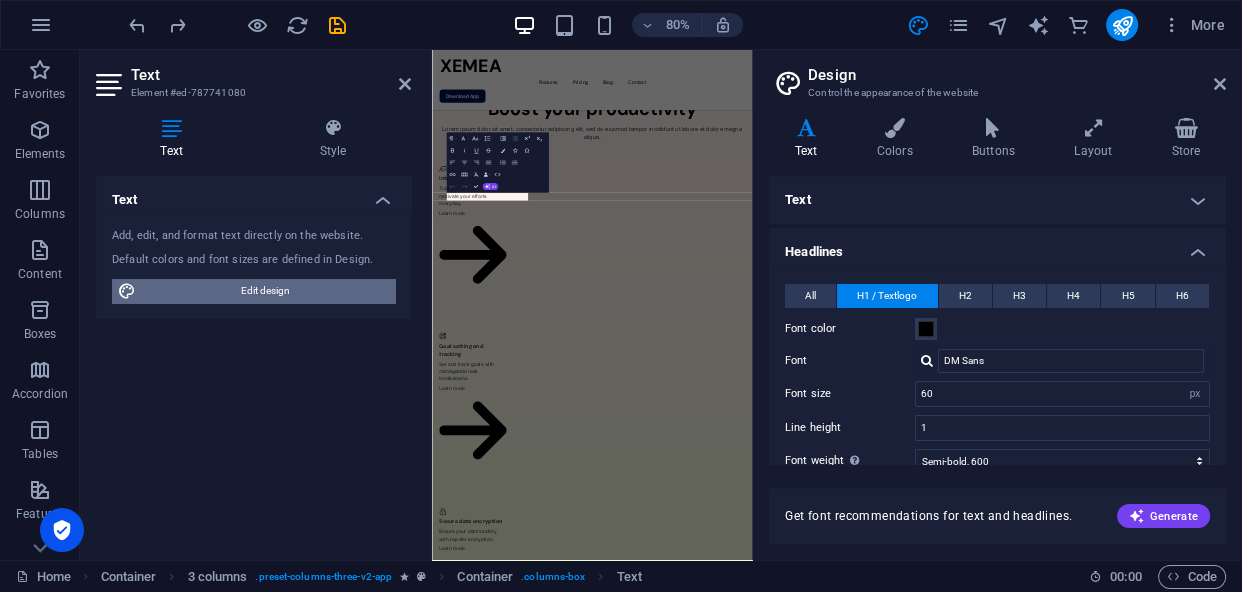 scroll, scrollTop: 3971, scrollLeft: 0, axis: vertical 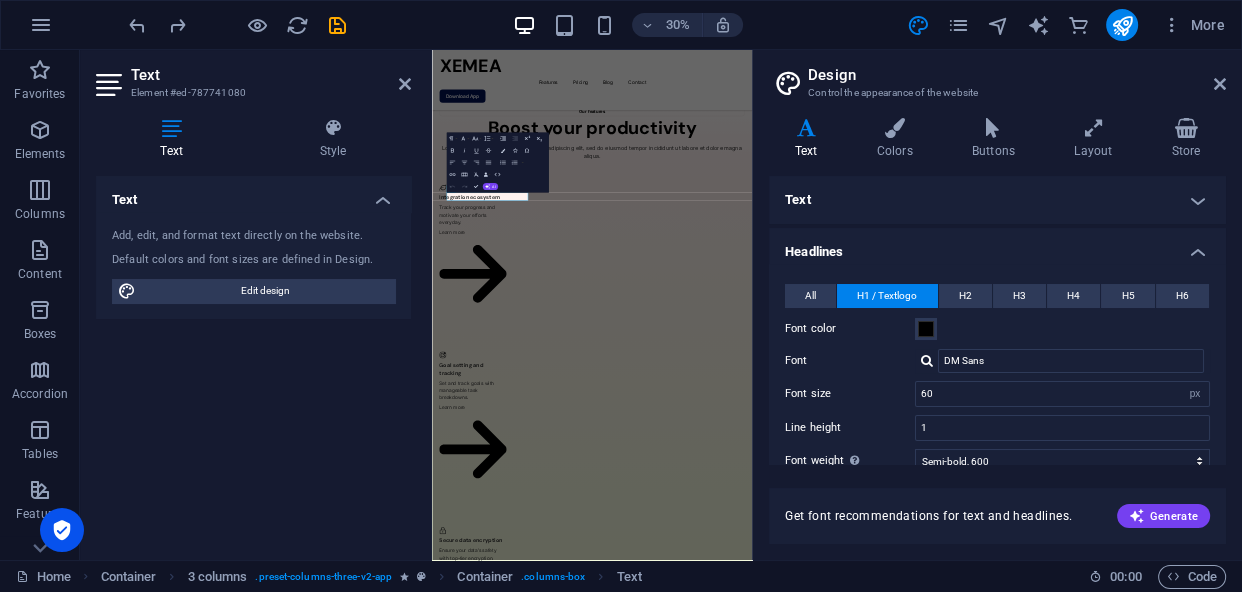 click on "Text" at bounding box center [175, 139] 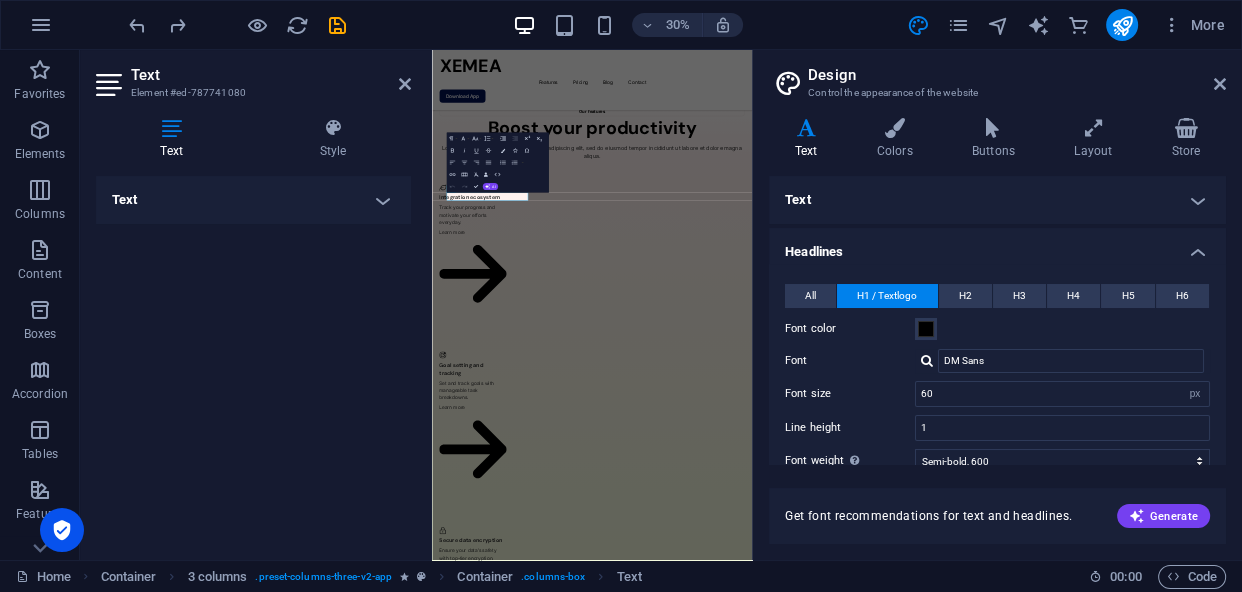 click on "Text" at bounding box center [253, 200] 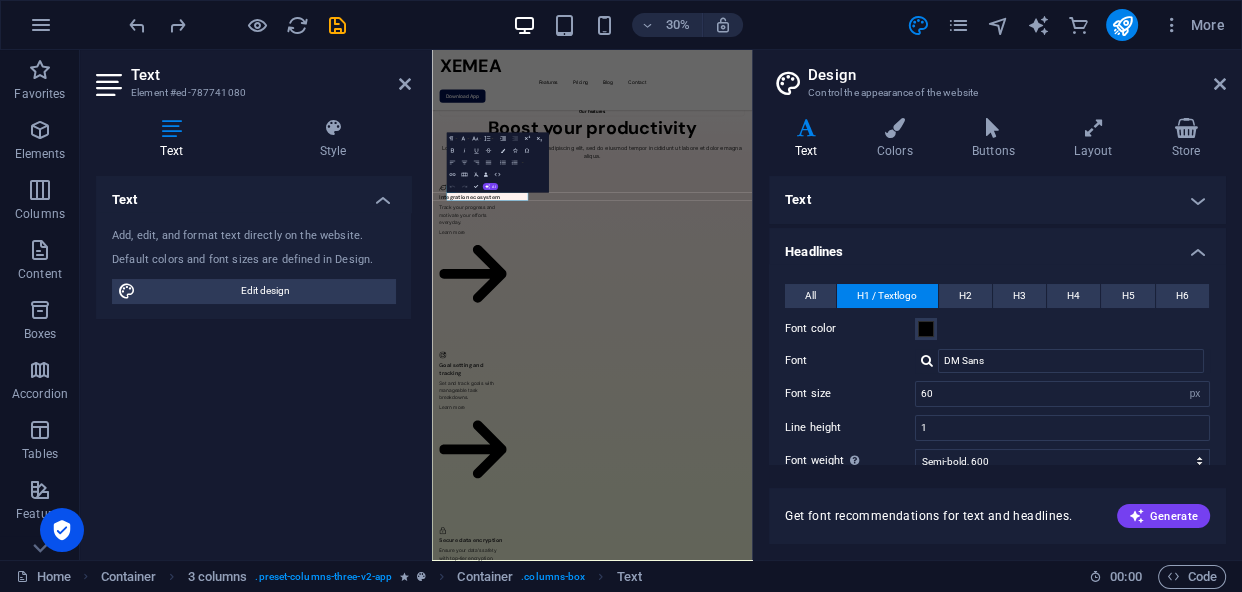click on "Text" at bounding box center (175, 139) 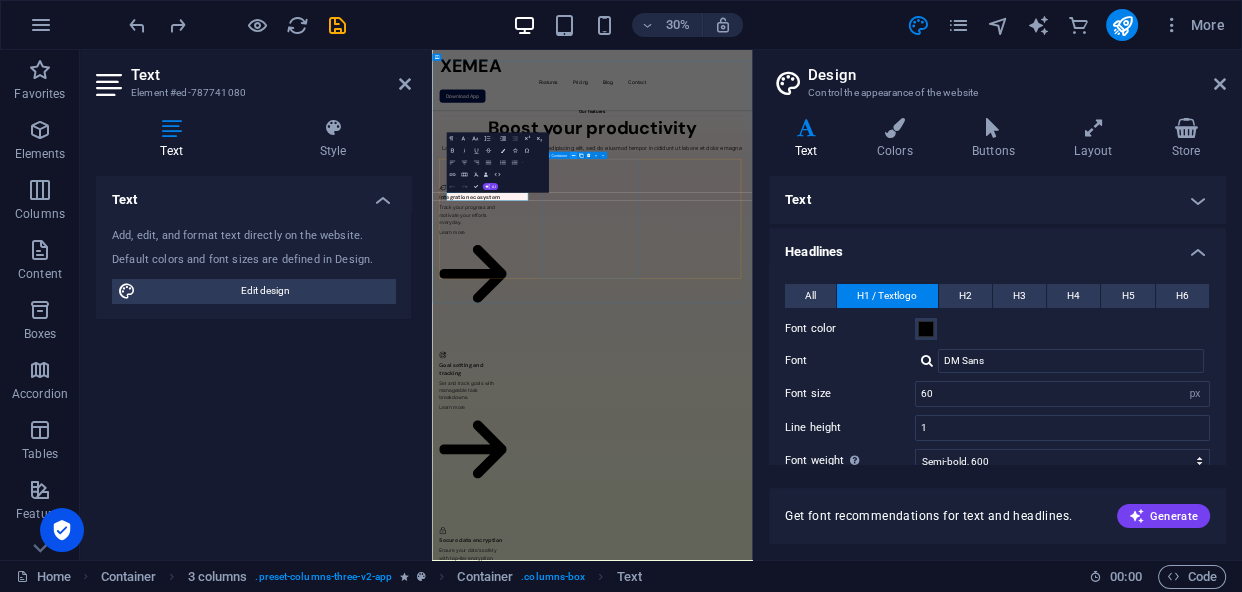 click at bounding box center (572, 155) 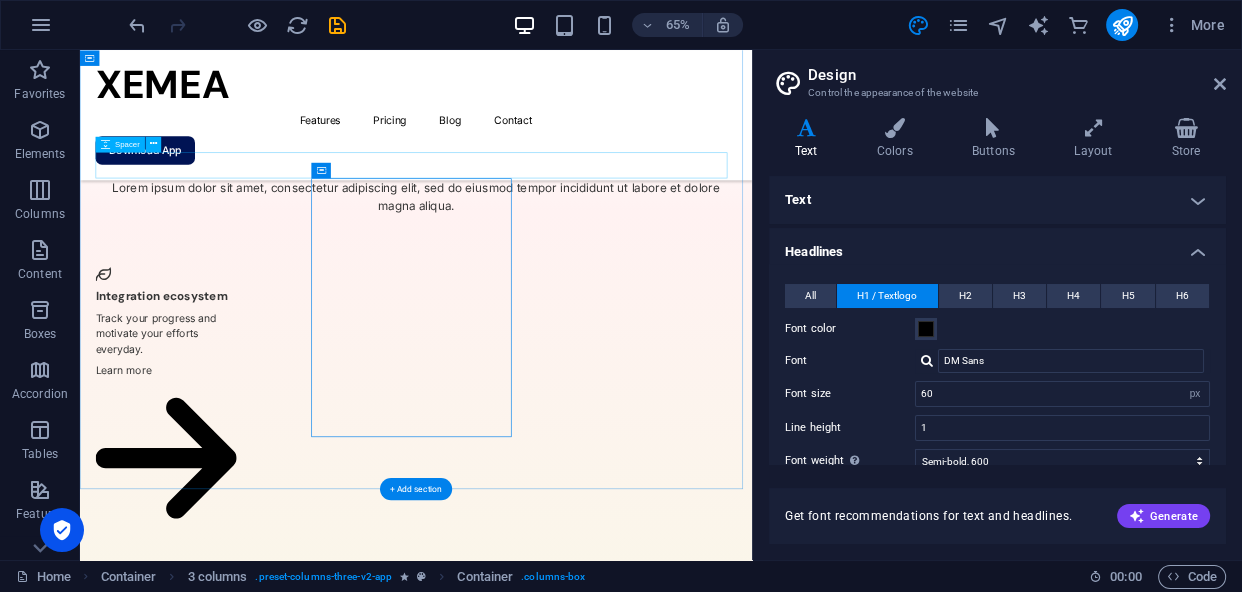 scroll, scrollTop: 4049, scrollLeft: 0, axis: vertical 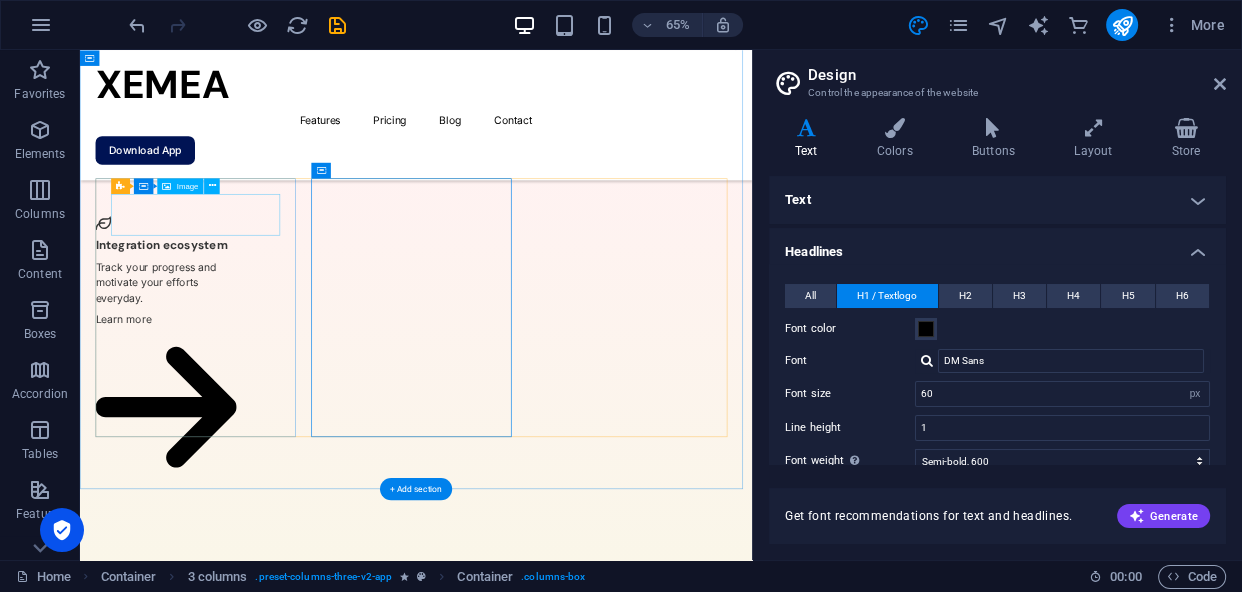 click at bounding box center (260, 28572) 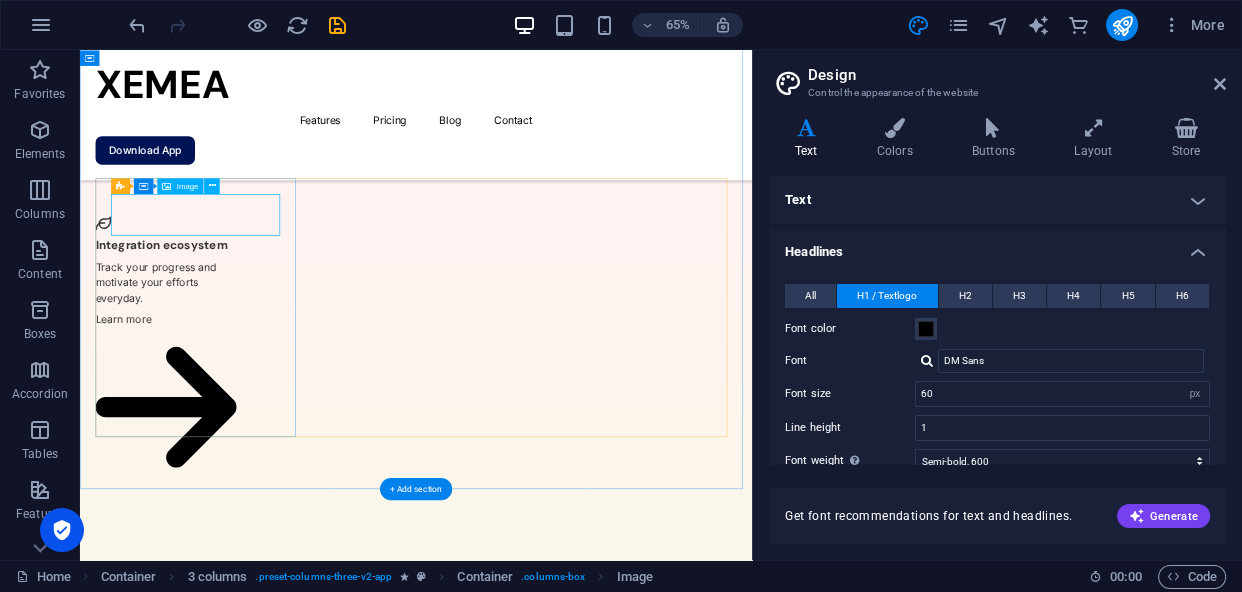click at bounding box center (260, 28572) 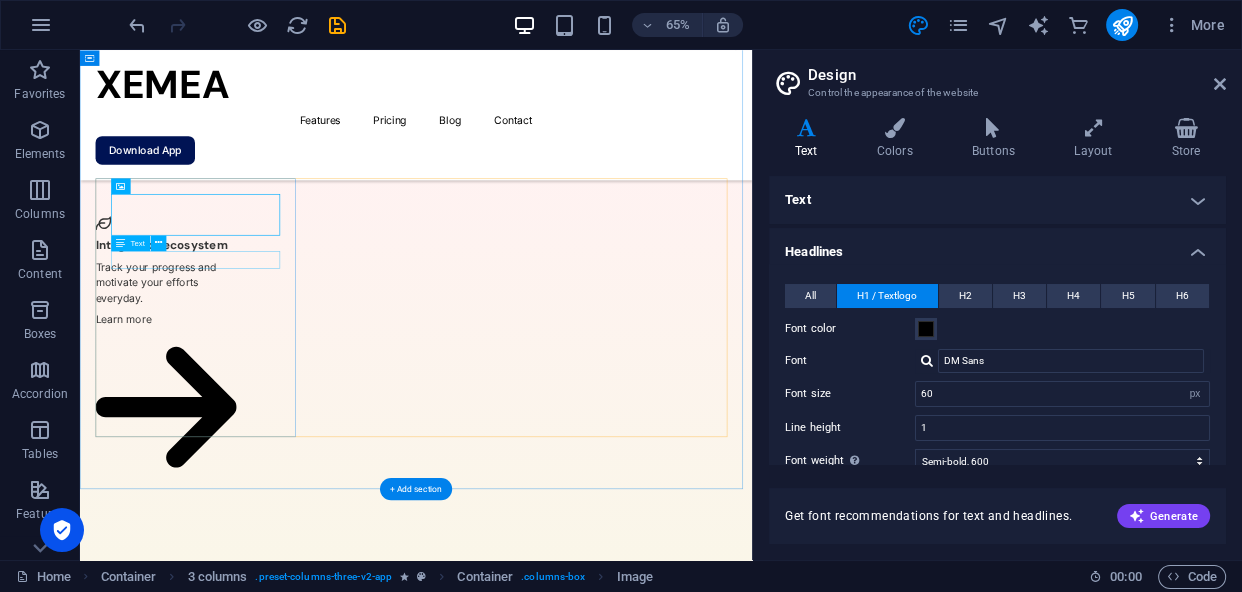 click on "”Changed the way I work”" at bounding box center (260, 28641) 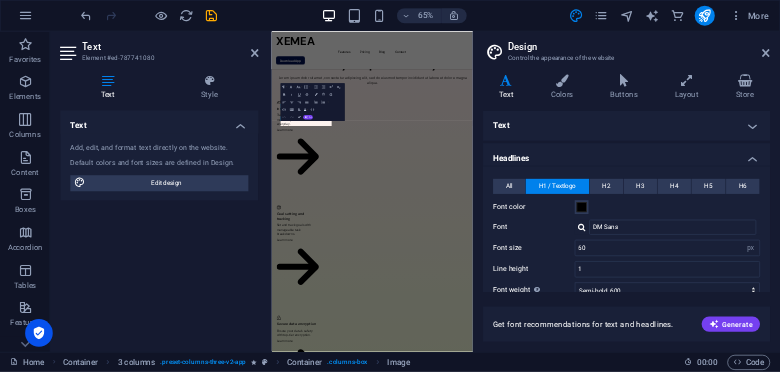 scroll, scrollTop: 3971, scrollLeft: 0, axis: vertical 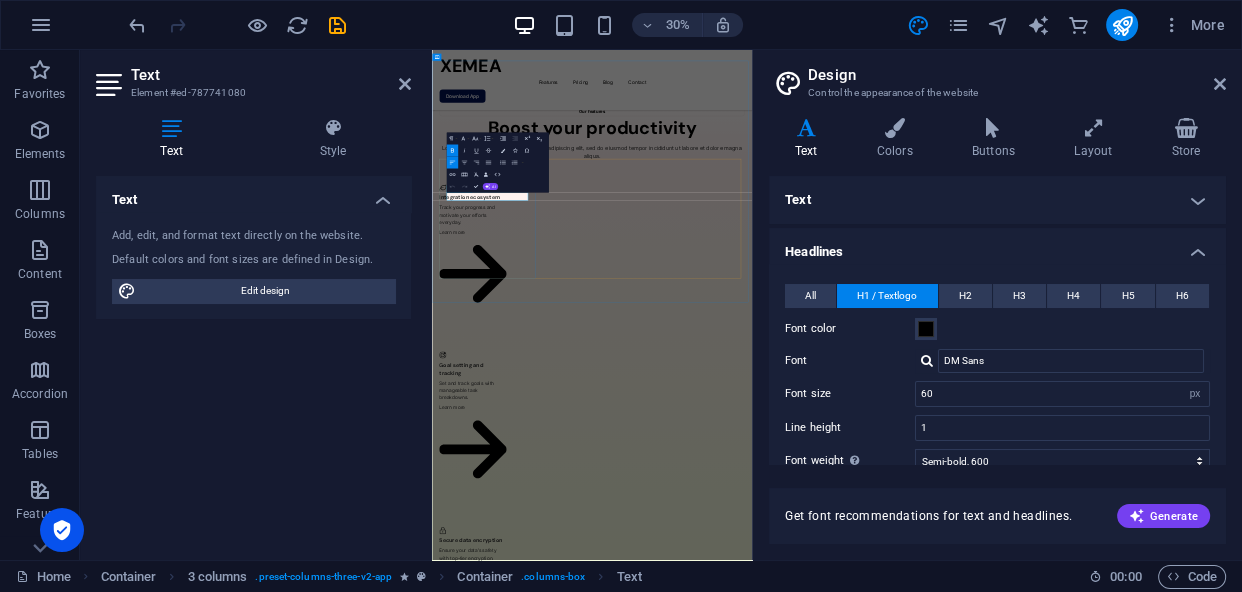 click on "”Changed the way I work”" at bounding box center [593, 29699] 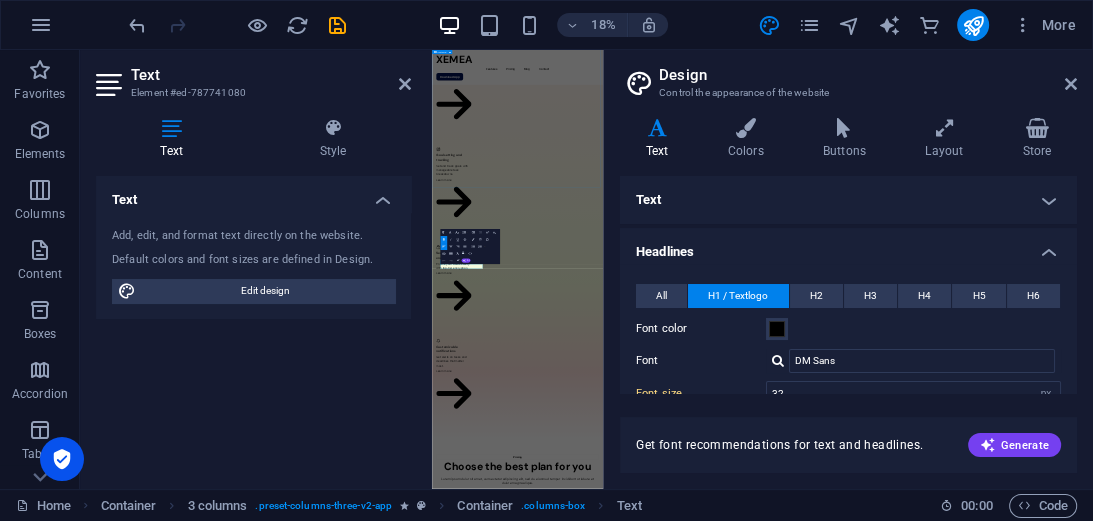 type on "60" 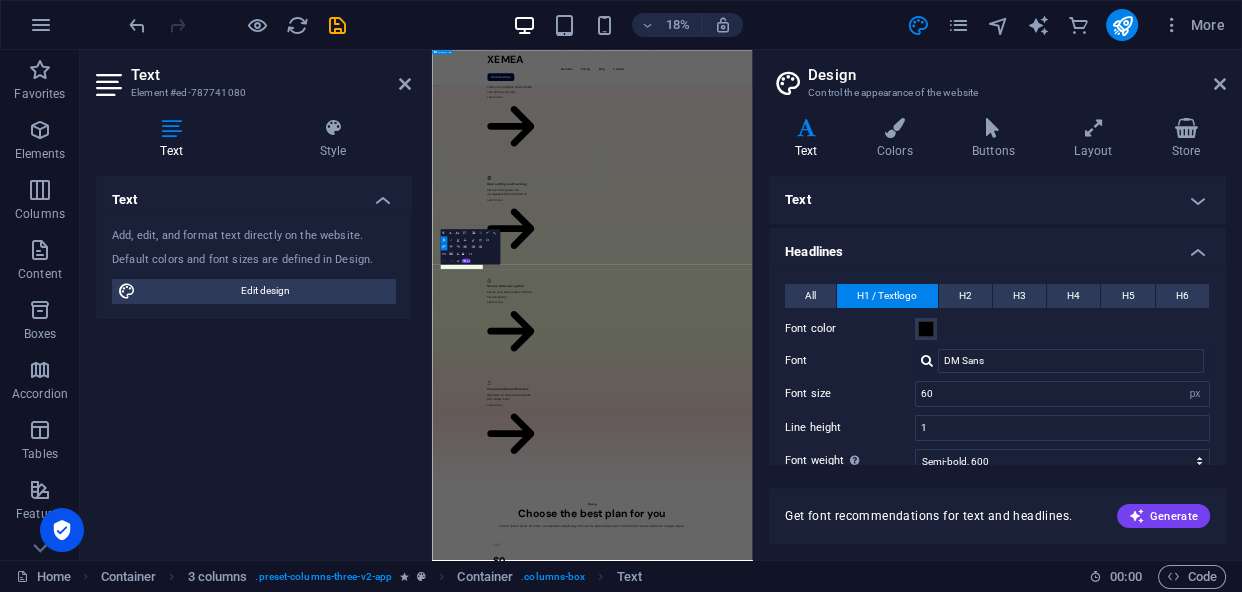 scroll, scrollTop: 3610, scrollLeft: 0, axis: vertical 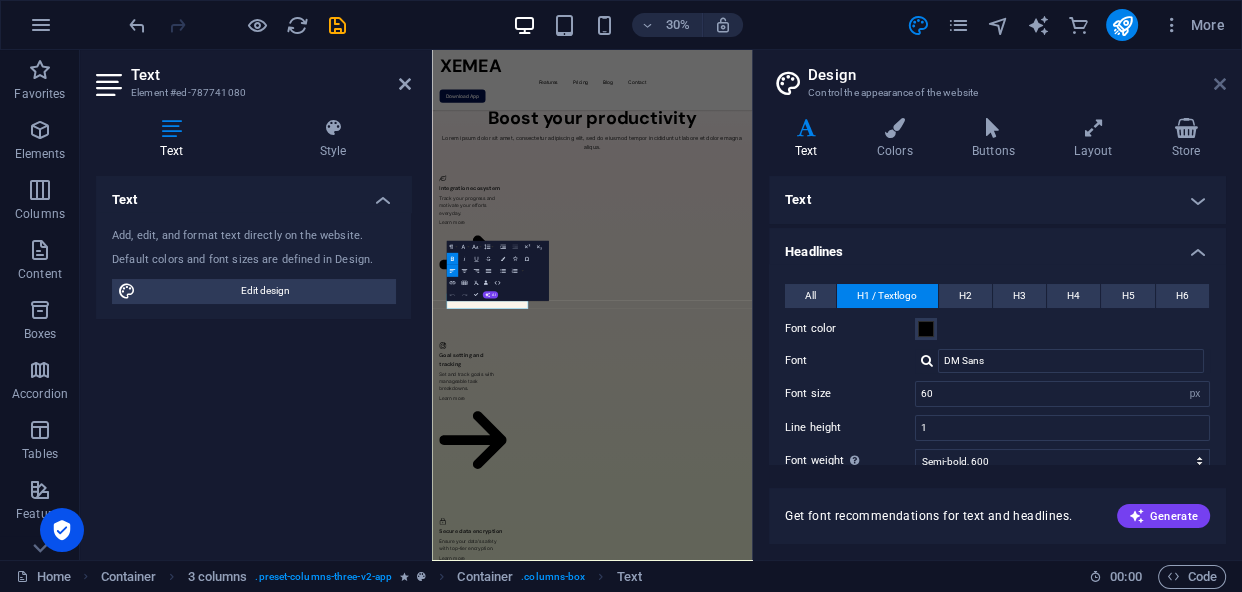 click at bounding box center [1220, 84] 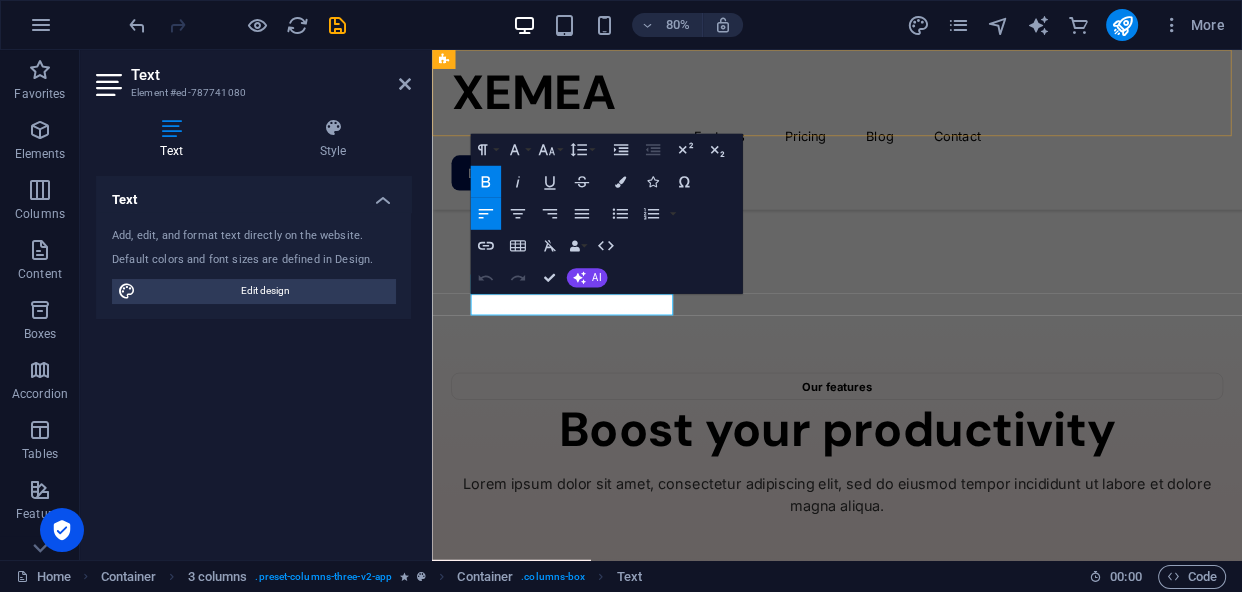 scroll, scrollTop: 4038, scrollLeft: 0, axis: vertical 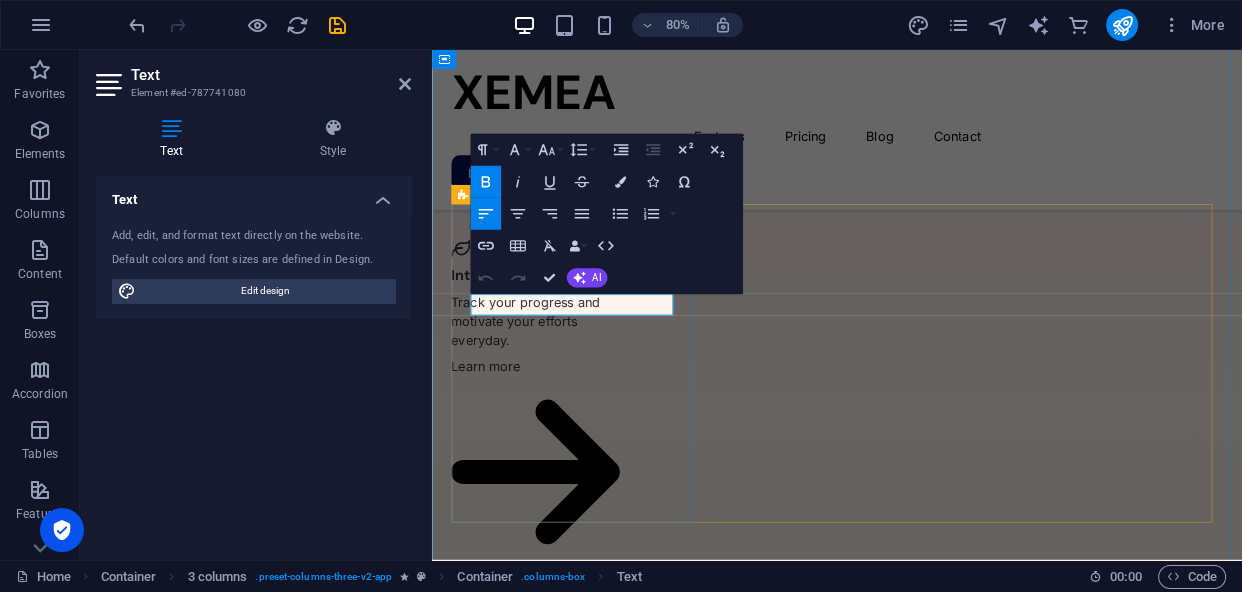 click on "”Changed the way I work”" at bounding box center (609, 28070) 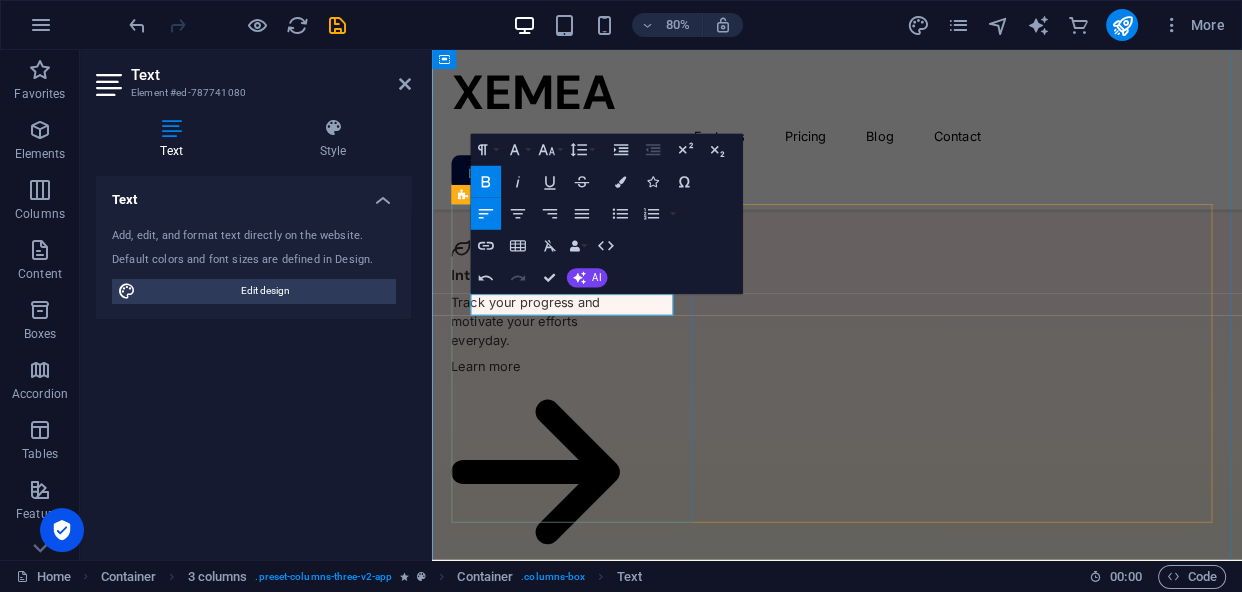 type 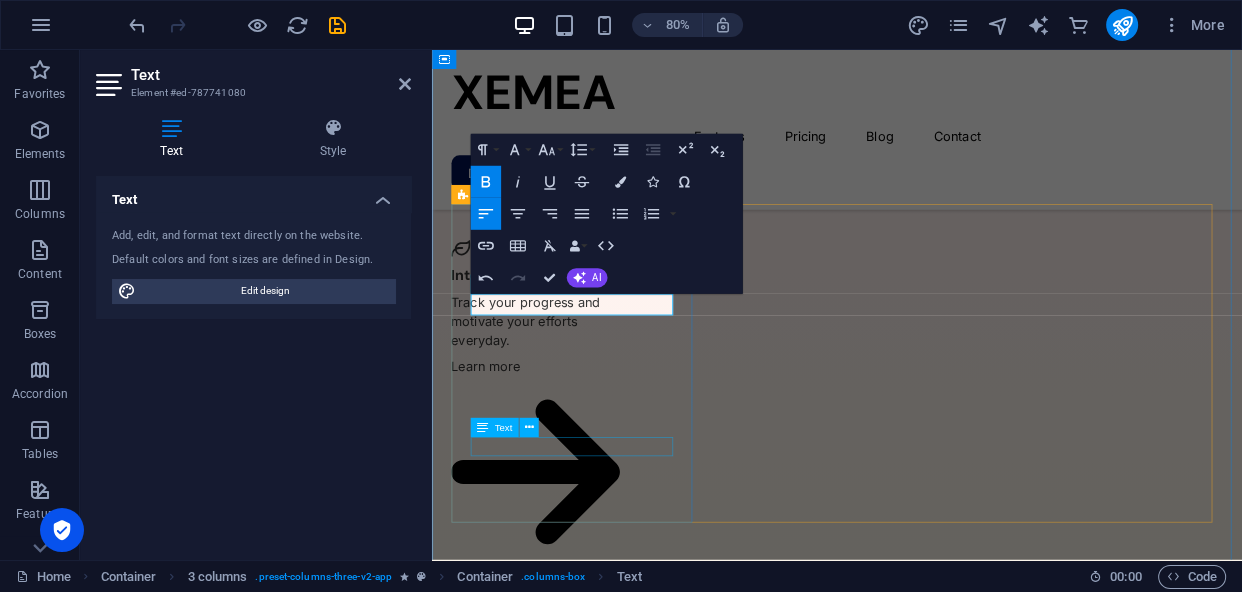 click on "[PERSON_NAME]" at bounding box center [609, 28275] 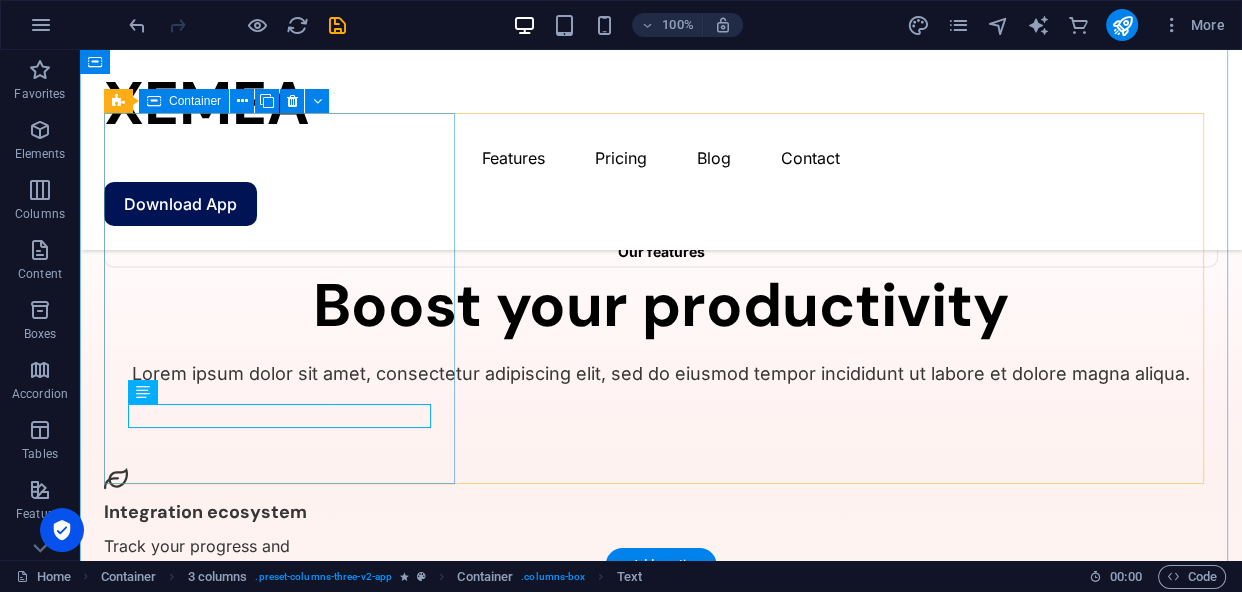 scroll, scrollTop: 4090, scrollLeft: 0, axis: vertical 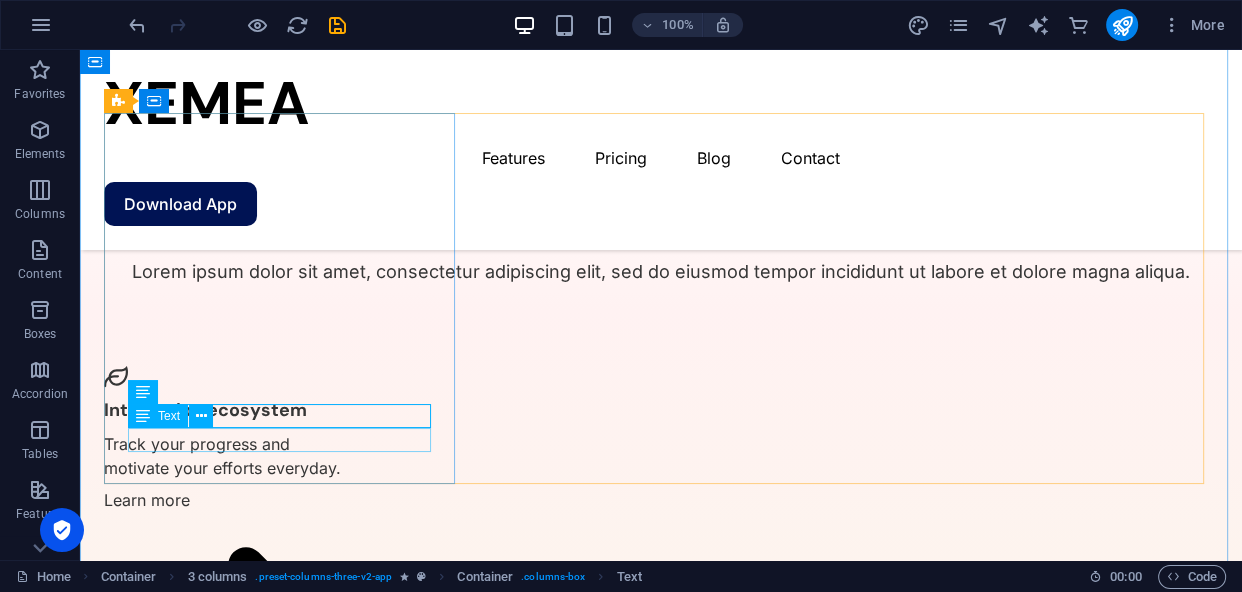 click on "Text" at bounding box center (177, 416) 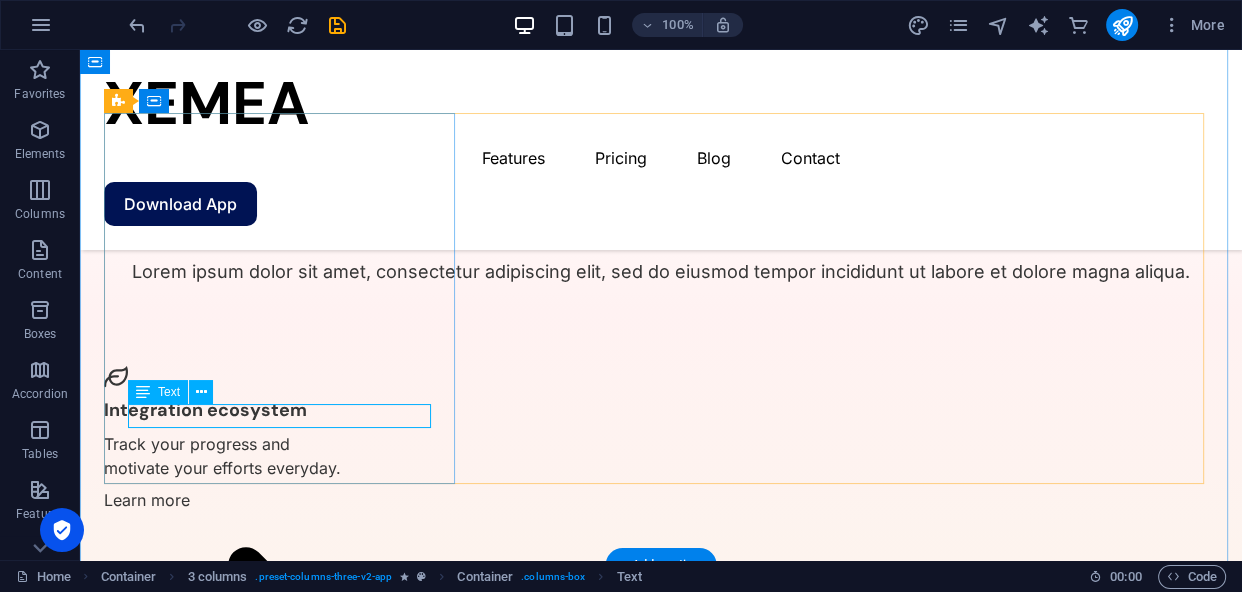 click on "[PERSON_NAME]" at bounding box center (281, 32064) 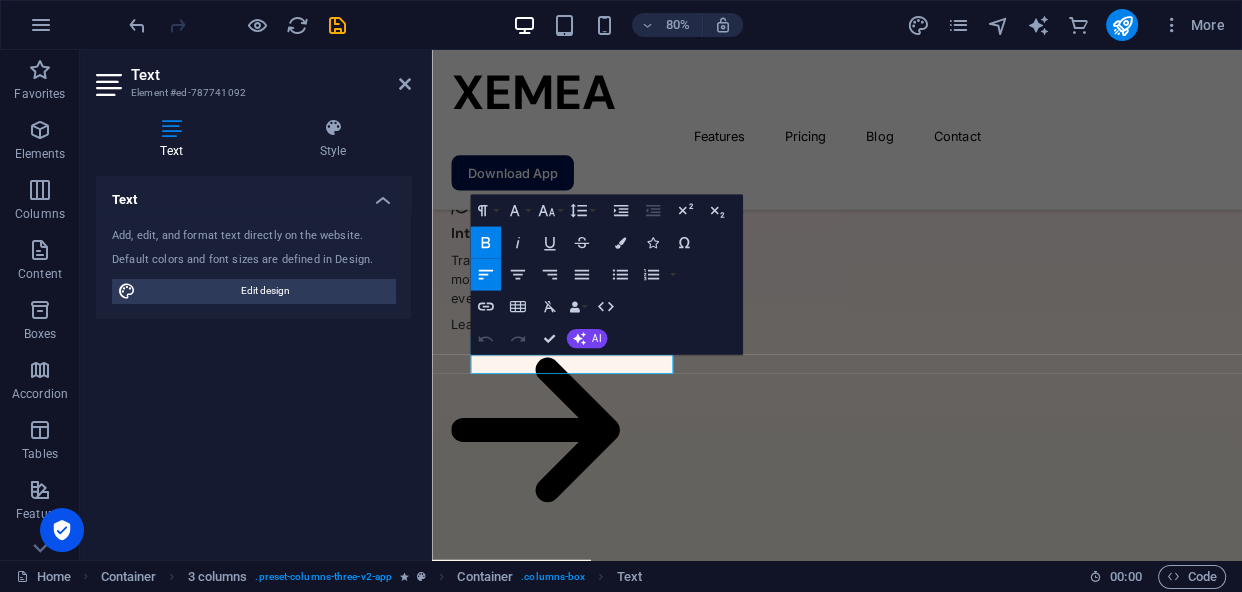 scroll, scrollTop: 4140, scrollLeft: 0, axis: vertical 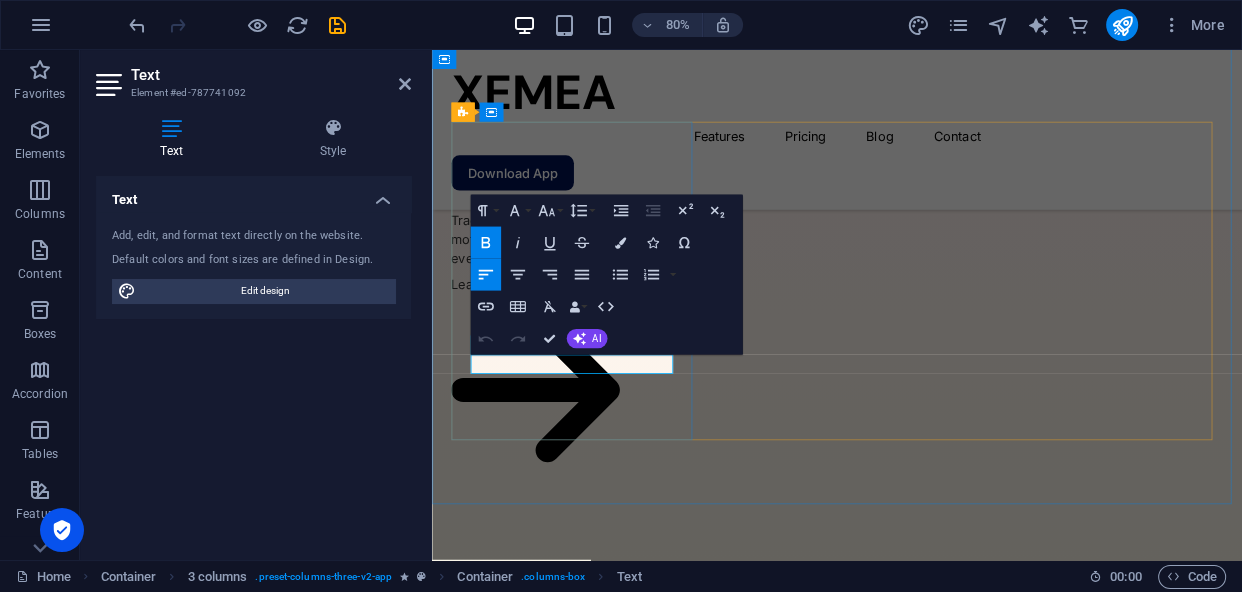 drag, startPoint x: 647, startPoint y: 455, endPoint x: 647, endPoint y: 444, distance: 11 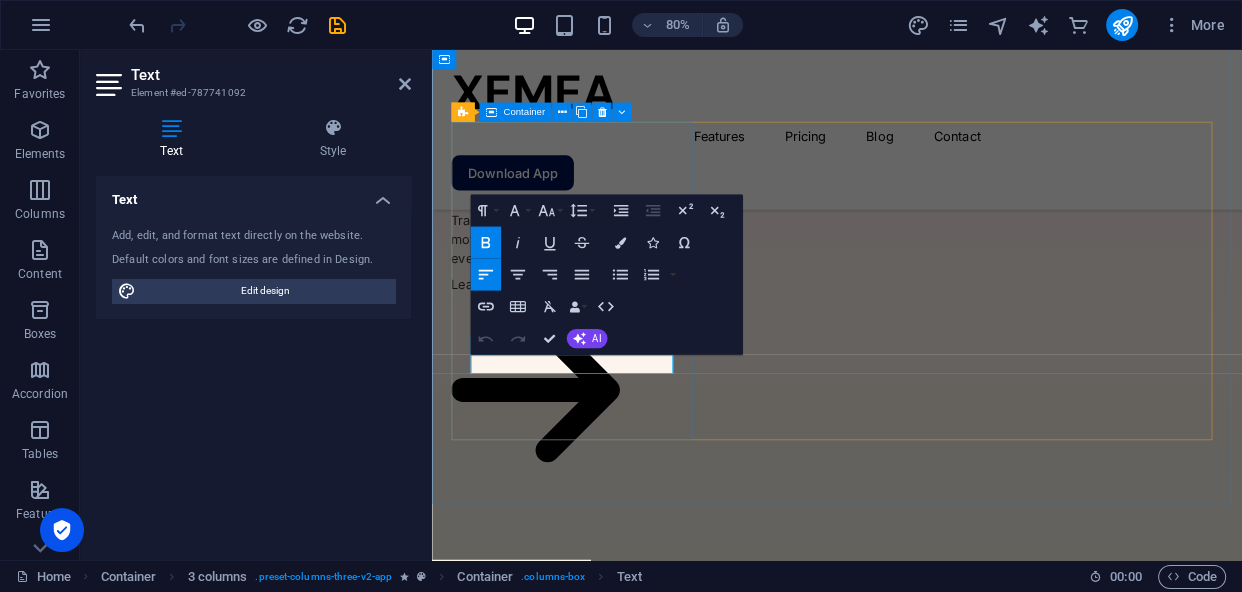 drag, startPoint x: 646, startPoint y: 446, endPoint x: 470, endPoint y: 449, distance: 176.02557 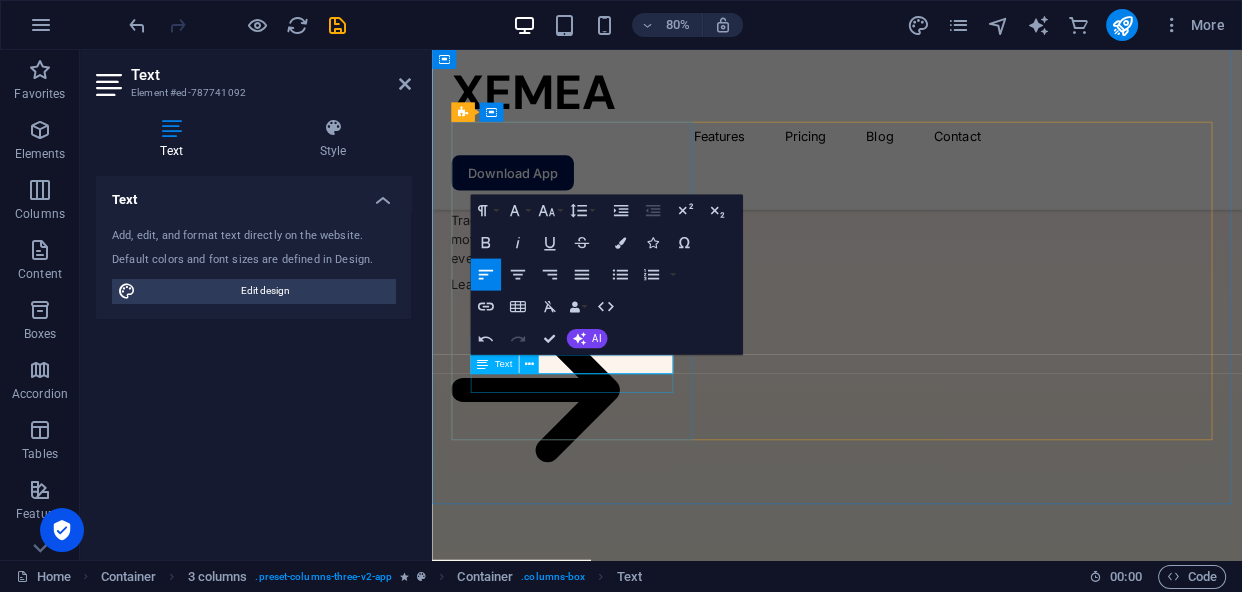 click on "VP of Operations at Spotify" at bounding box center [609, 28197] 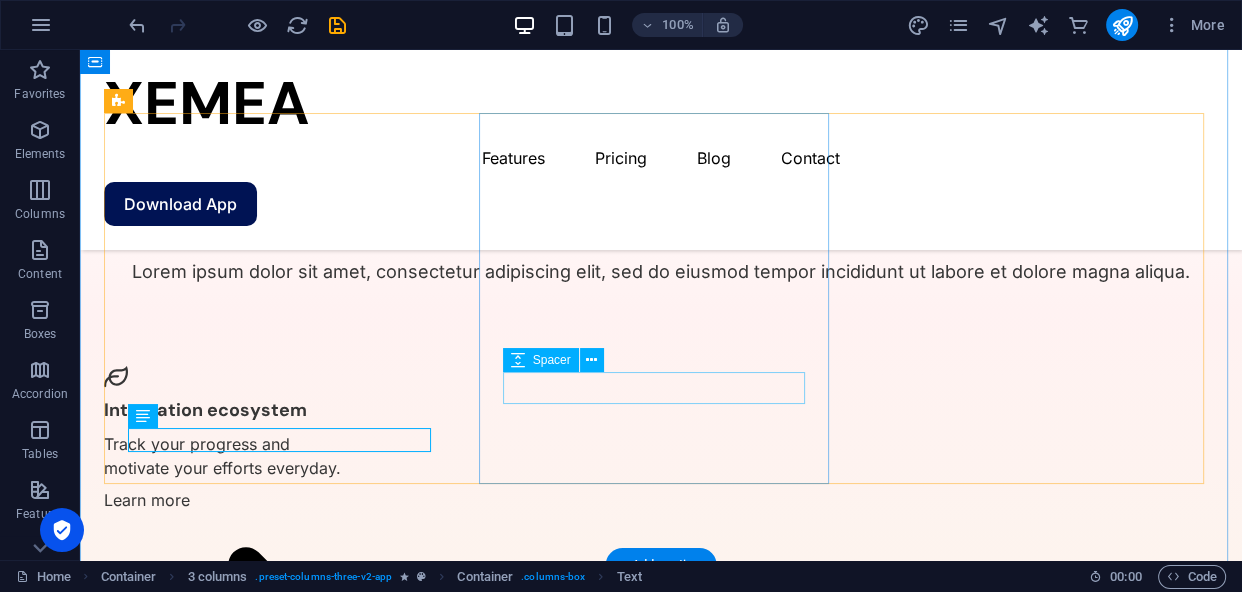 click at bounding box center [281, 32395] 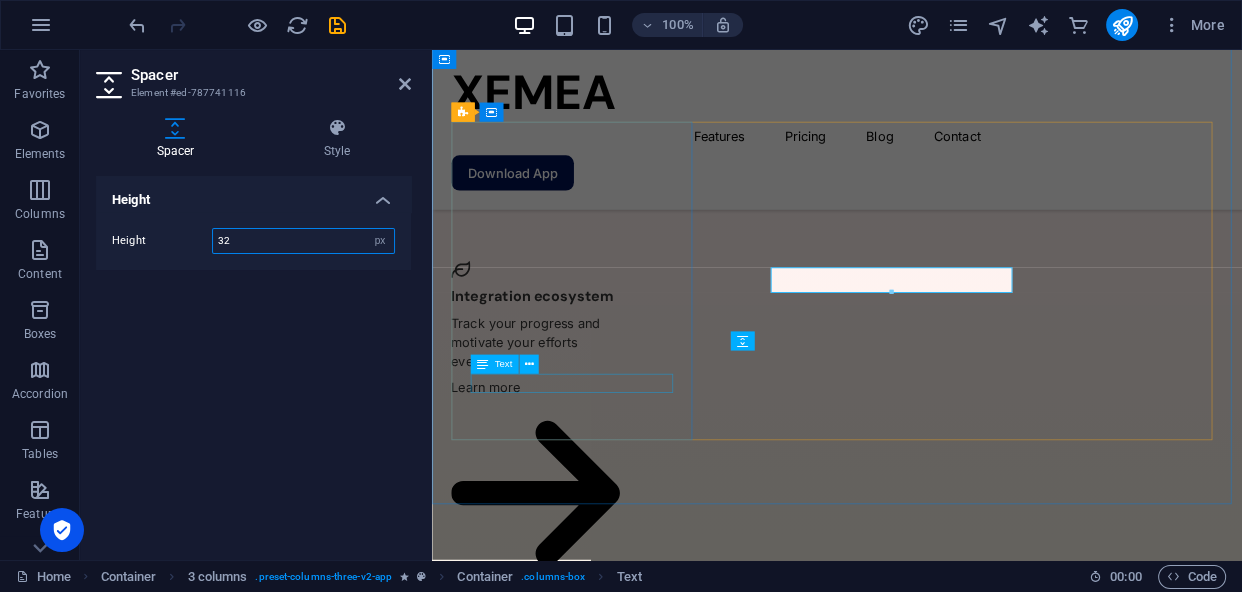 scroll, scrollTop: 4140, scrollLeft: 0, axis: vertical 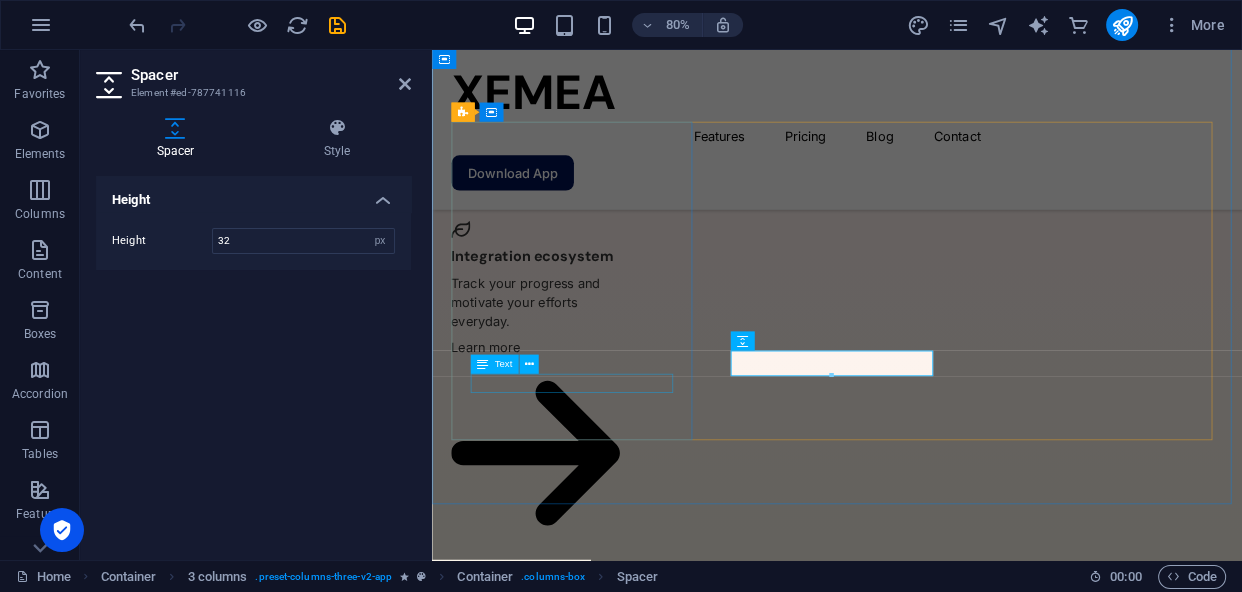 click on "VP of Operations at Spotify" at bounding box center (609, 28276) 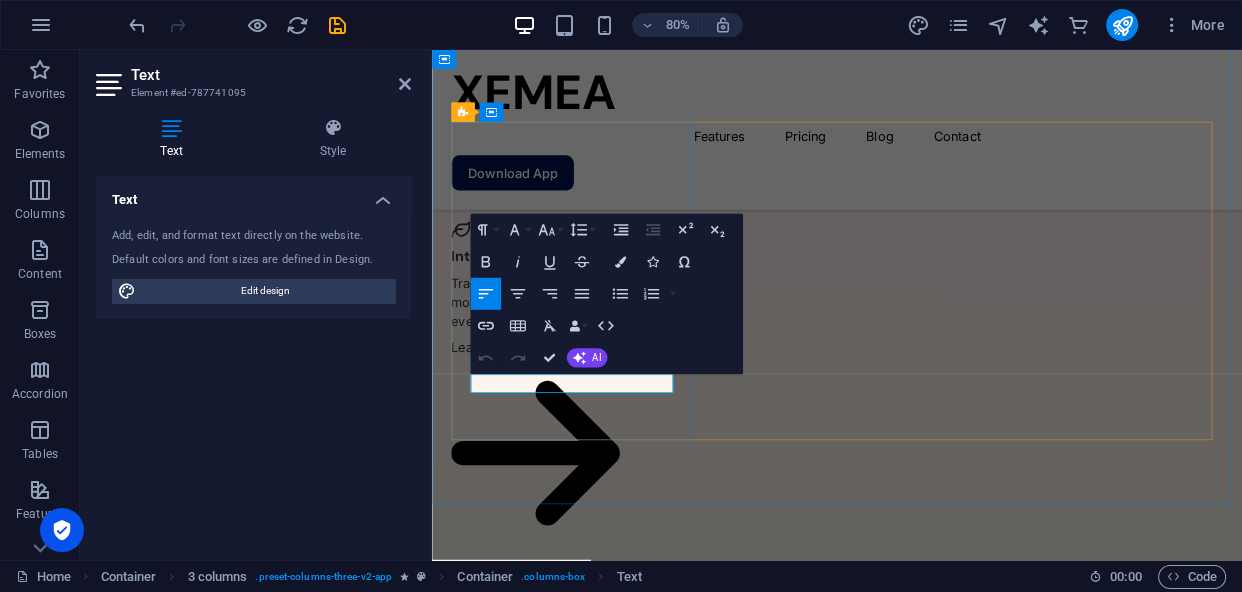click on "VP of Operations at Spotify" at bounding box center [609, 28276] 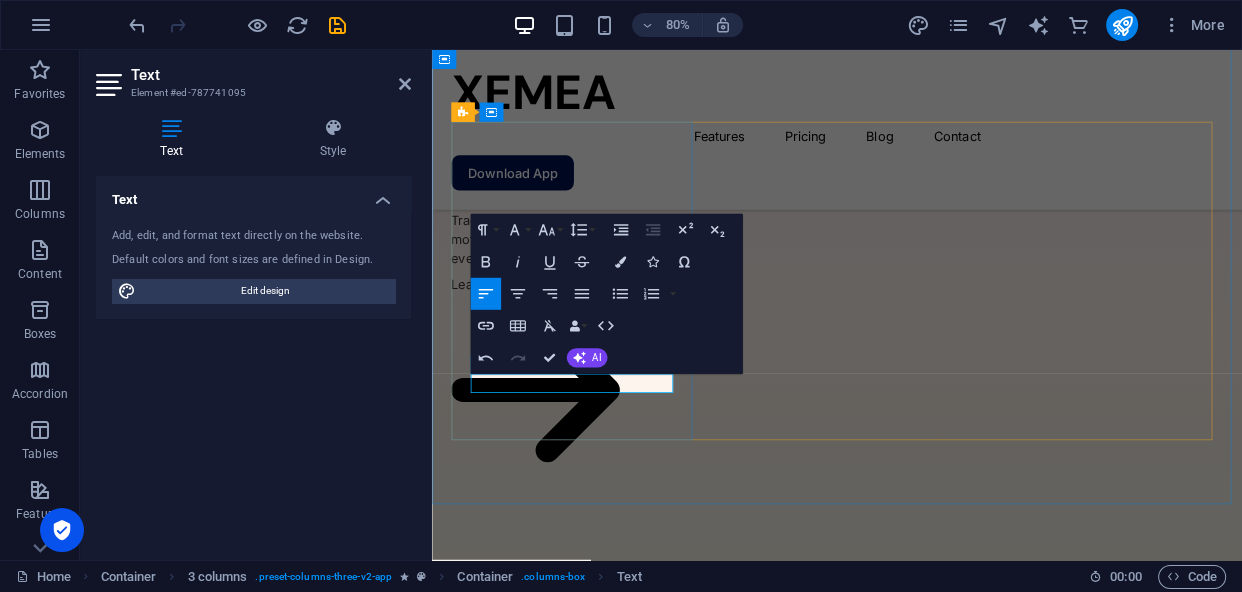 type 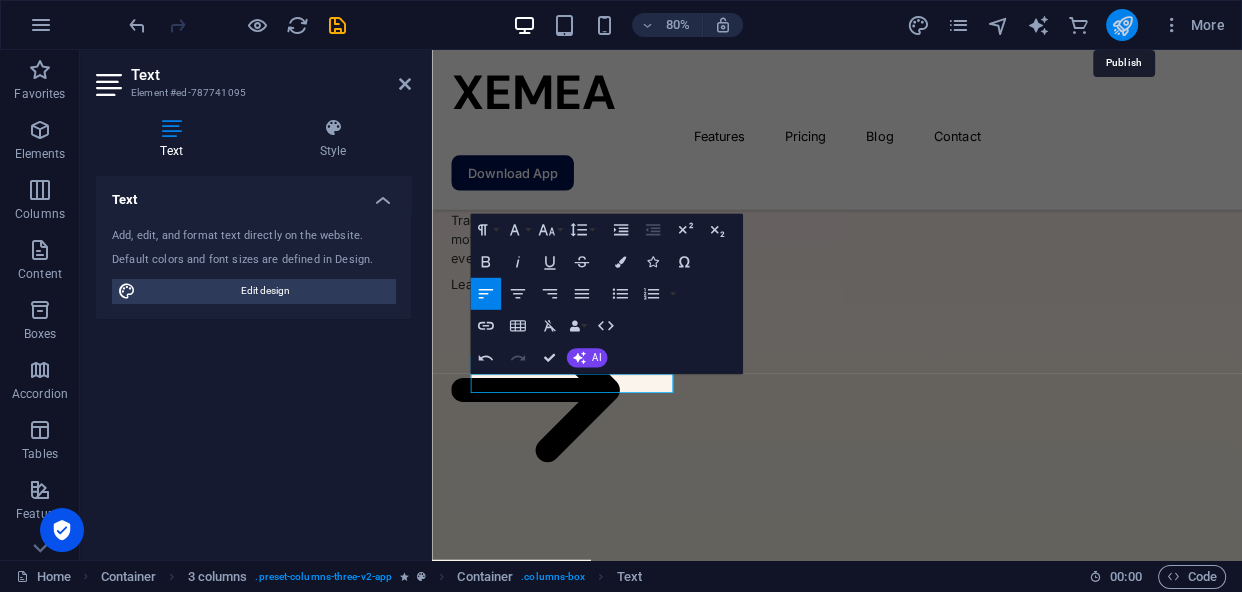 click at bounding box center [1121, 25] 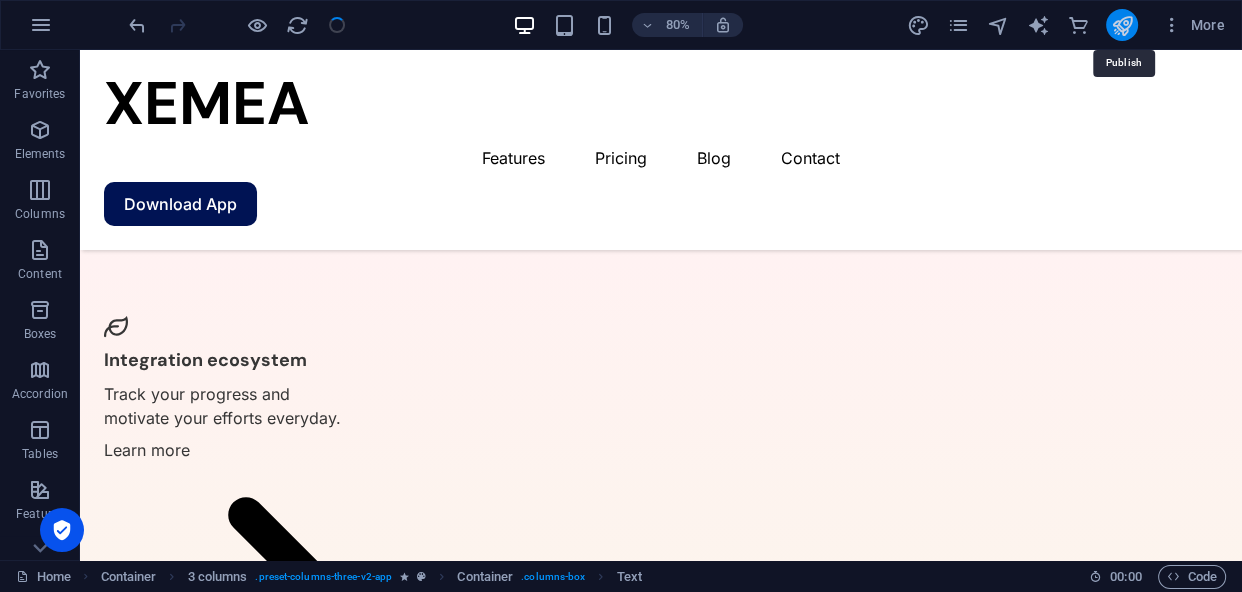 scroll, scrollTop: 4090, scrollLeft: 0, axis: vertical 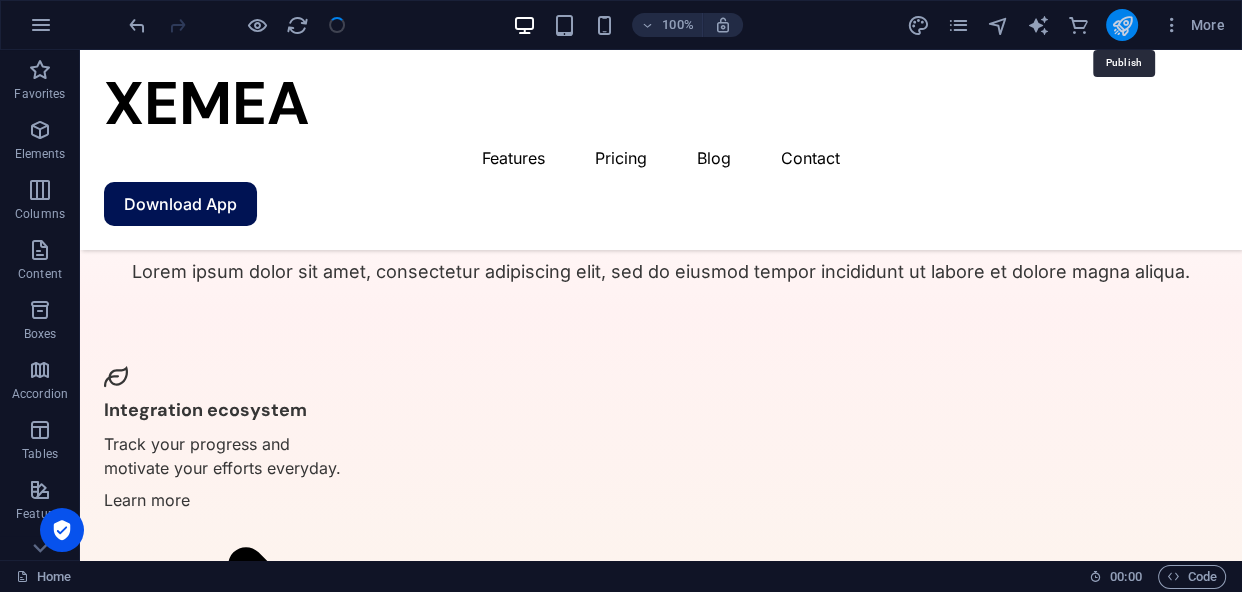 click at bounding box center [1121, 25] 